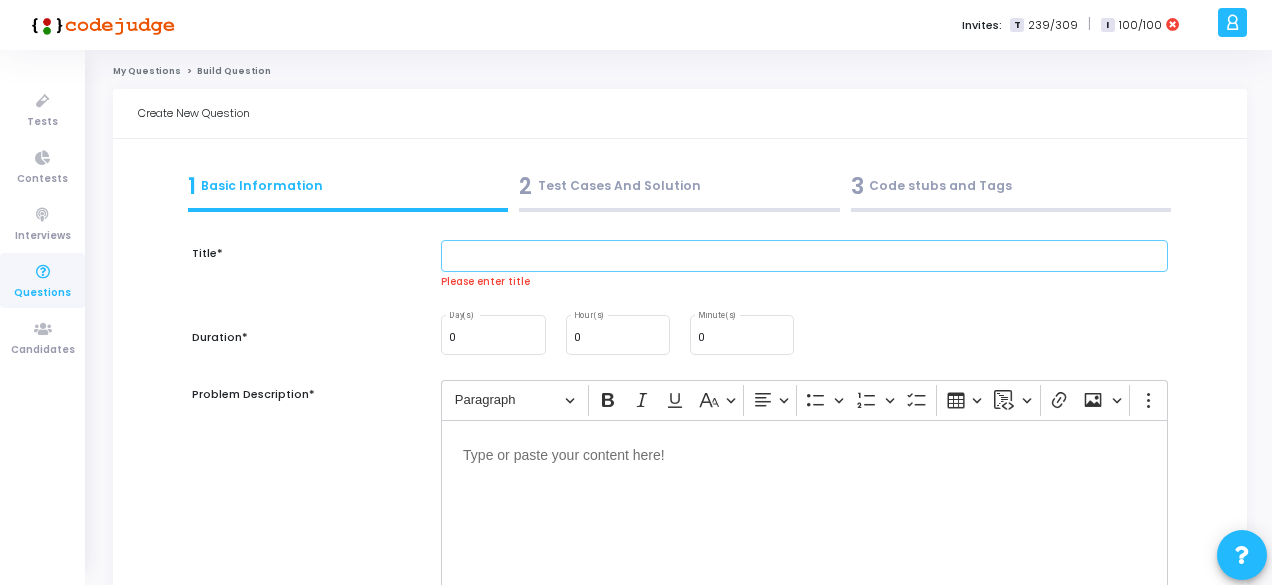 scroll, scrollTop: 0, scrollLeft: 0, axis: both 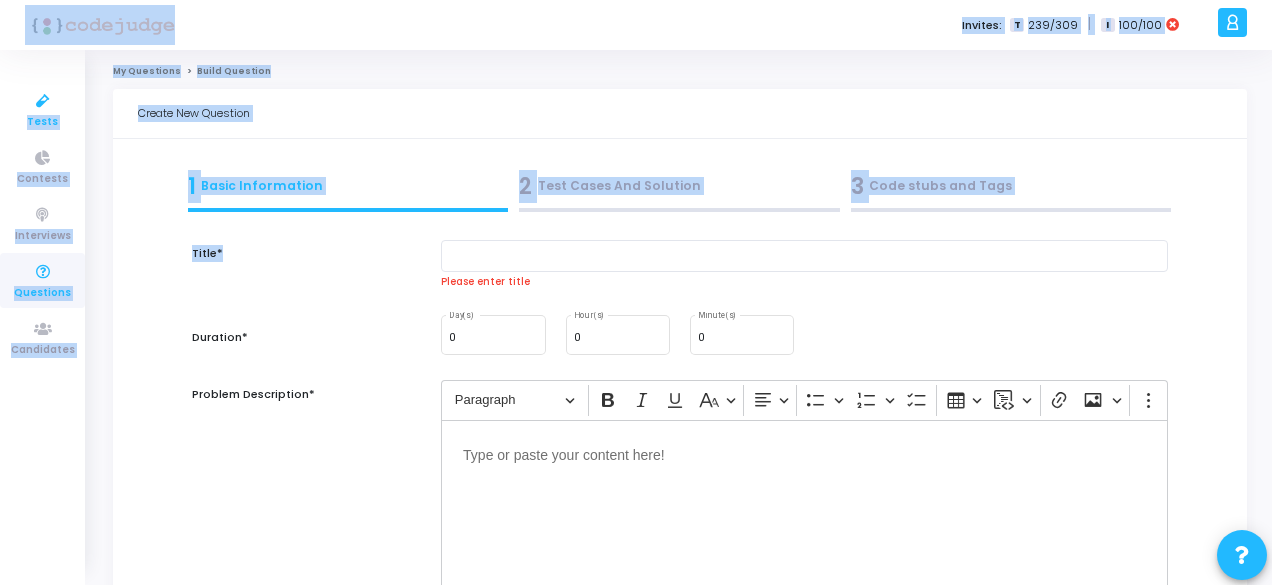drag, startPoint x: 318, startPoint y: 296, endPoint x: 82, endPoint y: 109, distance: 301.1063 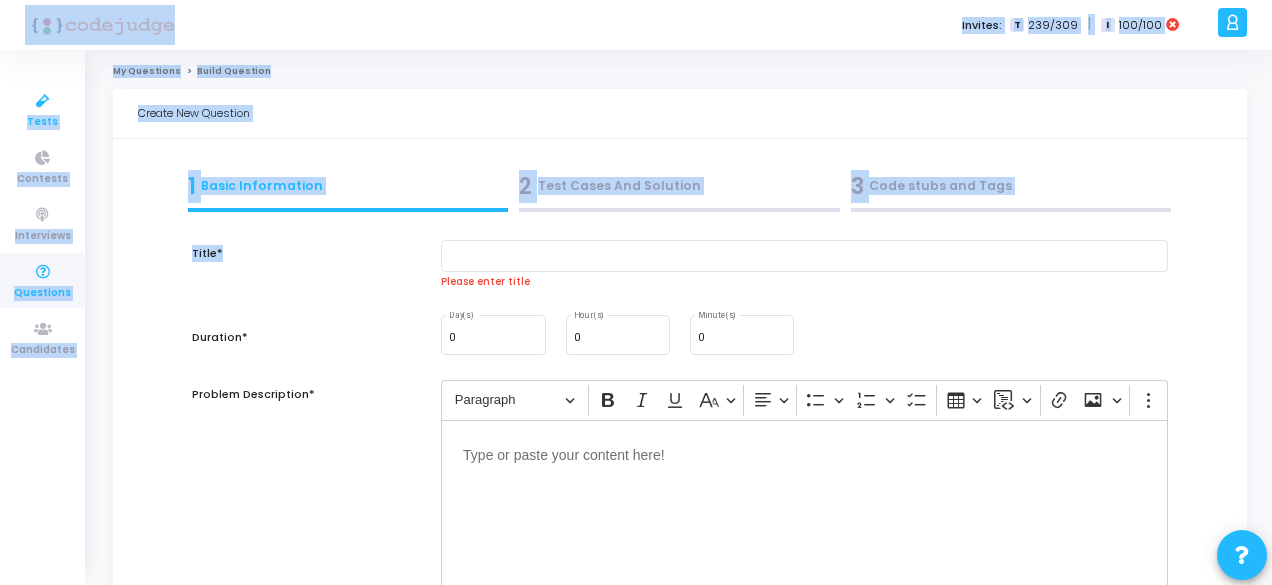 click on "Tests Contests Interviews Questions Candidates Invites:  T   239/309  |  I   100/100   V   [LAST]  Settings Account settings and more Log Out My Profile My Tasks Messages Settings Sign Out My Questions Build Question Create New Question 1  Basic Information  2  Test Cases And Solution  3  Code stubs and Tags  Title*  Please enter title  Duration* 0 Day(s) 0 Hour(s) 0 Minute(s) Problem Description* Rich Text Editor Paragraph Bold Italic Underline Basic styles Text alignment Bulleted List Bulleted List Numbered List Numbered List To-do List Insert table Insert code block Insert code block Link Insert image Insert image Show more items Words: 0 Characters: 0 Constraints* Rich Text Editor Paragraph Bold Italic Underline Basic styles Text alignment Bulleted List Bulleted List Numbered List Numbered List To-do List Insert table Insert code block Insert code block Link Insert image Insert image Show more items Words: 0 Characters: 0 Examples*  Add Example  delete Input* Rich Text Editor Paragraph Bold Italic Output*" 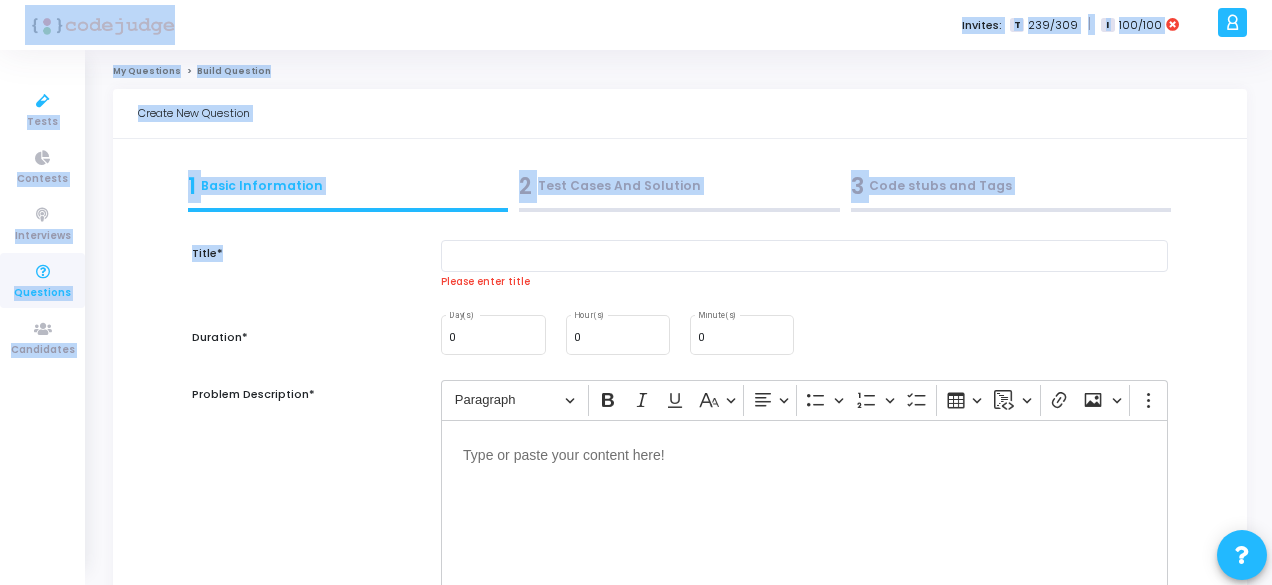 click on "1  Basic Information  2  Test Cases And Solution  3  Code stubs and Tags  Title*  Please enter title  Duration* 0 Day(s) 0 Hour(s) 0 Minute(s) Problem Description* Rich Text Editor Paragraph Bold Italic Underline Basic styles Text alignment Bulleted List Bulleted List Numbered List Numbered List To-do List Insert table Insert code block Insert code block Link Insert image Insert image Show more items Words: 0 Characters: 0 Constraints* Rich Text Editor Paragraph Bold Italic Underline Basic styles Text alignment Bulleted List Bulleted List Numbered List Numbered List To-do List Insert table Insert code block Insert code block Link Insert image Insert image Show more items Words: 0 Characters: 0 Examples*  Add Example  delete Input* Rich Text Editor Paragraph Bold Italic Underline Basic styles Show more items Words: 0 Characters: 0 Output* Rich Text Editor Paragraph Bold Italic Underline Basic styles Show more items Words: 0 Characters: 0 Explanation Rich Text Editor Paragraph Bold Italic Underline Basic styles" 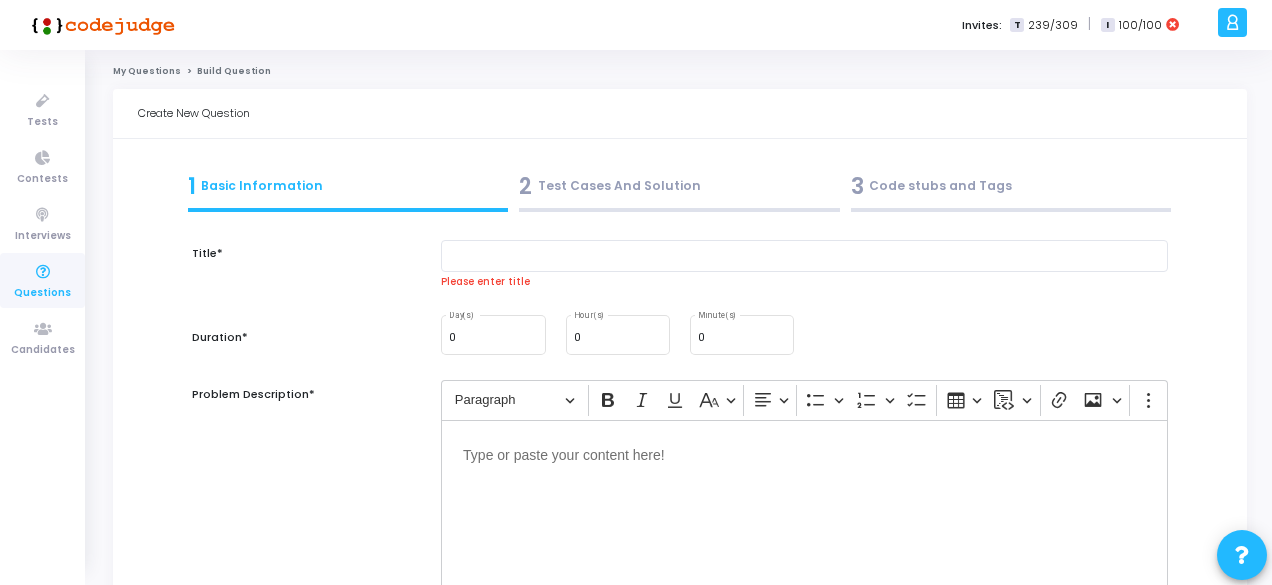 click on "My Questions" 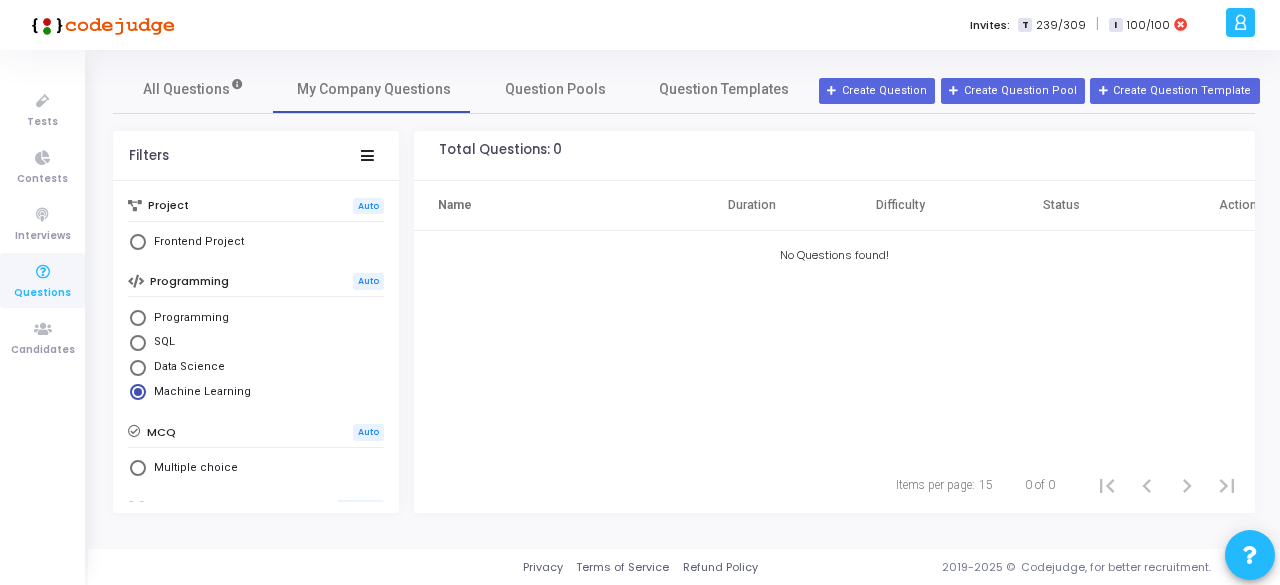 click on "Machine Learning" at bounding box center [198, 392] 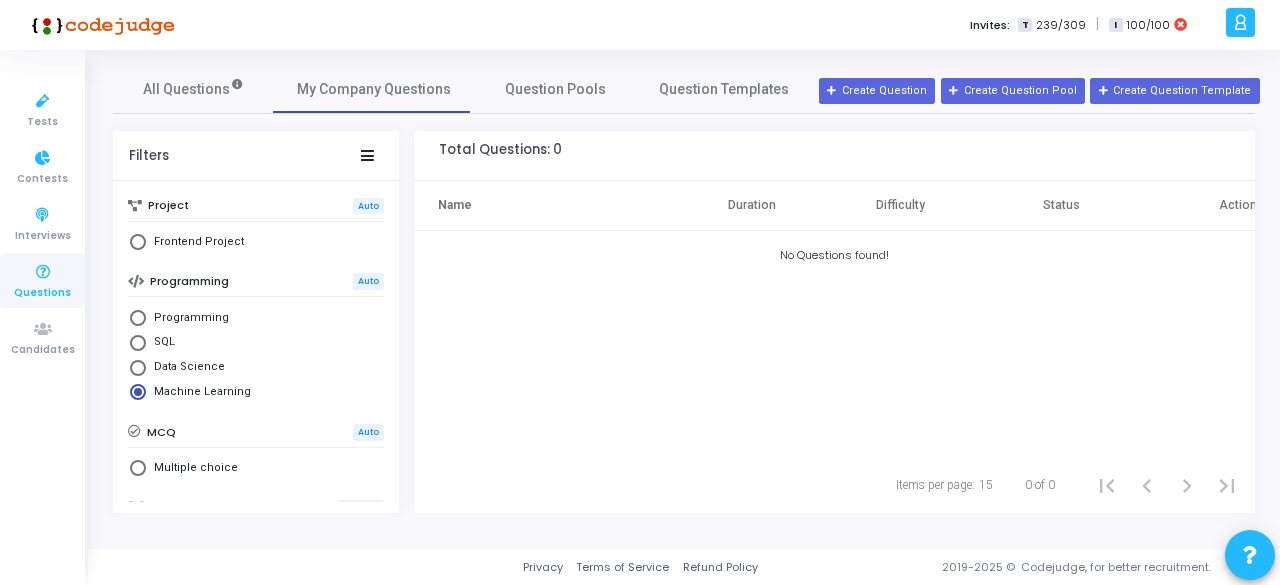 click at bounding box center (43, 272) 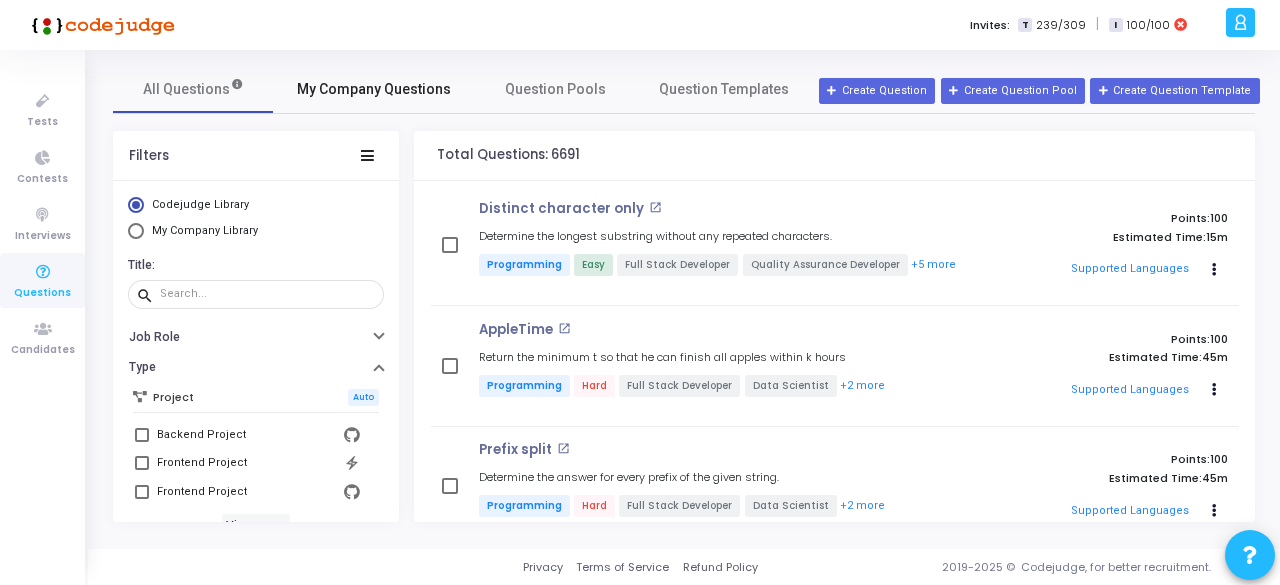 click on "My Company Questions" at bounding box center [374, 89] 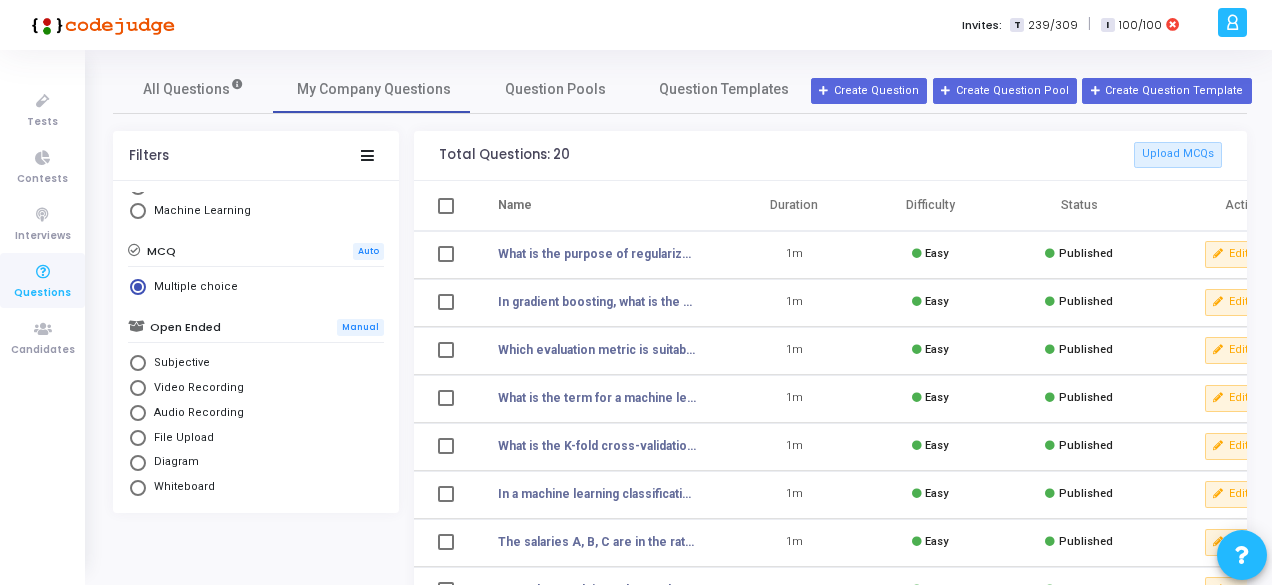 scroll, scrollTop: 192, scrollLeft: 0, axis: vertical 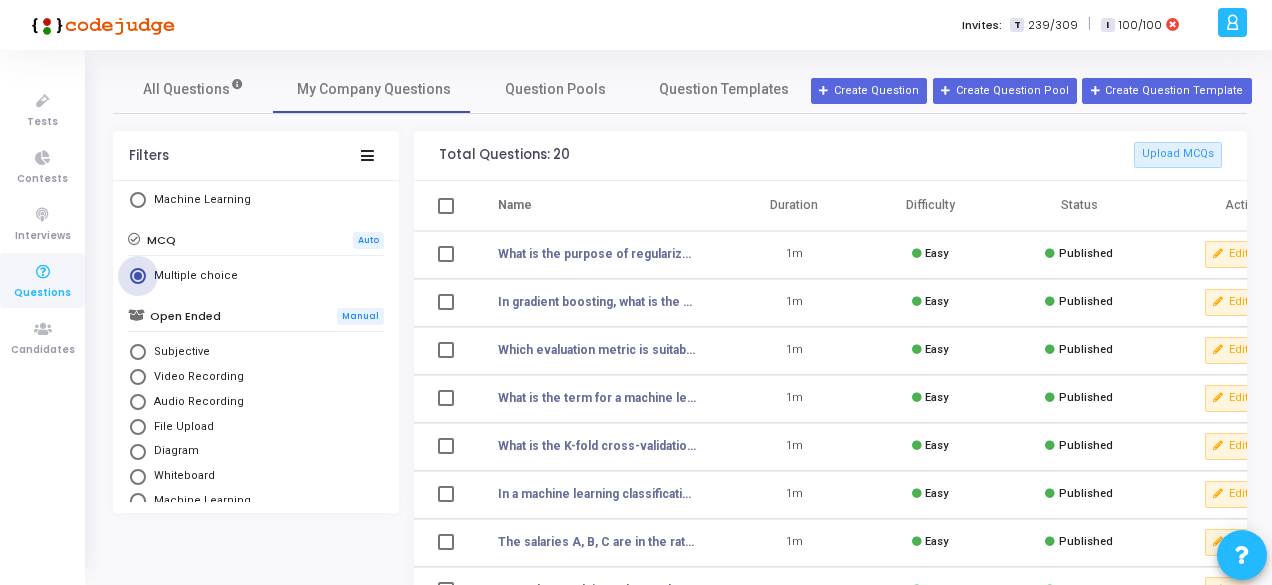 click at bounding box center [138, 276] 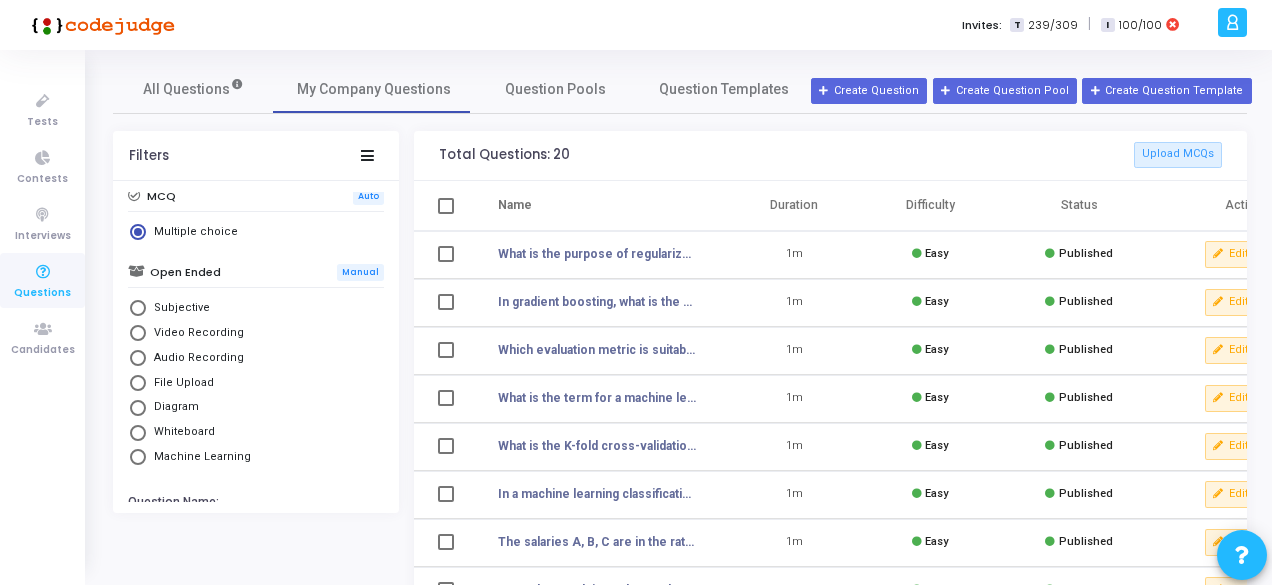 scroll, scrollTop: 237, scrollLeft: 0, axis: vertical 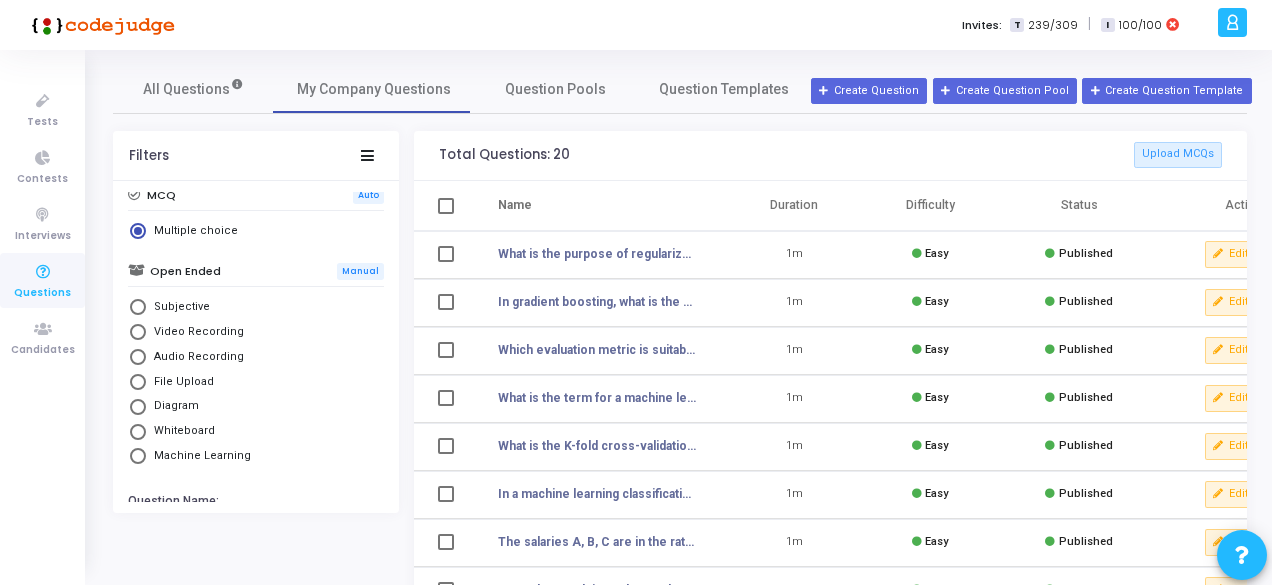 click at bounding box center [138, 307] 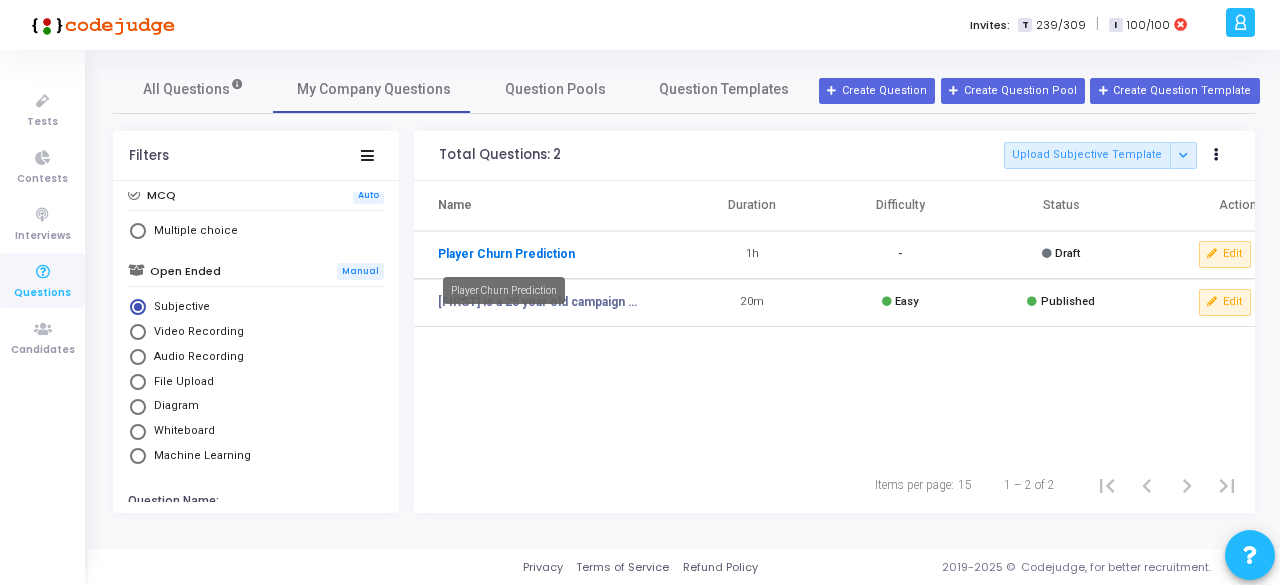 click on "Player Churn Prediction" at bounding box center (506, 254) 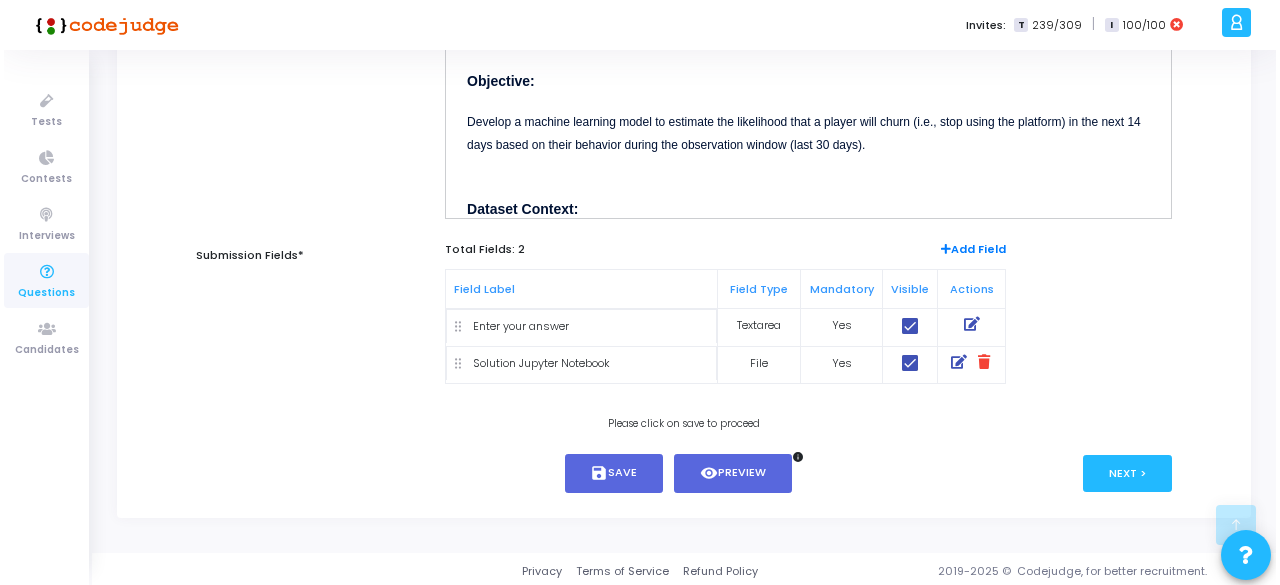scroll, scrollTop: 0, scrollLeft: 0, axis: both 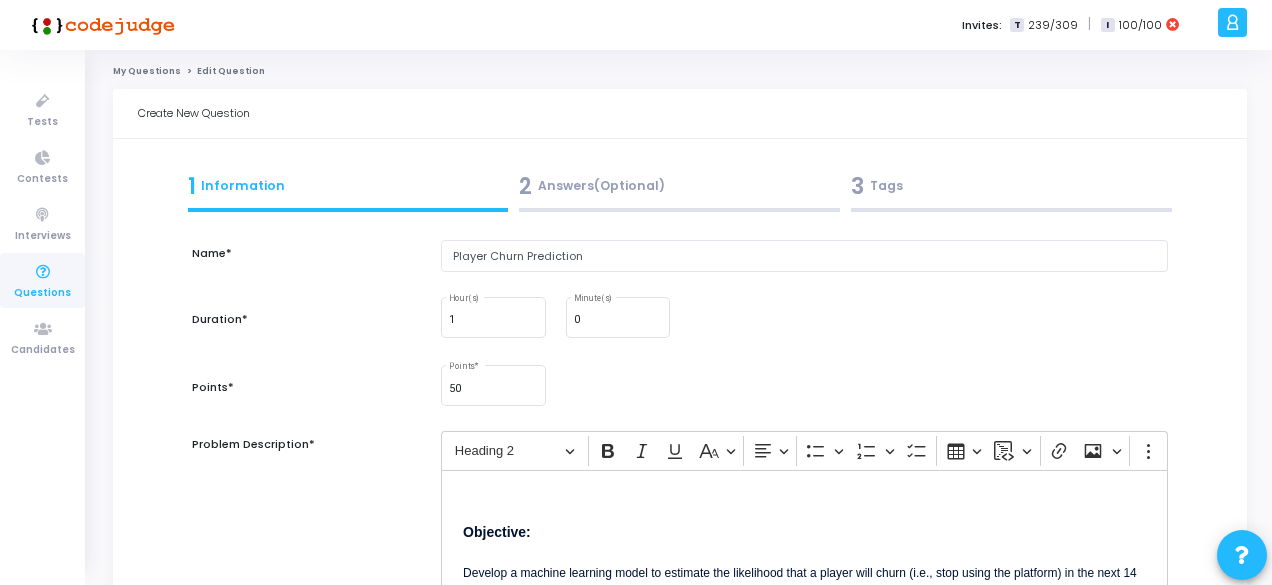 click on "My Questions Edit Question Create New Question 1  Information  2  Answers(Optional)  3  Tags  Name* Player Churn Prediction Duration* 1 Hour(s) 0 Minute(s) Points* 50 Points  * Problem Description* Rich Text Editor Heading 2 Bold Italic Underline Basic styles Text alignment Bulleted List Bulleted List Numbered List Numbered List To-do List Insert table Insert code block Insert code block Link Insert image Insert image Show more items ⁠⁠⁠⁠⁠⁠⁠ Objective: Develop a machine learning model to estimate the likelihood that a player will churn (i.e., stop using the platform) in the next 14 days based on their behavior during the observation window (last 30 days). Dataset Context: This dataset contains behavioural, financial and demographic information about players on a real?money gaming platform.   Each record corresponds to a player snapshot taken on `snapshot_date` and summarises activity over the preceding `observation_window_days`.      Dataset Details: Column Description user_id age tier churn ·" at bounding box center [680, 527] 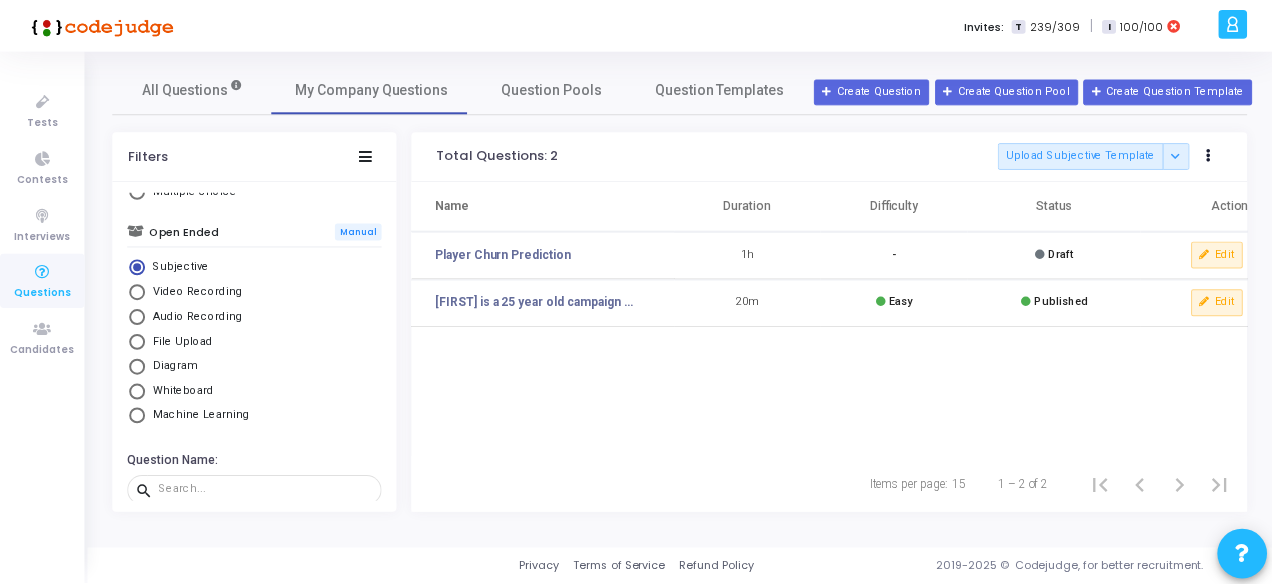 scroll, scrollTop: 297, scrollLeft: 0, axis: vertical 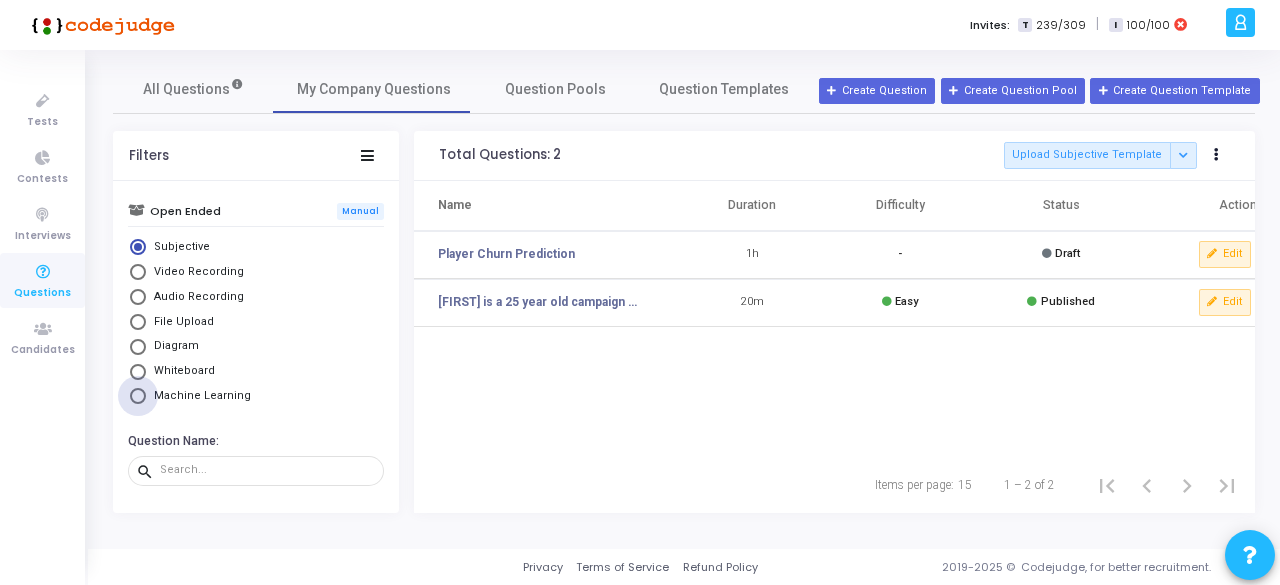 click on "Machine Learning" at bounding box center (198, 396) 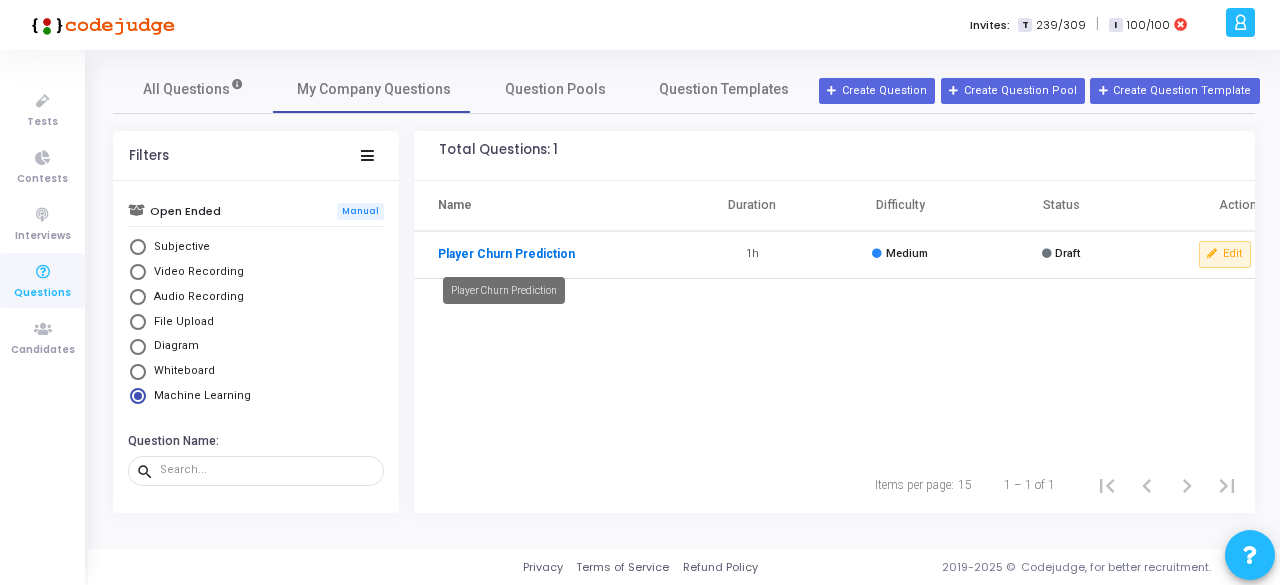 click on "Player Churn Prediction" at bounding box center [506, 254] 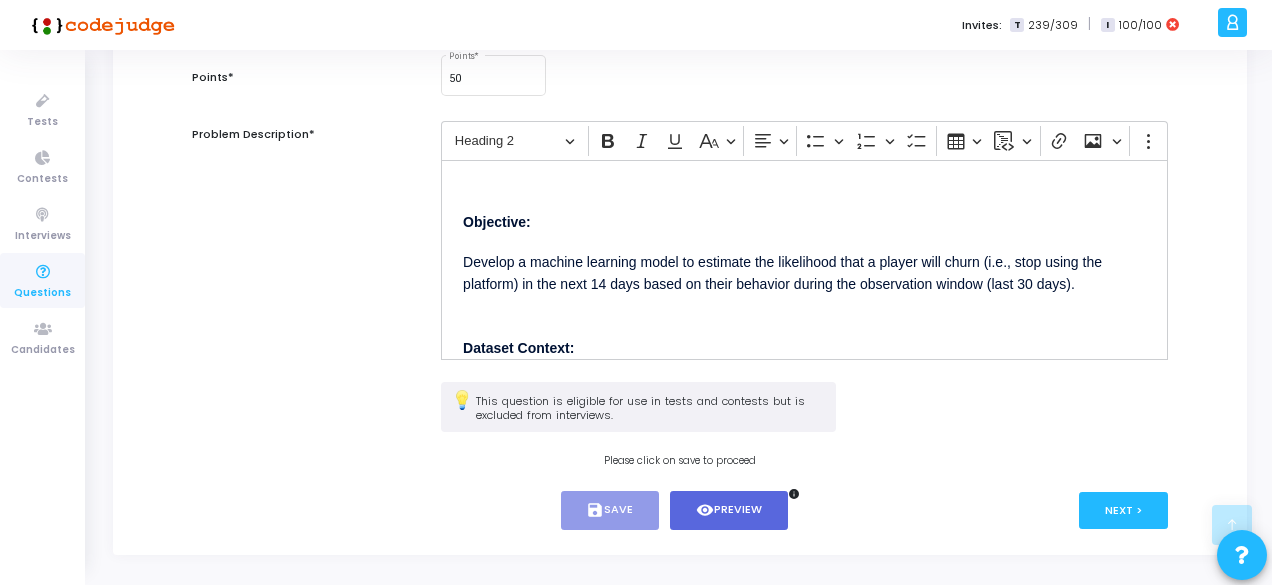 scroll, scrollTop: 323, scrollLeft: 0, axis: vertical 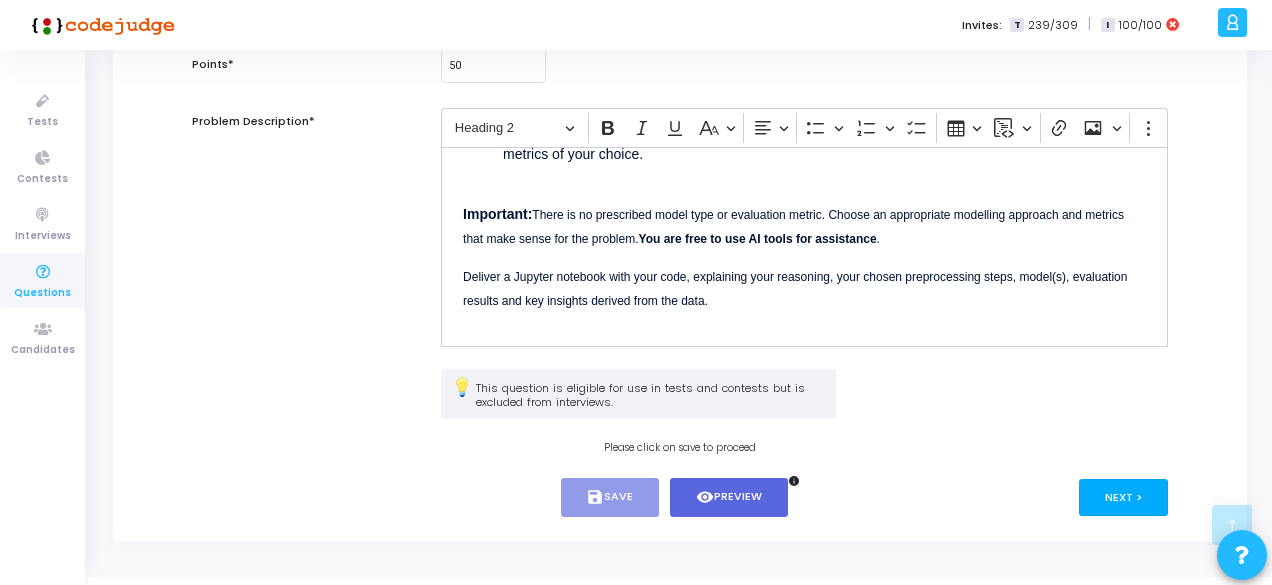 click on "Next >" at bounding box center [1123, 497] 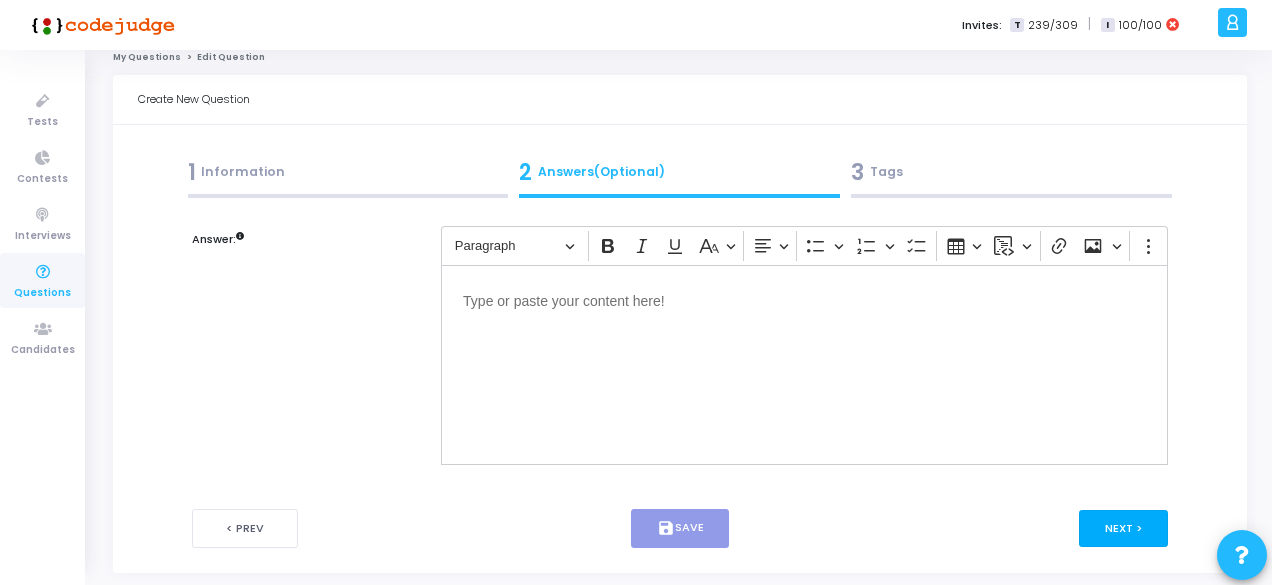 scroll, scrollTop: 0, scrollLeft: 0, axis: both 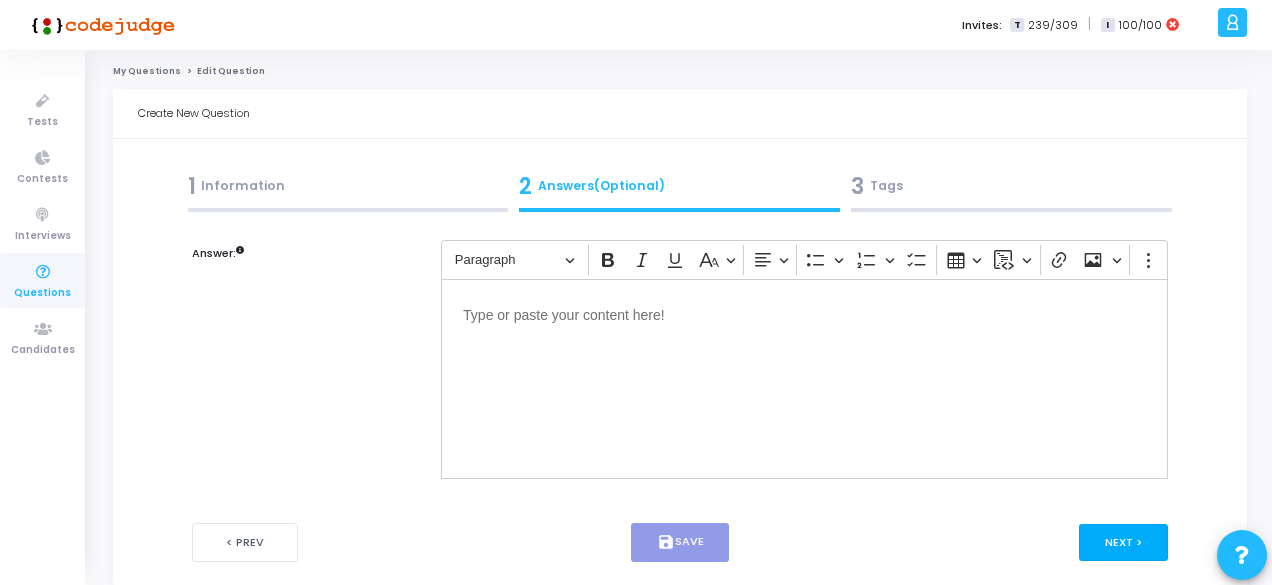 click on "Next >" at bounding box center (1123, 542) 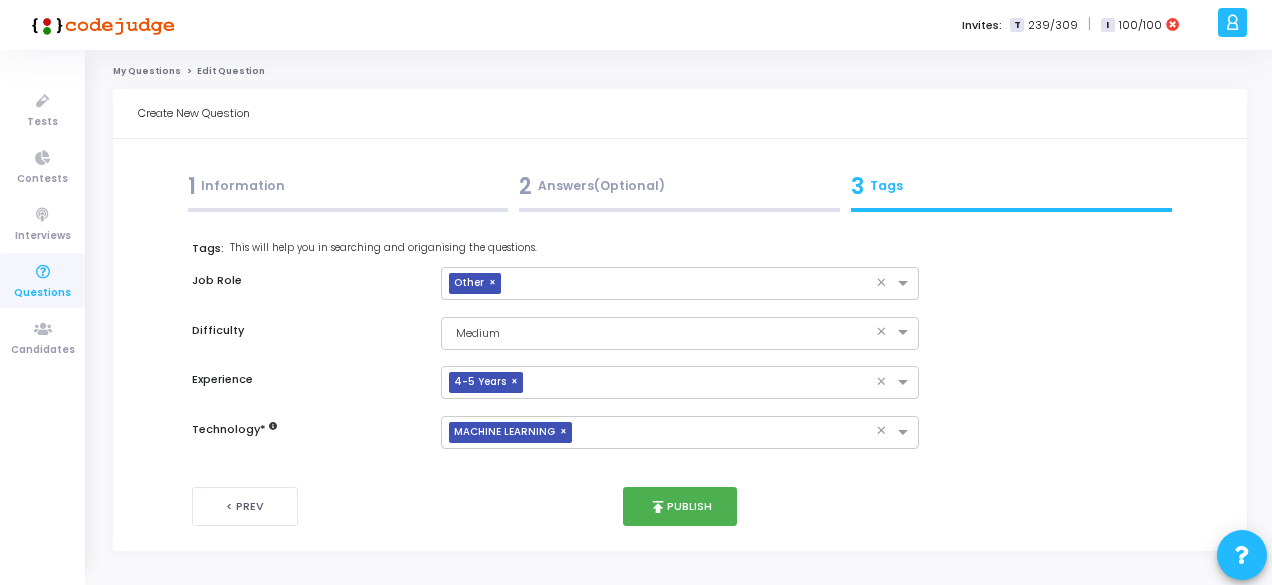 click on "1  Information" at bounding box center [348, 186] 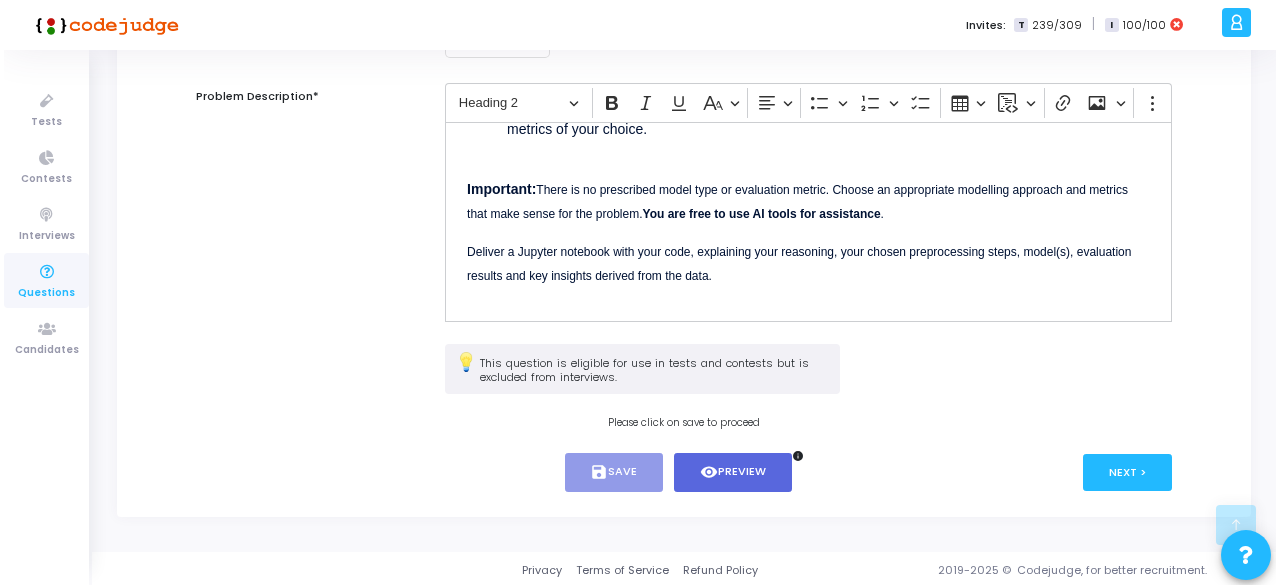 scroll, scrollTop: 0, scrollLeft: 0, axis: both 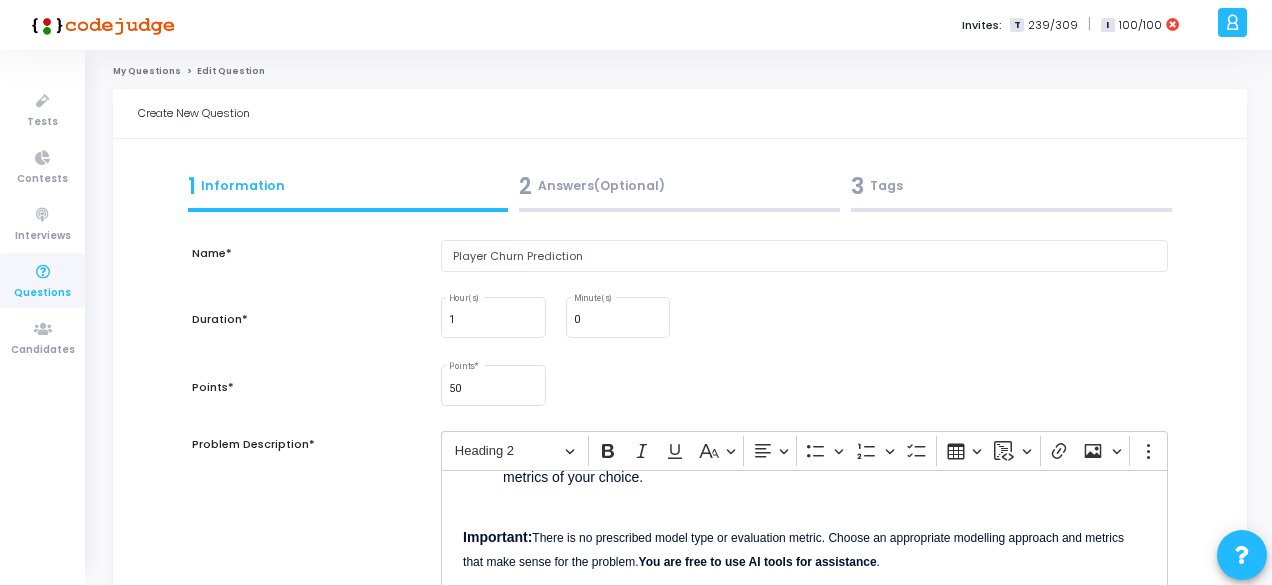 click on "My Questions" 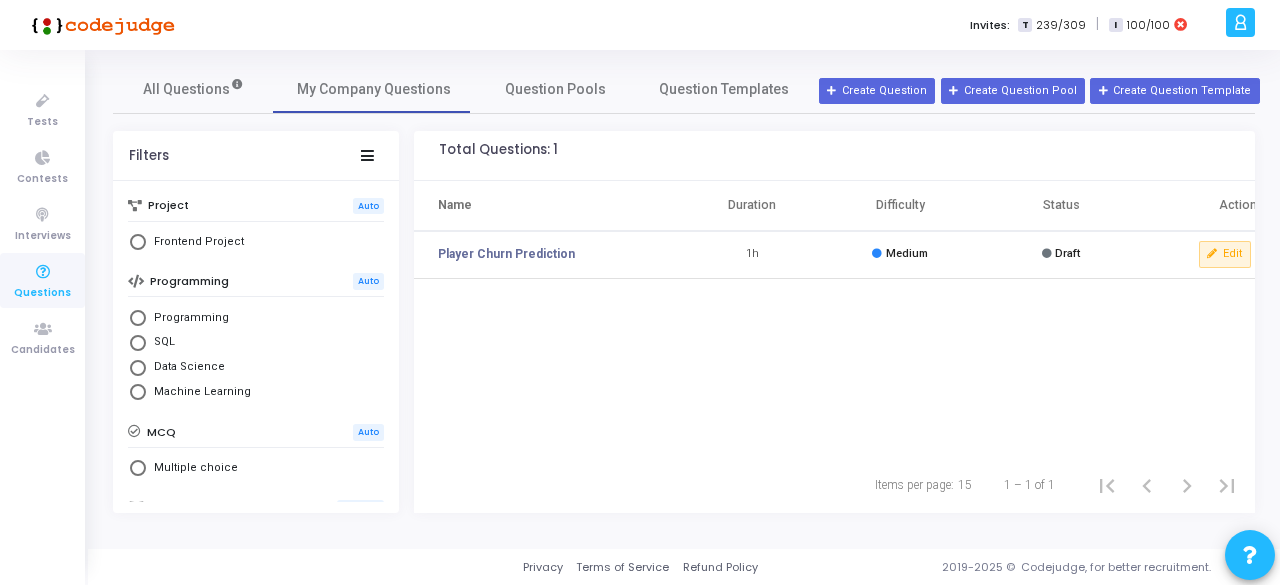 click on "Name   Duration   Difficulty   Status   Actions   Player Churn Prediction  1h  Medium   Draft   Edit  publish  Publish  delete  Delete" at bounding box center [834, 319] 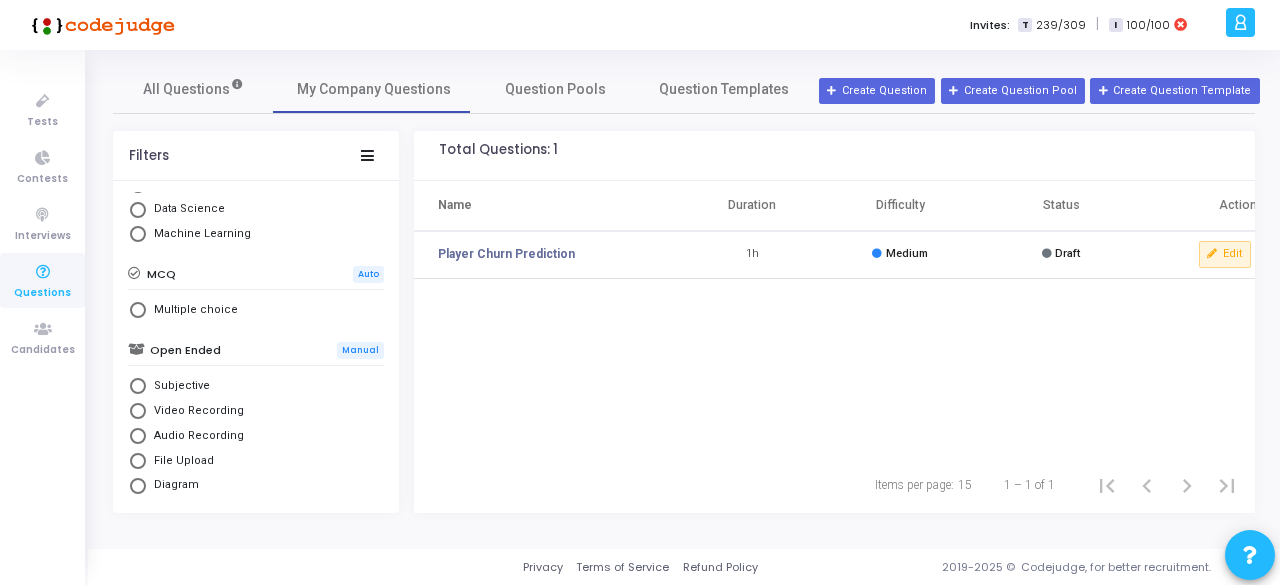 scroll, scrollTop: 84, scrollLeft: 0, axis: vertical 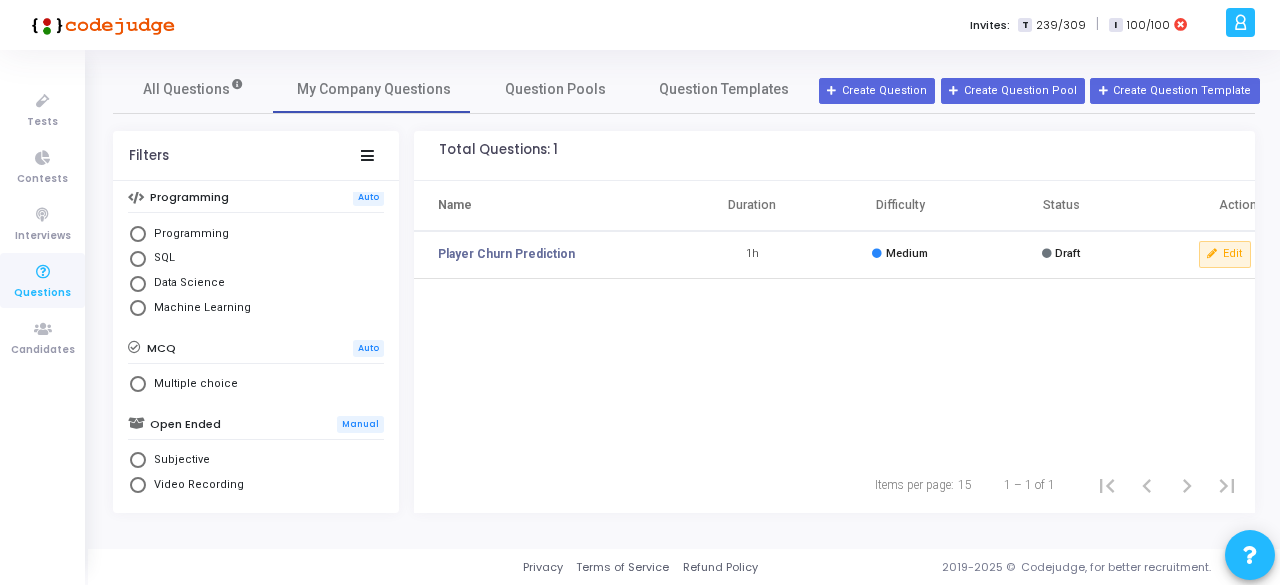 click at bounding box center (138, 308) 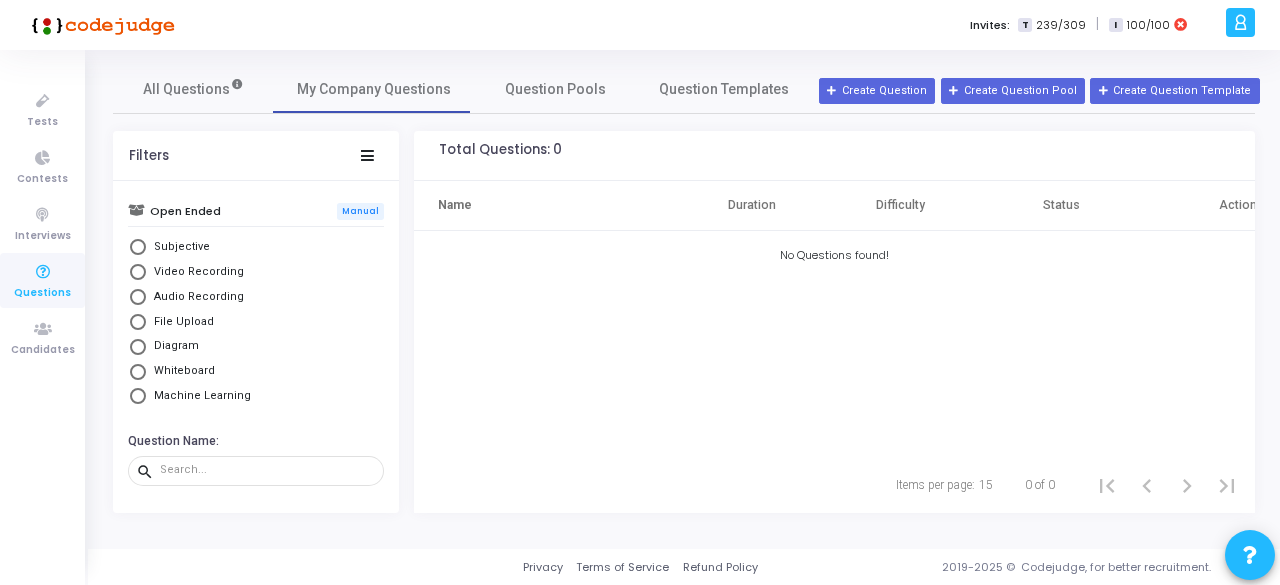 scroll, scrollTop: 0, scrollLeft: 0, axis: both 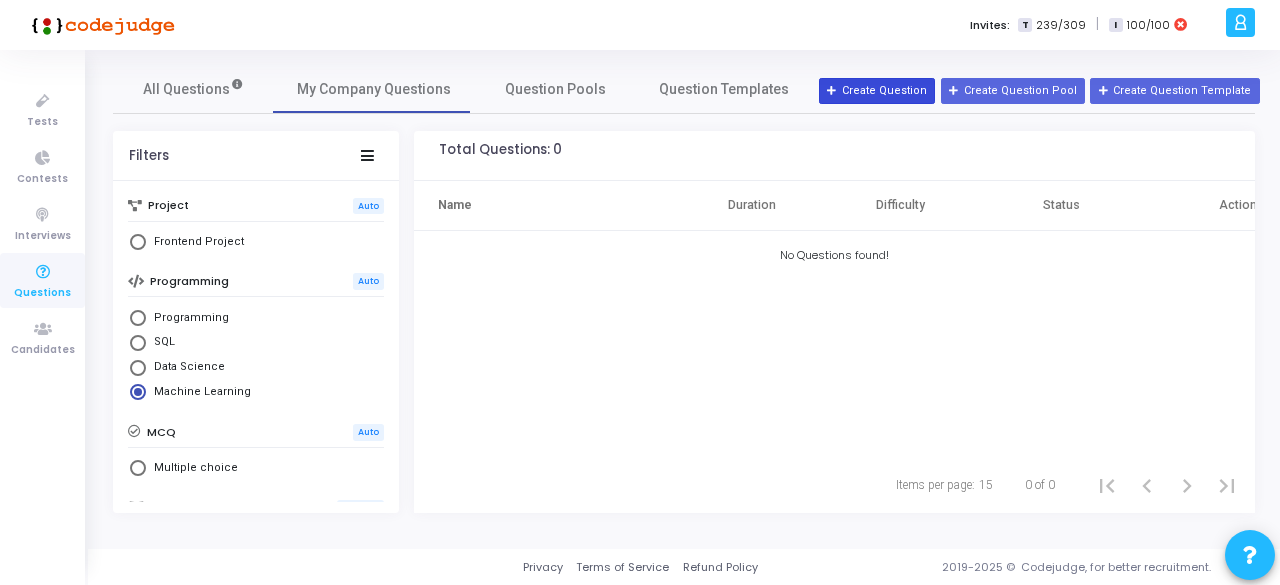 click on "Create Question" at bounding box center (877, 91) 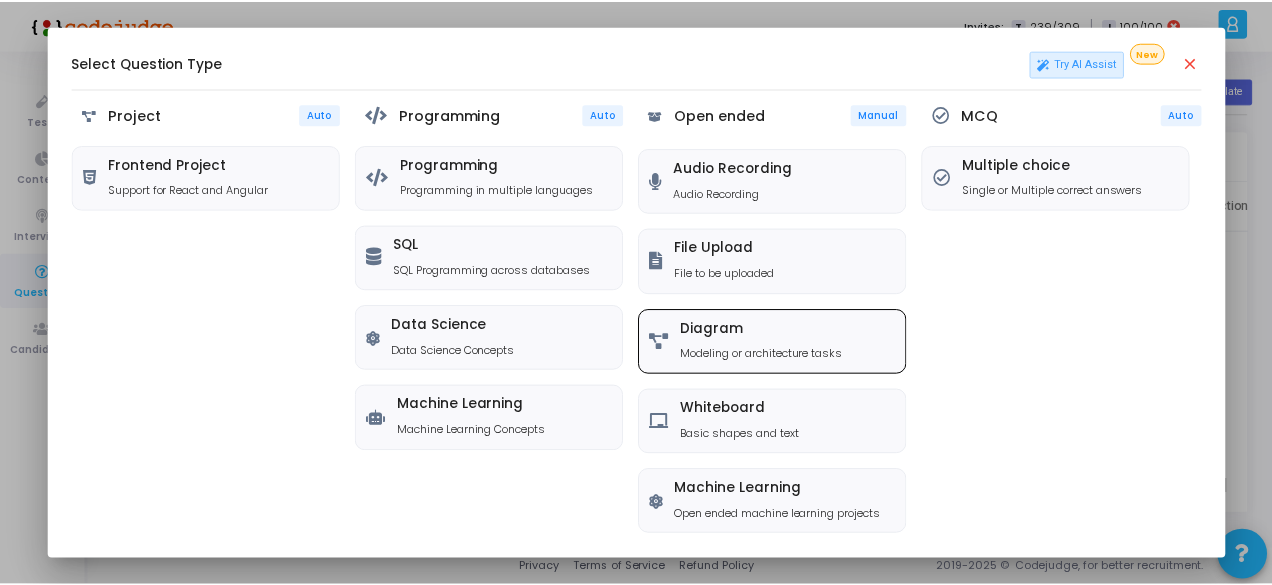 scroll, scrollTop: 0, scrollLeft: 0, axis: both 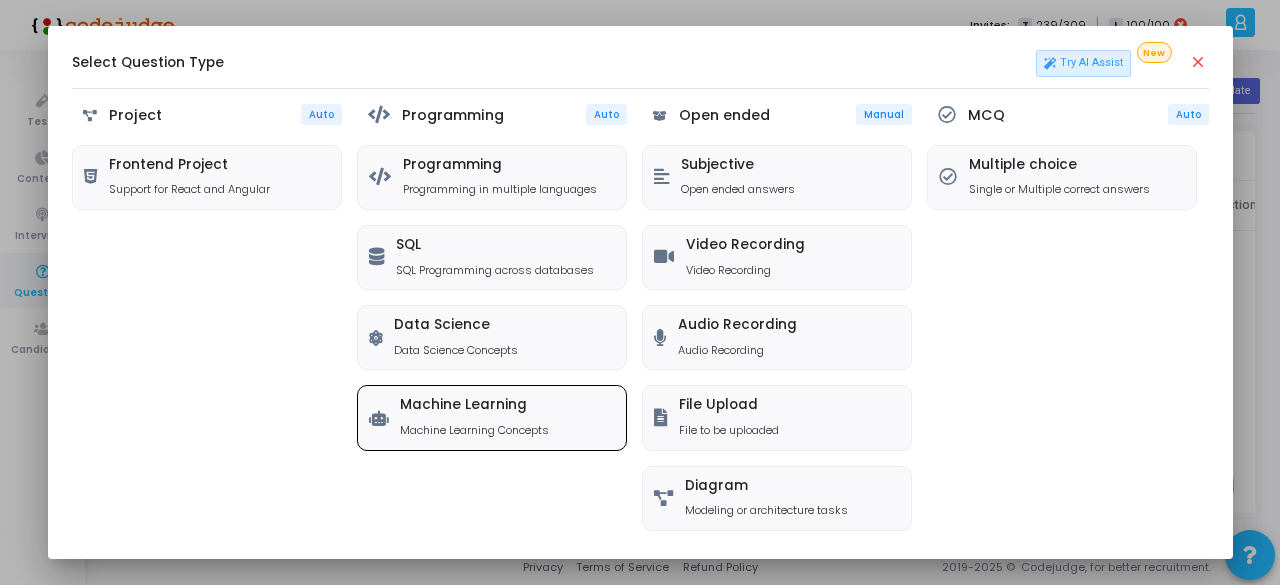 click on "Machine Learning" at bounding box center (474, 405) 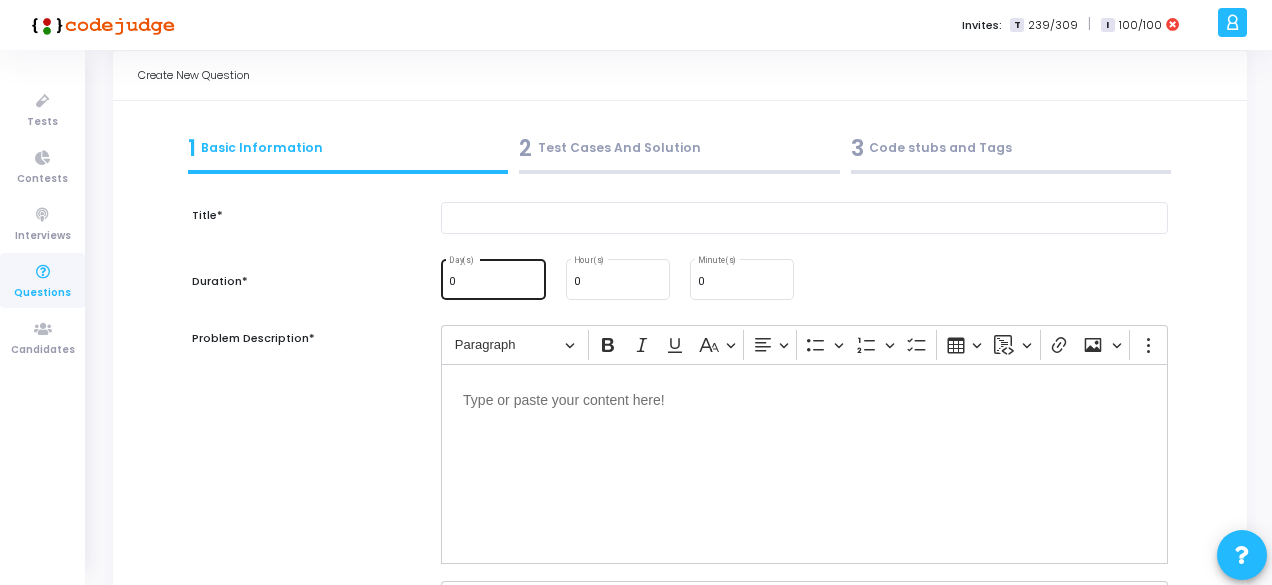 scroll, scrollTop: 0, scrollLeft: 0, axis: both 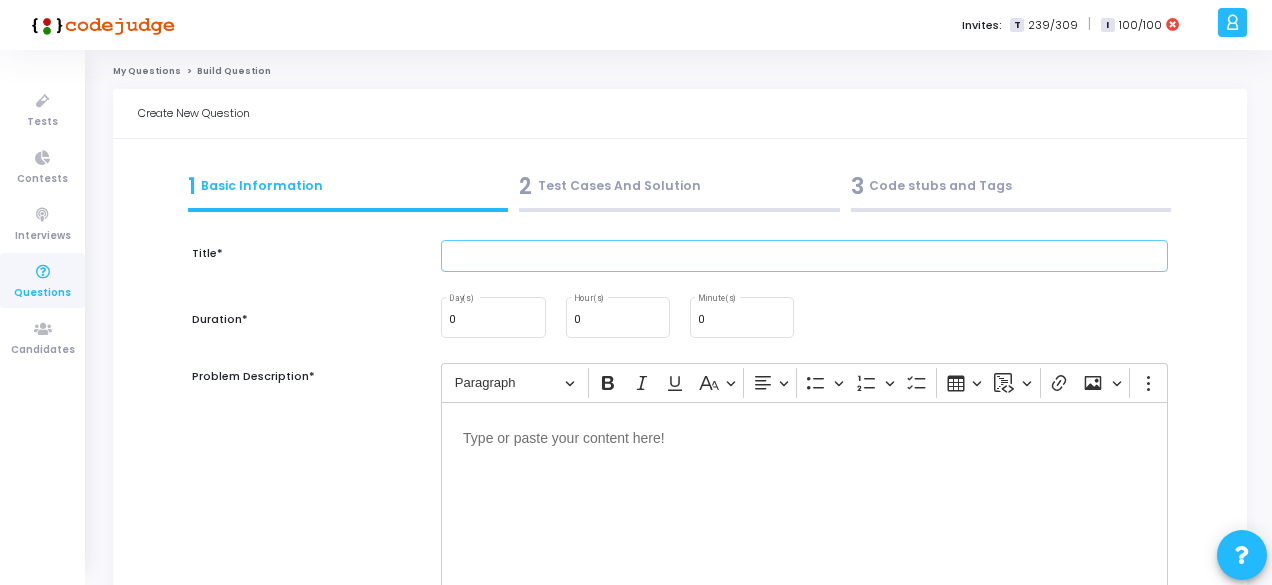 click at bounding box center [804, 256] 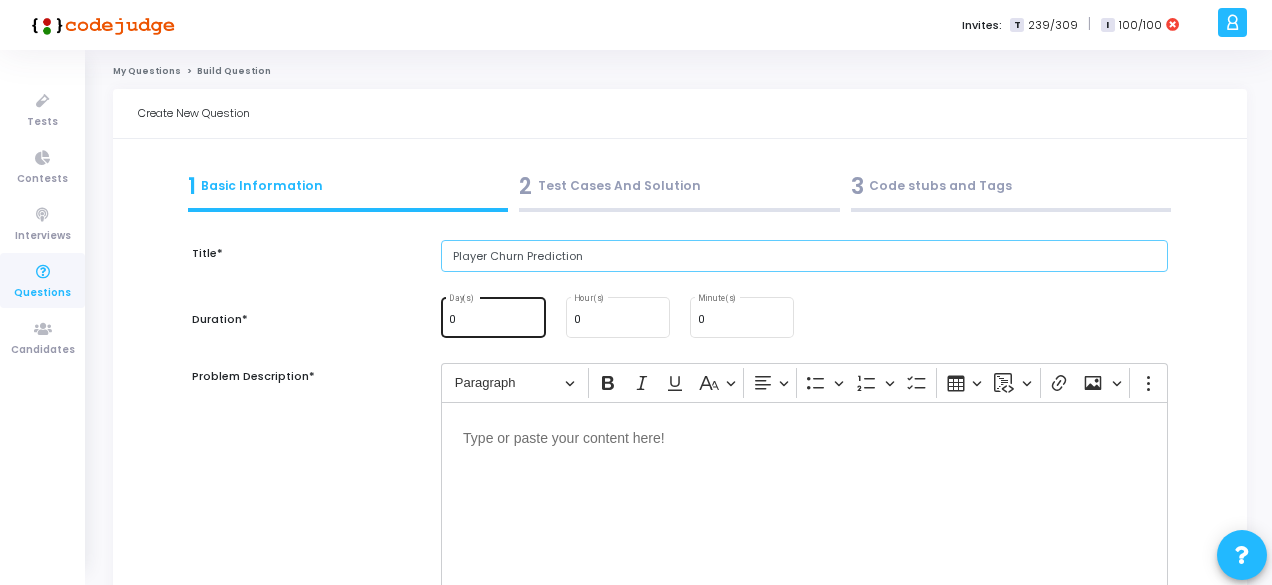 type on "Player Churn Prediction" 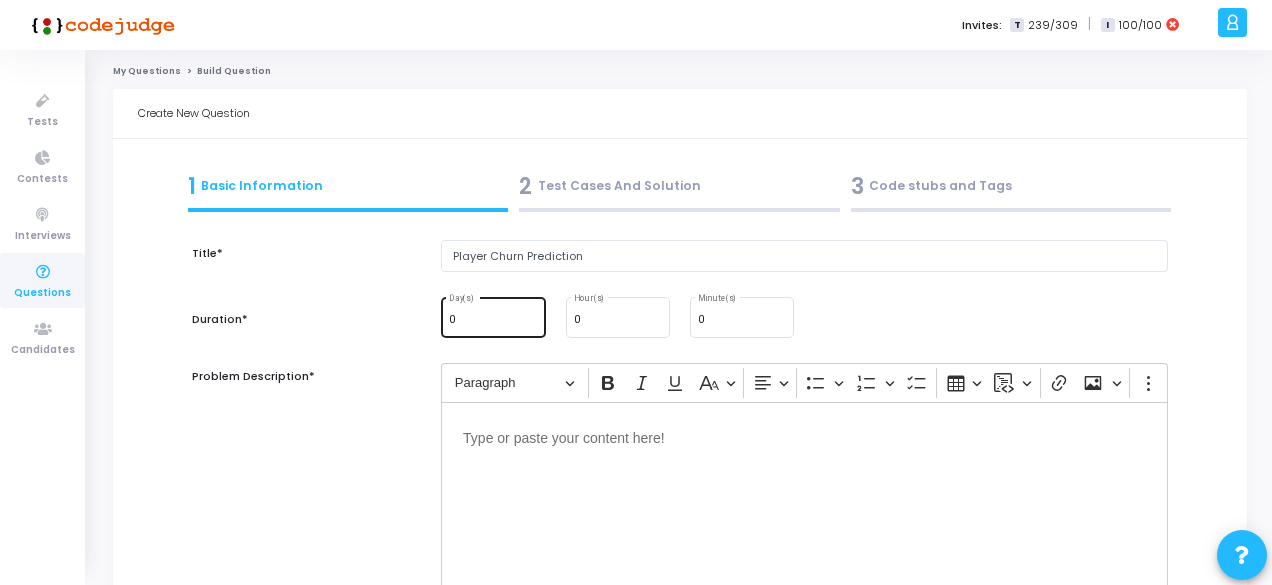 click on "0" at bounding box center [493, 320] 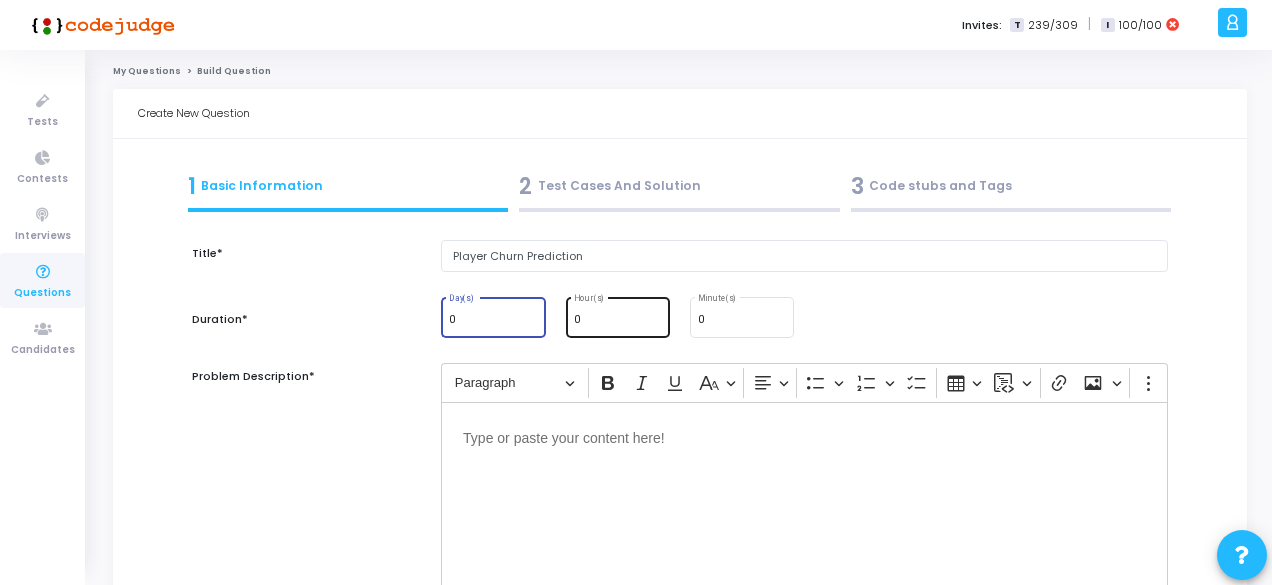 click on "0" at bounding box center (618, 320) 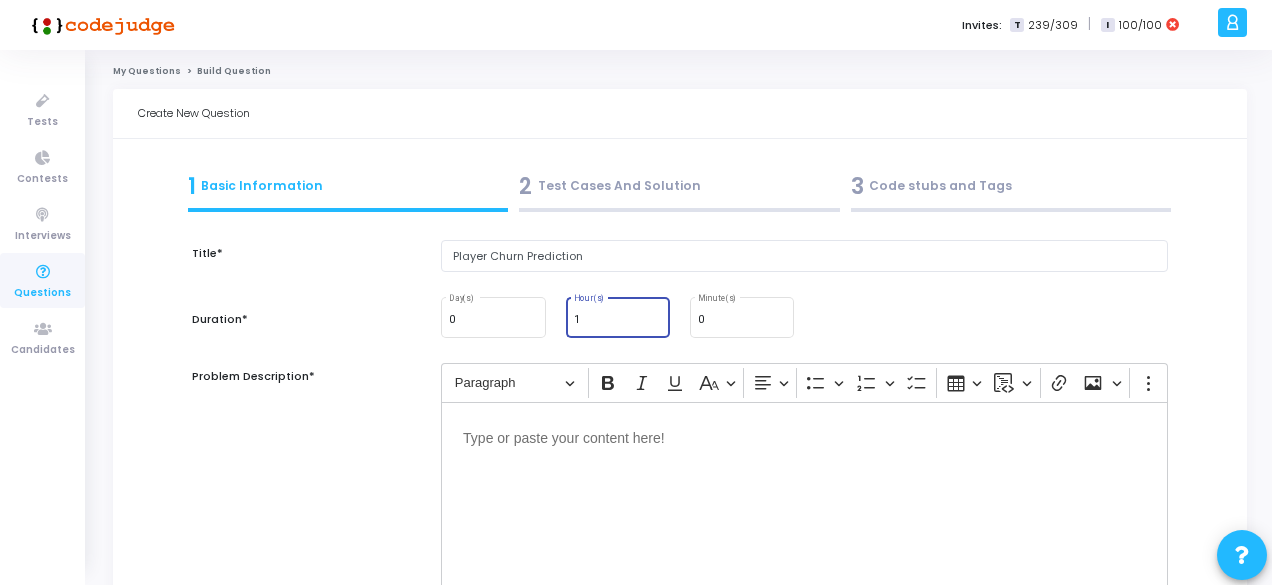 type on "1" 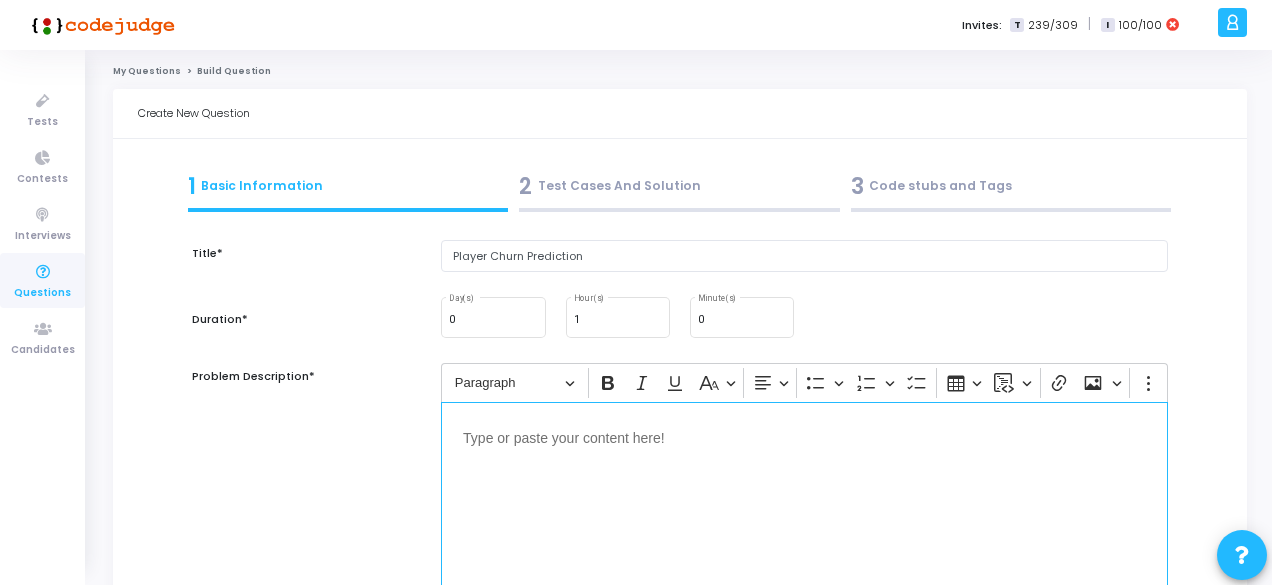 click at bounding box center (804, 502) 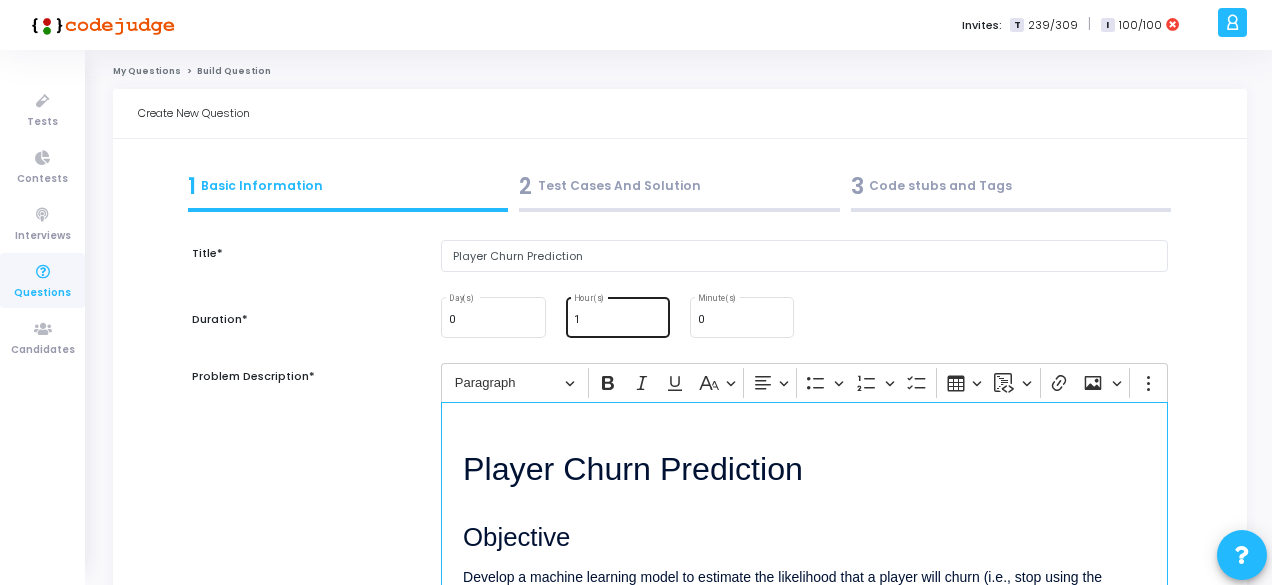 scroll, scrollTop: 14, scrollLeft: 0, axis: vertical 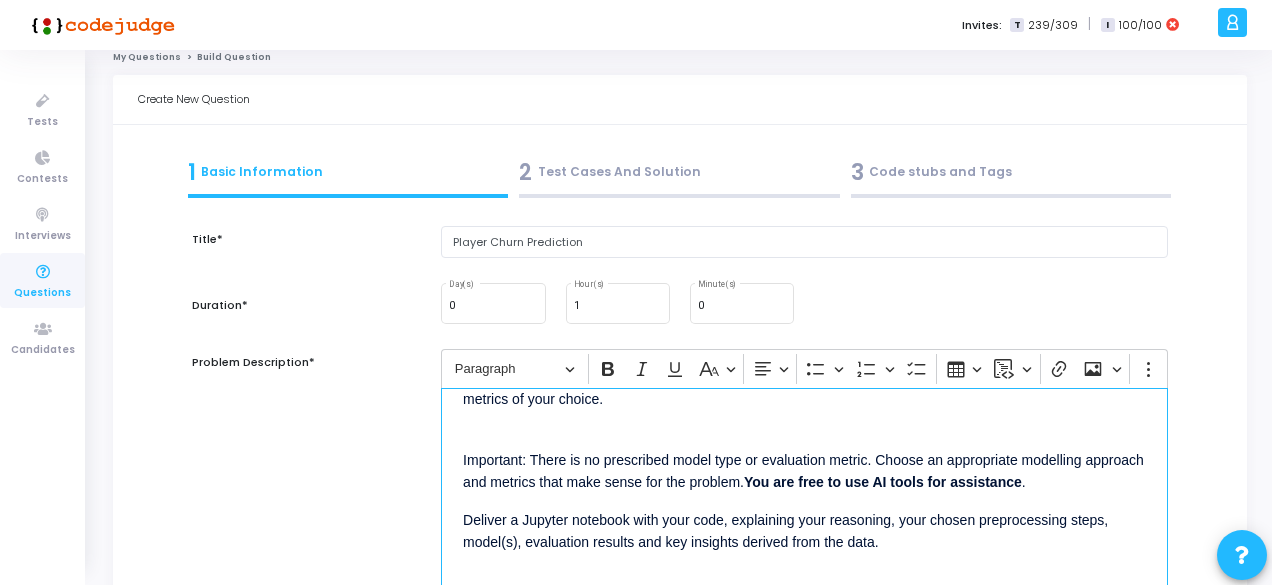 click on "Important: There is no prescribed model type or evaluation metric. Choose an appropriate modelling approach and metrics that make sense for the problem." at bounding box center (803, 471) 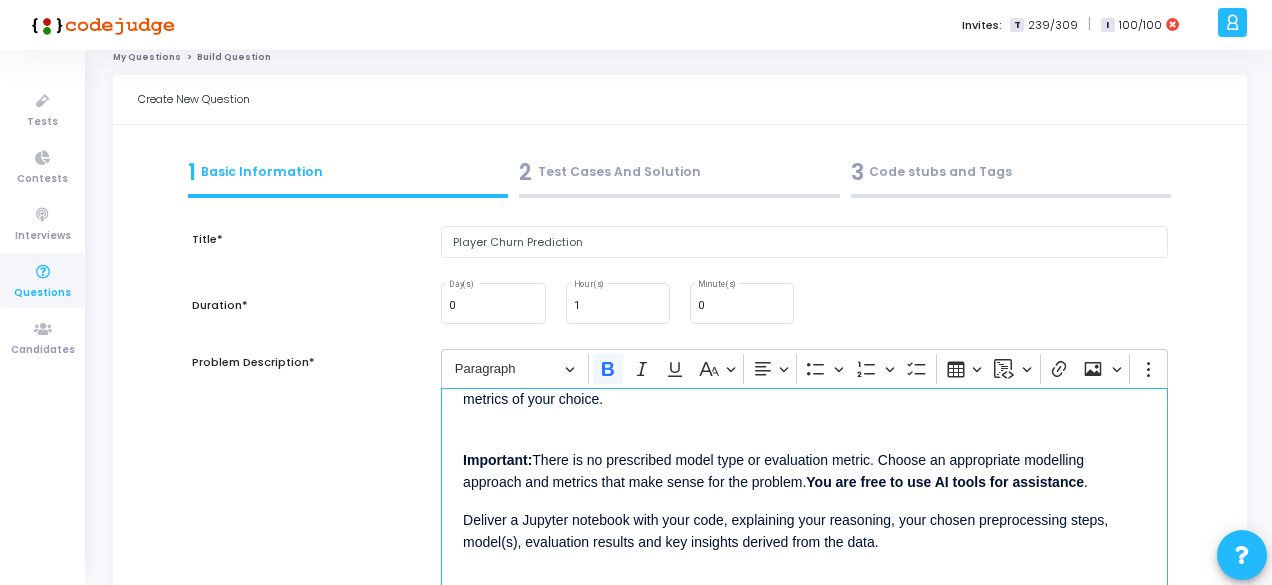 click on "Deliver a Jupyter notebook with your code, explaining your reasoning, your chosen preprocessing steps, model(s), evaluation results and key insights derived from the data." at bounding box center (785, 531) 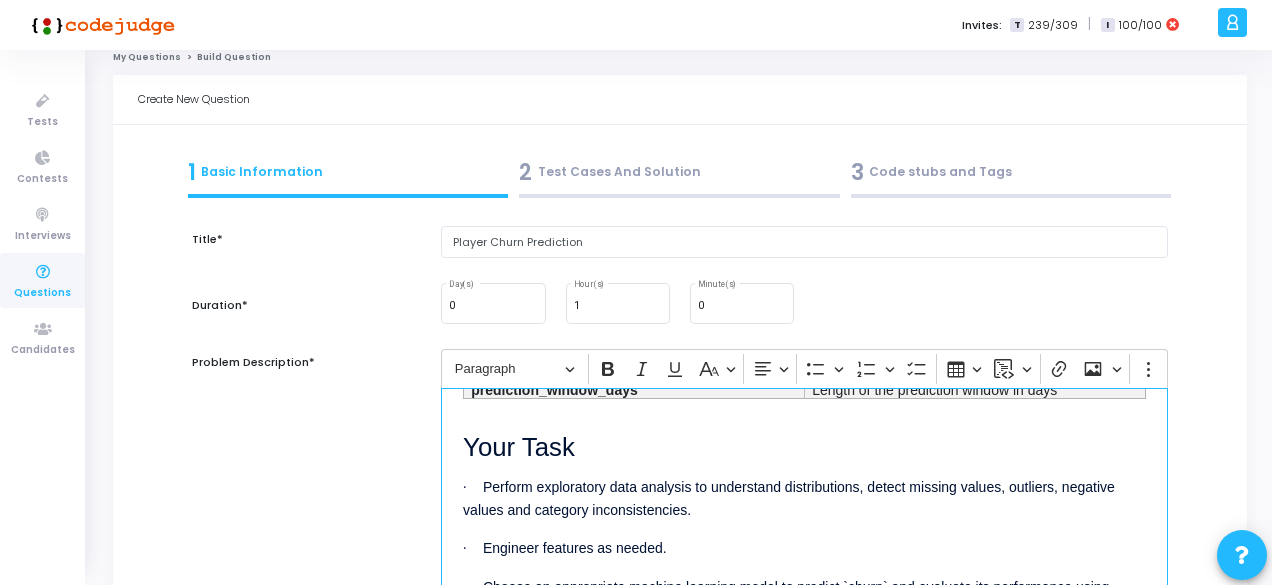 scroll, scrollTop: 880, scrollLeft: 0, axis: vertical 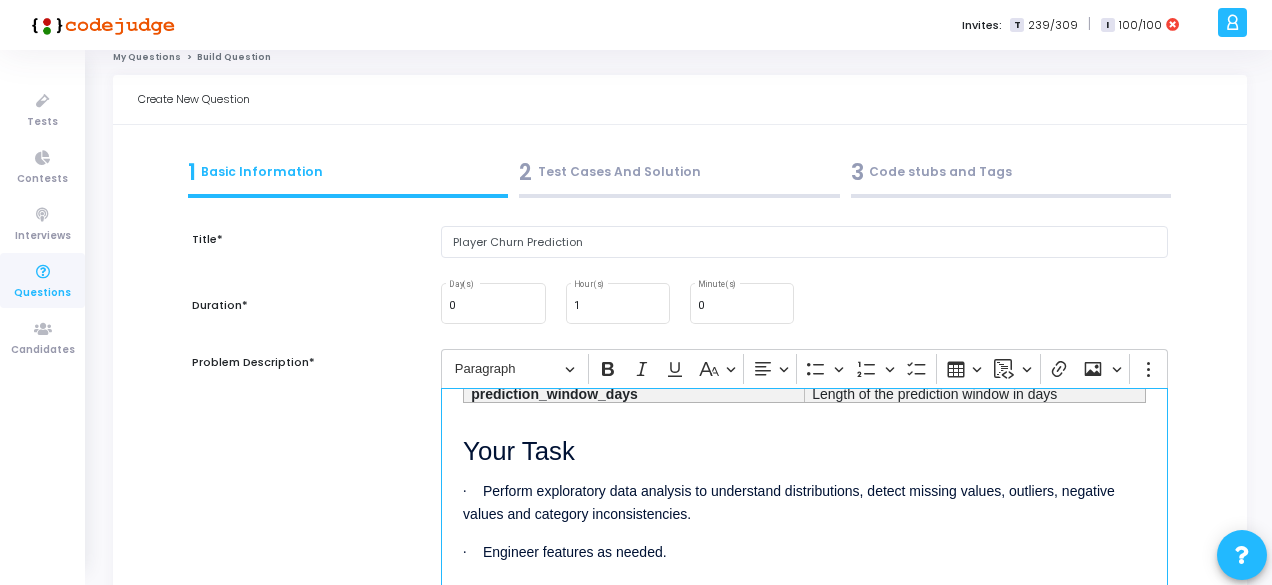click on "Your Task" at bounding box center (804, 441) 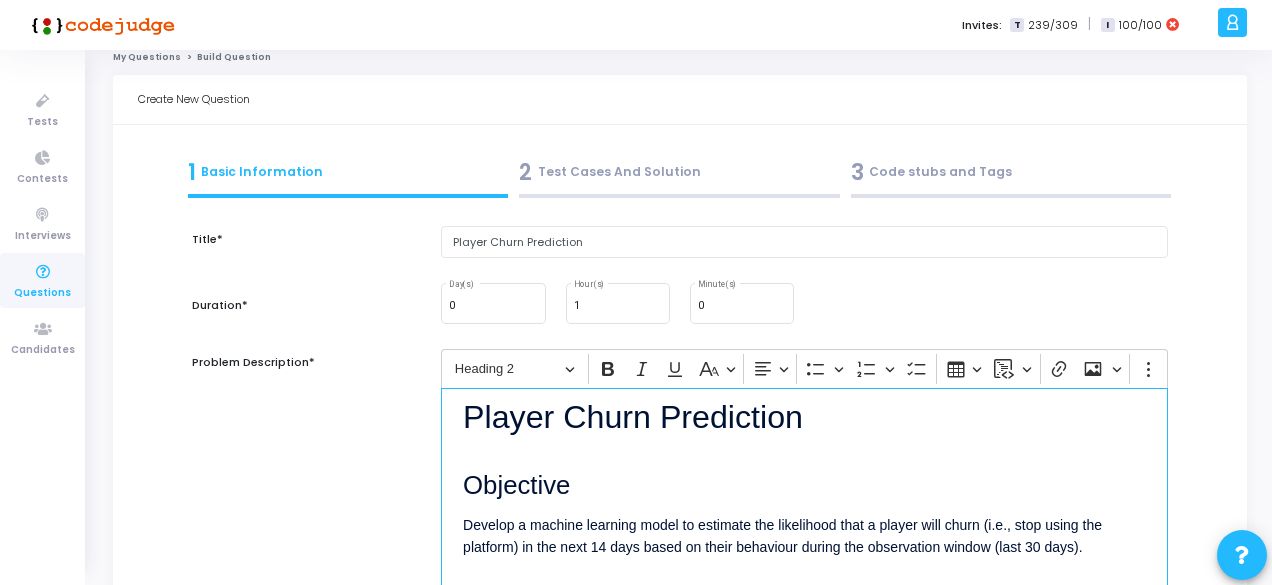scroll, scrollTop: 0, scrollLeft: 0, axis: both 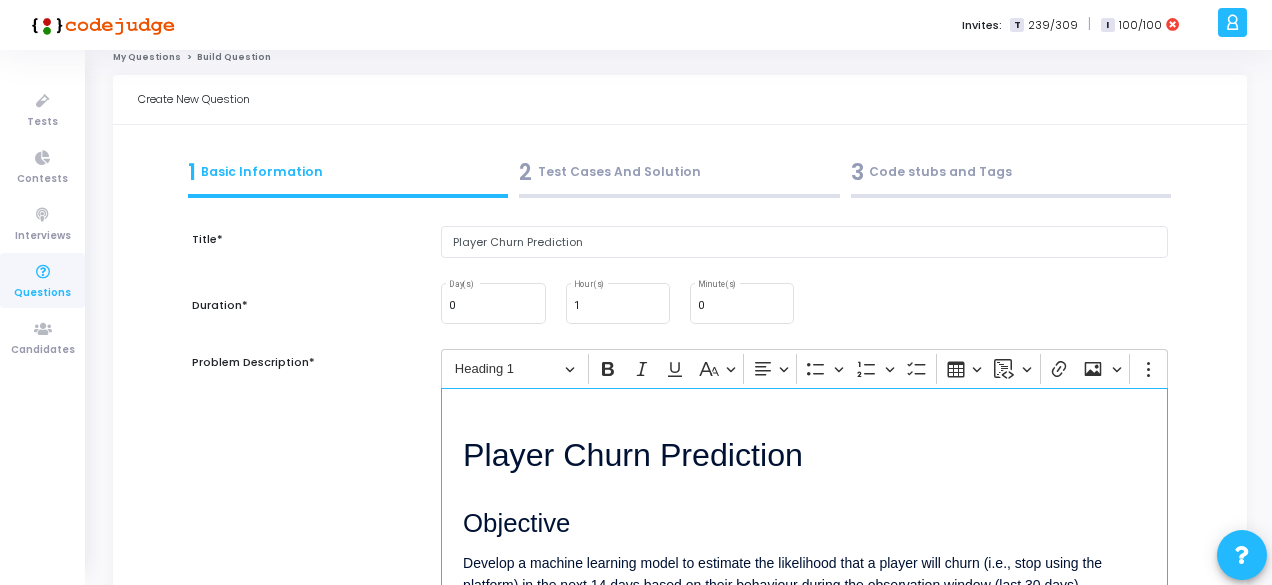 drag, startPoint x: 826, startPoint y: 458, endPoint x: 439, endPoint y: 456, distance: 387.00516 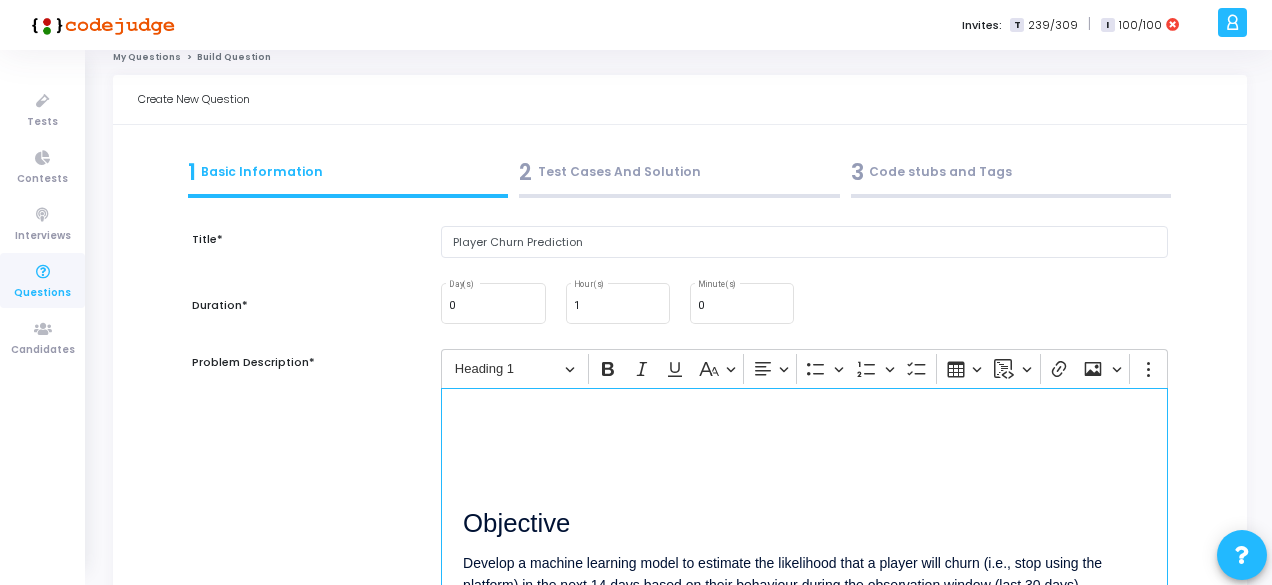 scroll, scrollTop: 0, scrollLeft: 0, axis: both 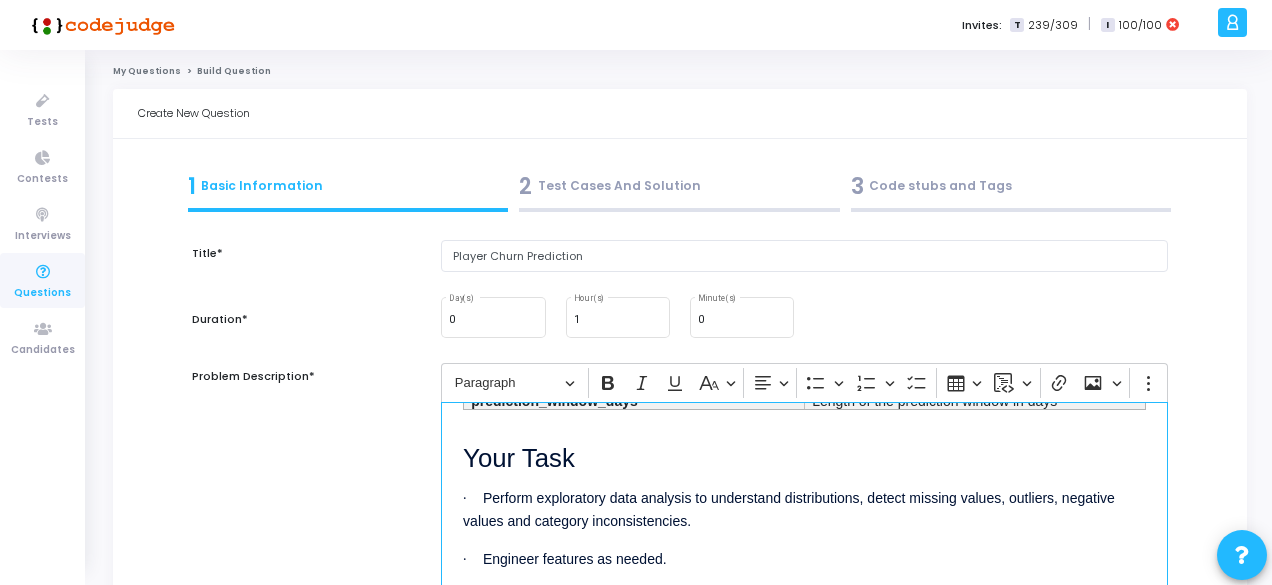 click on "Perform exploratory data analysis to understand distributions, detect missing values, outliers, negative values and category inconsistencies." at bounding box center (789, 509) 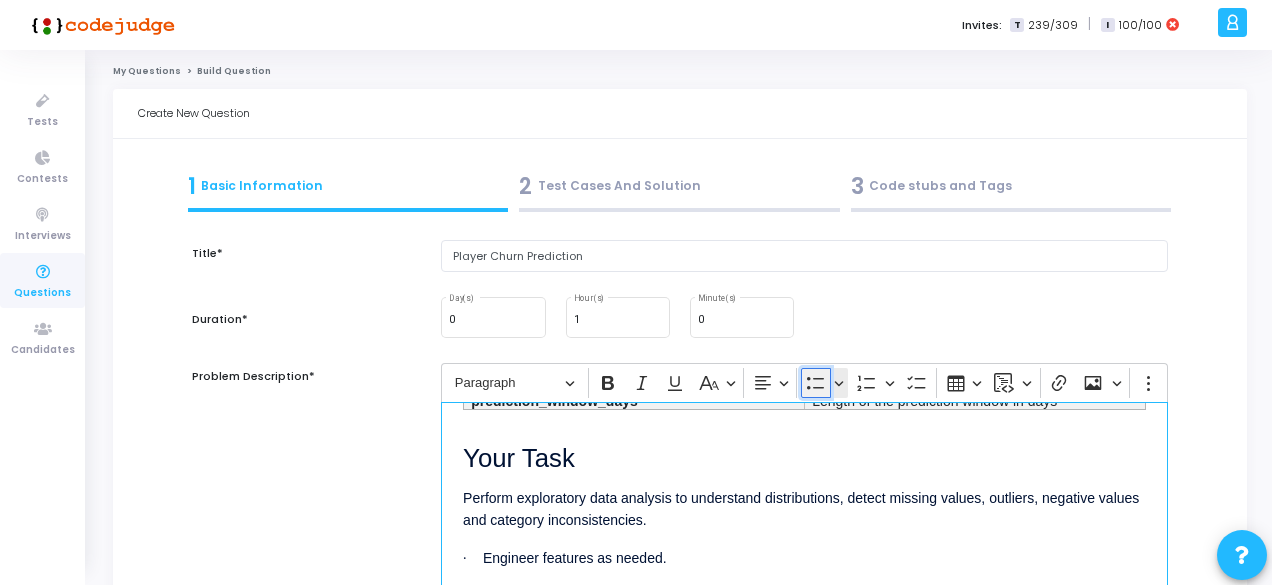 click 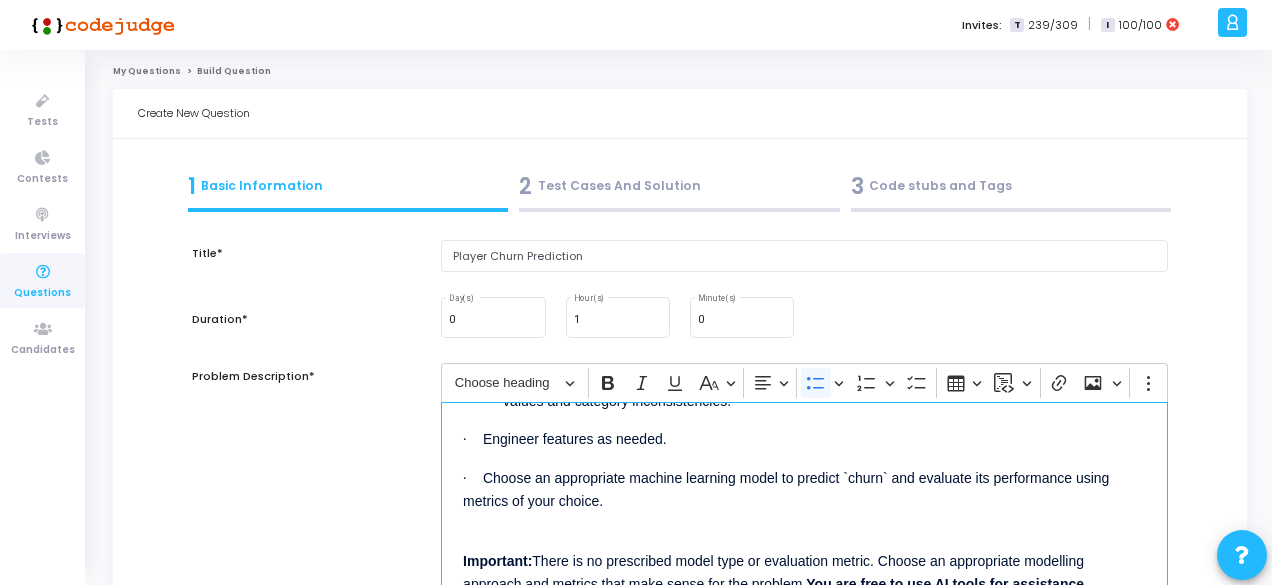scroll, scrollTop: 930, scrollLeft: 0, axis: vertical 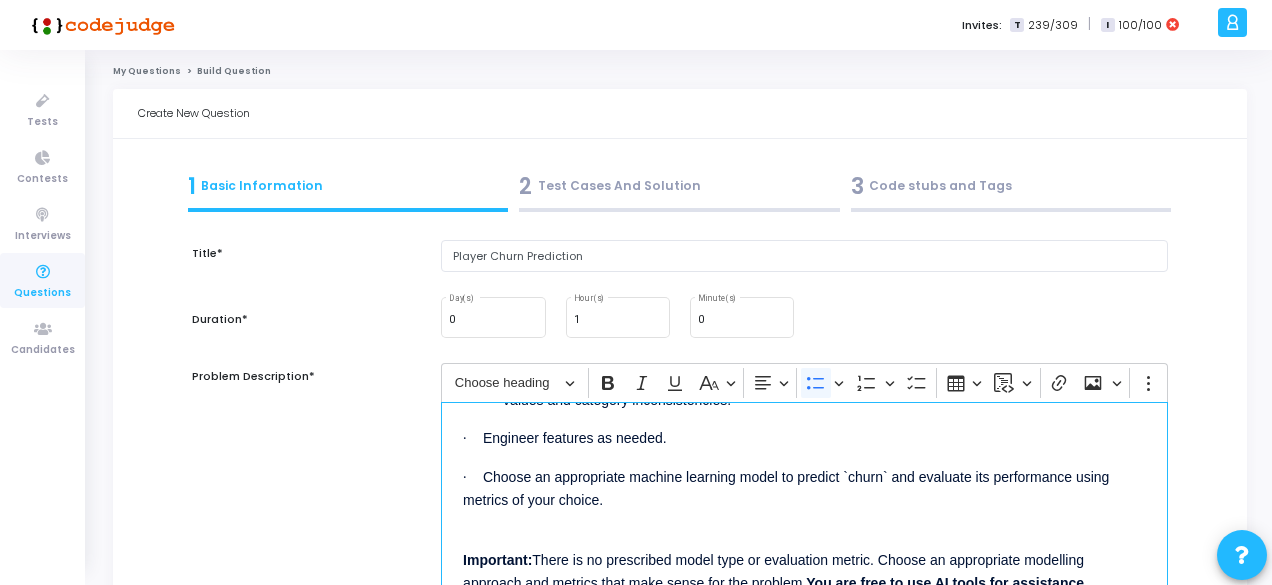 click at bounding box center (475, 440) 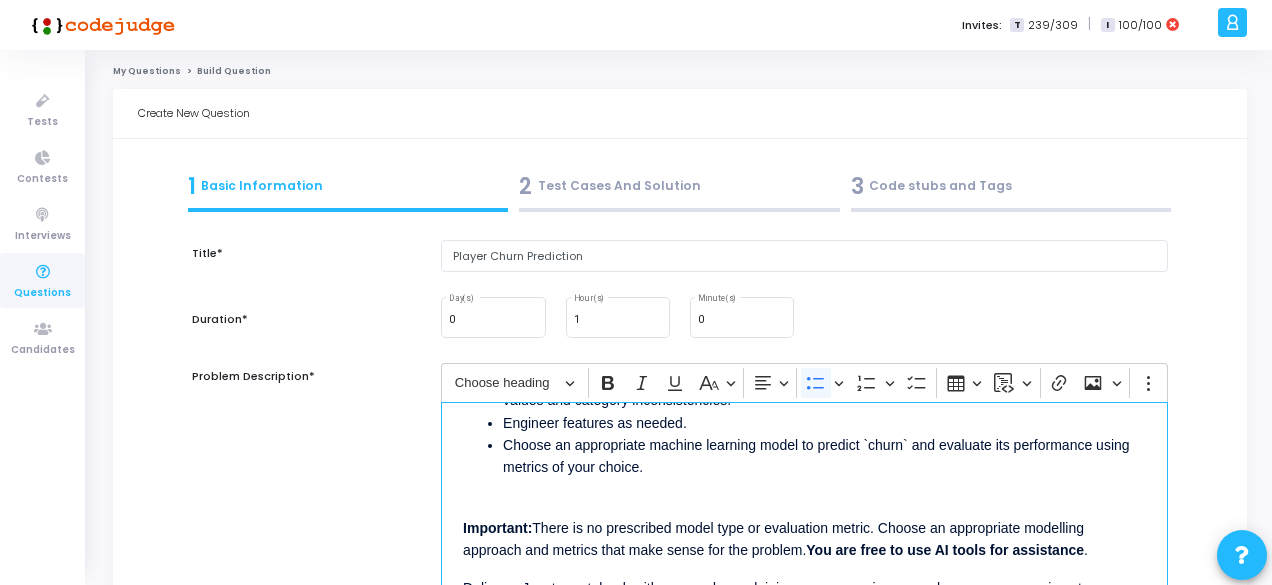 scroll, scrollTop: 1004, scrollLeft: 0, axis: vertical 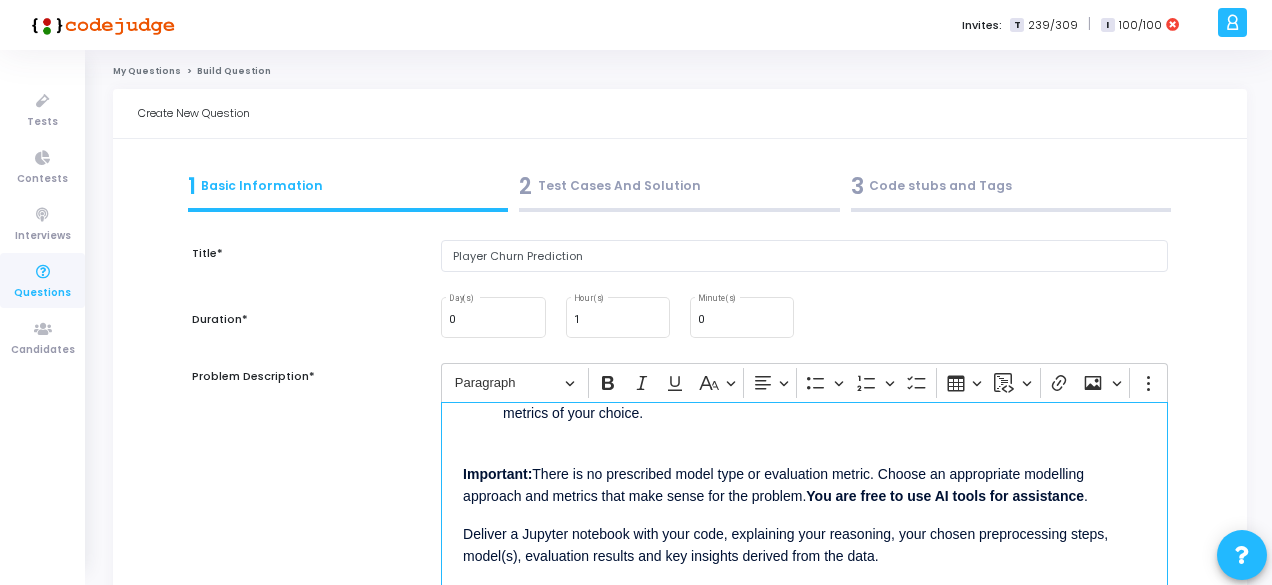 click on "Important:  There is no prescribed model type or evaluation metric. Choose an appropriate modelling approach and metrics that make sense for the problem.  You are free to use AI tools for assistance ." at bounding box center [804, 472] 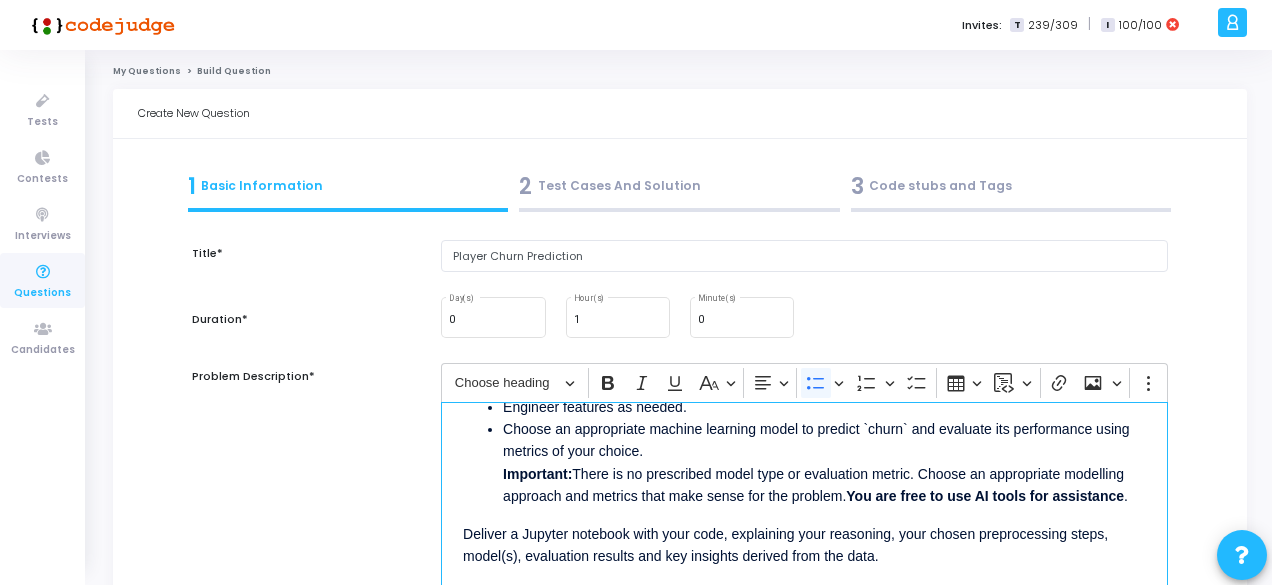 scroll, scrollTop: 1004, scrollLeft: 0, axis: vertical 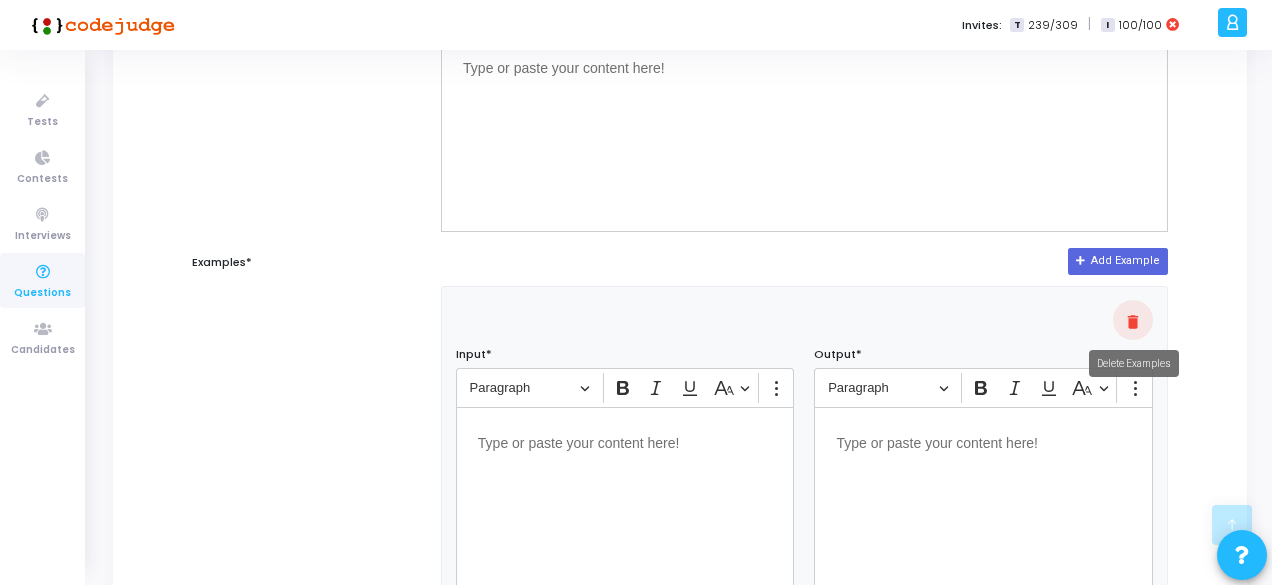 click on "delete" at bounding box center [1133, 322] 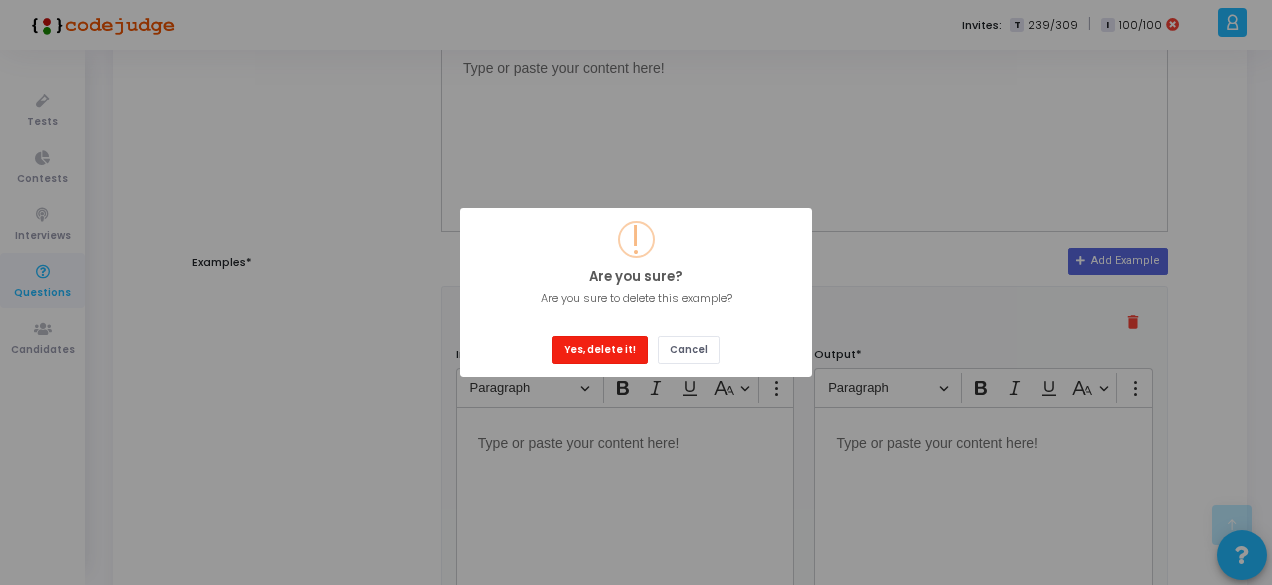 click on "Yes, delete it!" at bounding box center [600, 349] 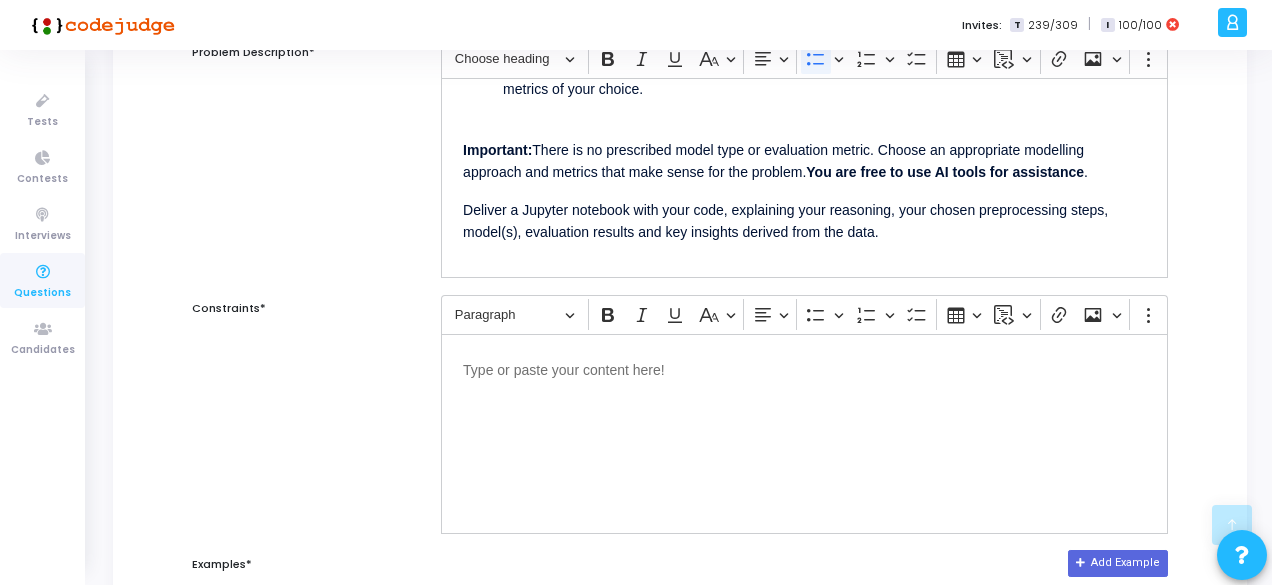 scroll, scrollTop: 322, scrollLeft: 0, axis: vertical 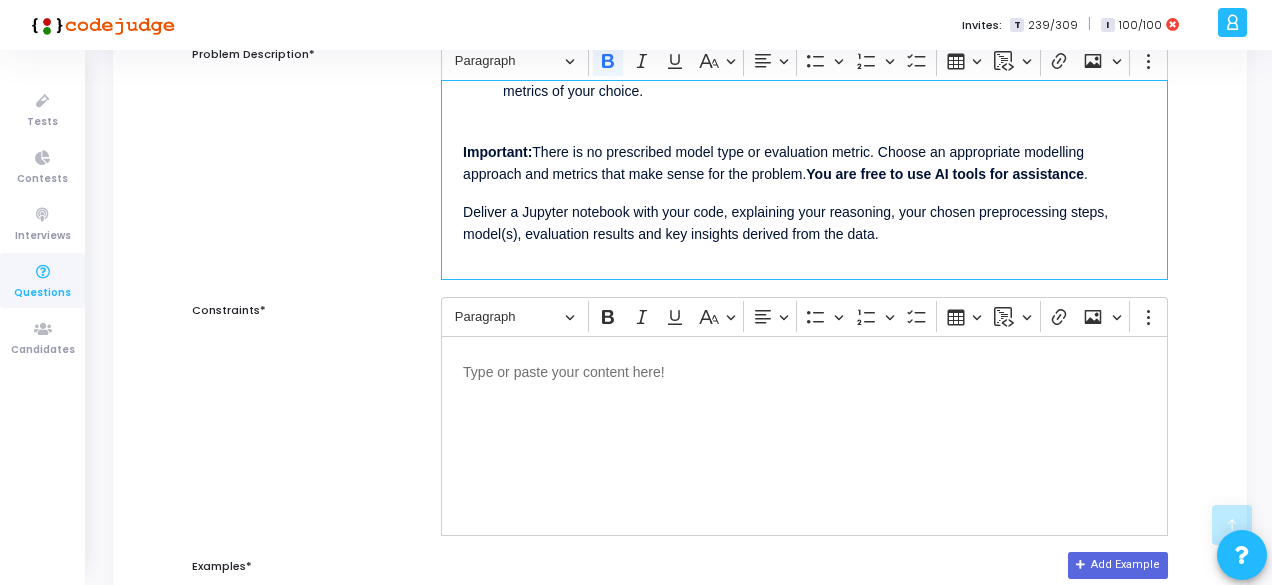 drag, startPoint x: 906, startPoint y: 237, endPoint x: 439, endPoint y: 153, distance: 474.49448 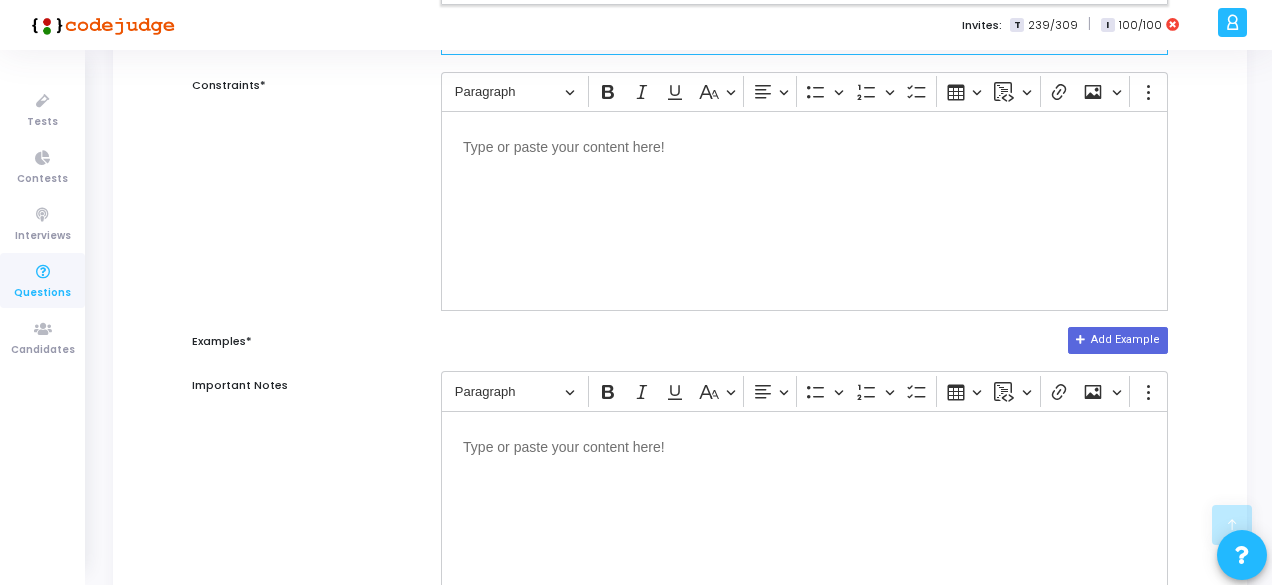 scroll, scrollTop: 546, scrollLeft: 0, axis: vertical 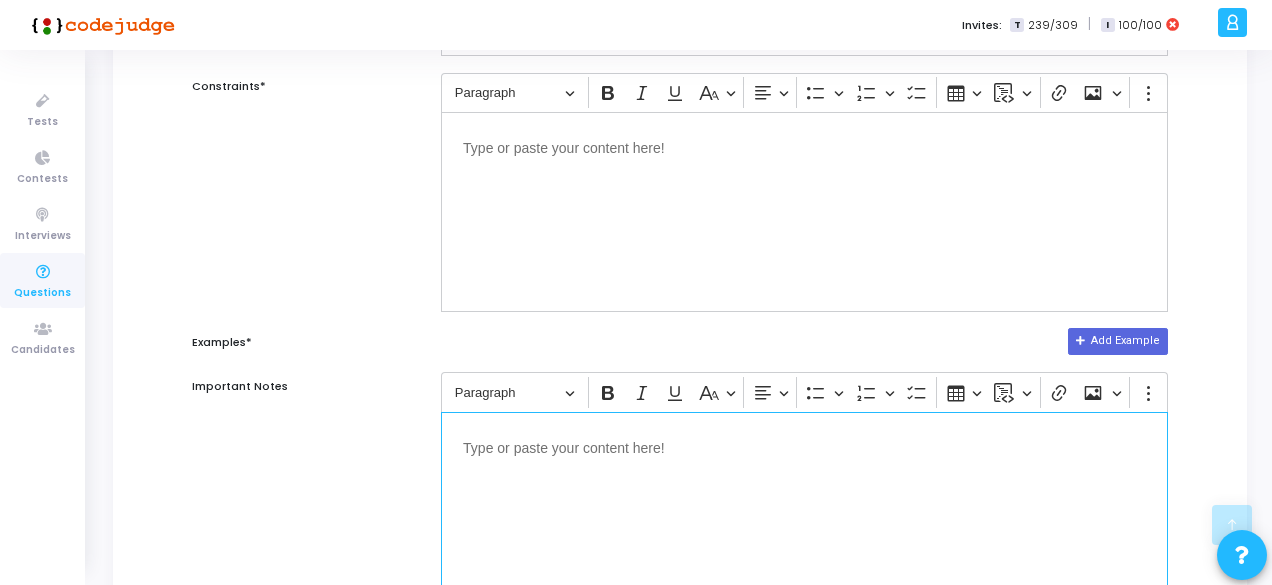 click at bounding box center (804, 446) 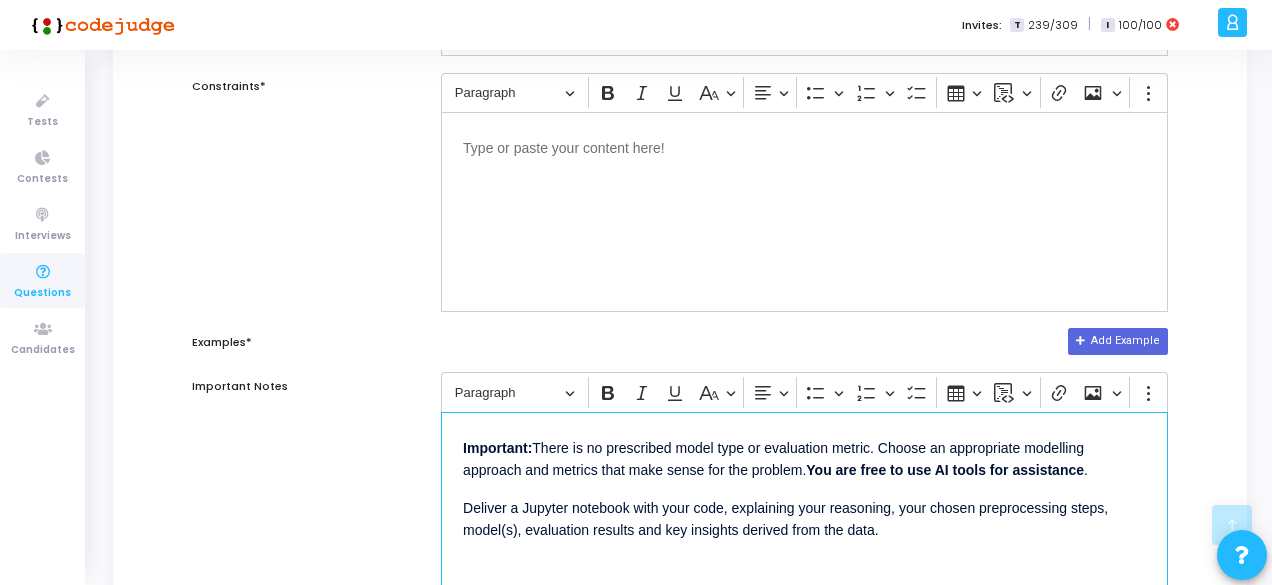 click on "Important:  There is no prescribed model type or evaluation metric. Choose an appropriate modelling approach and metrics that make sense for the problem." at bounding box center [773, 459] 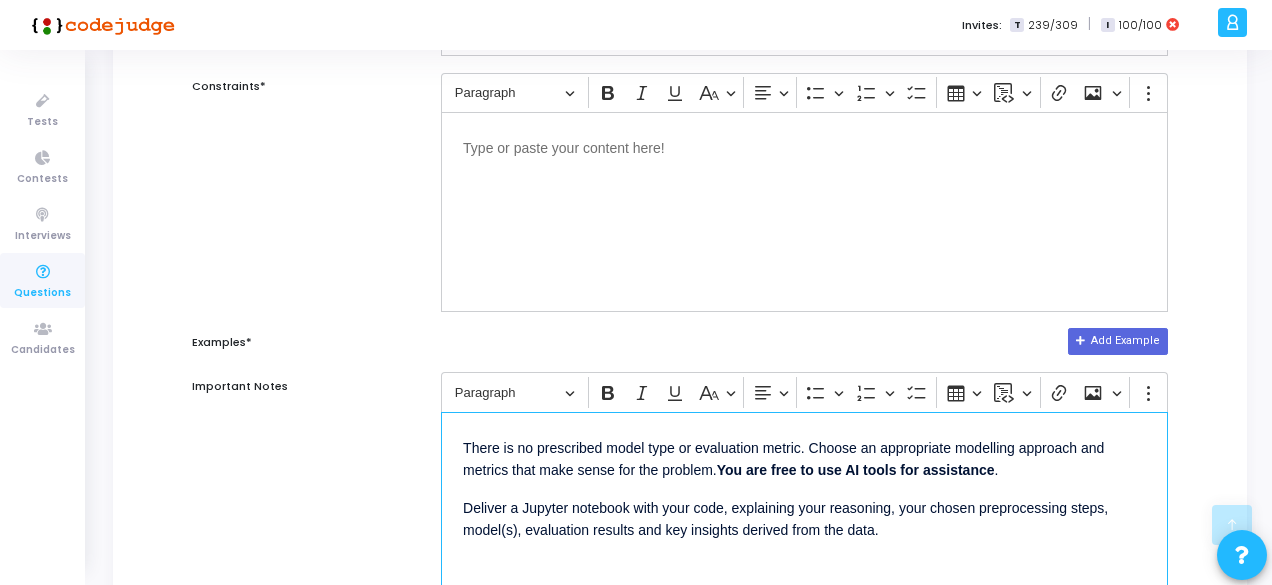 click on "Important Notes" at bounding box center (306, 489) 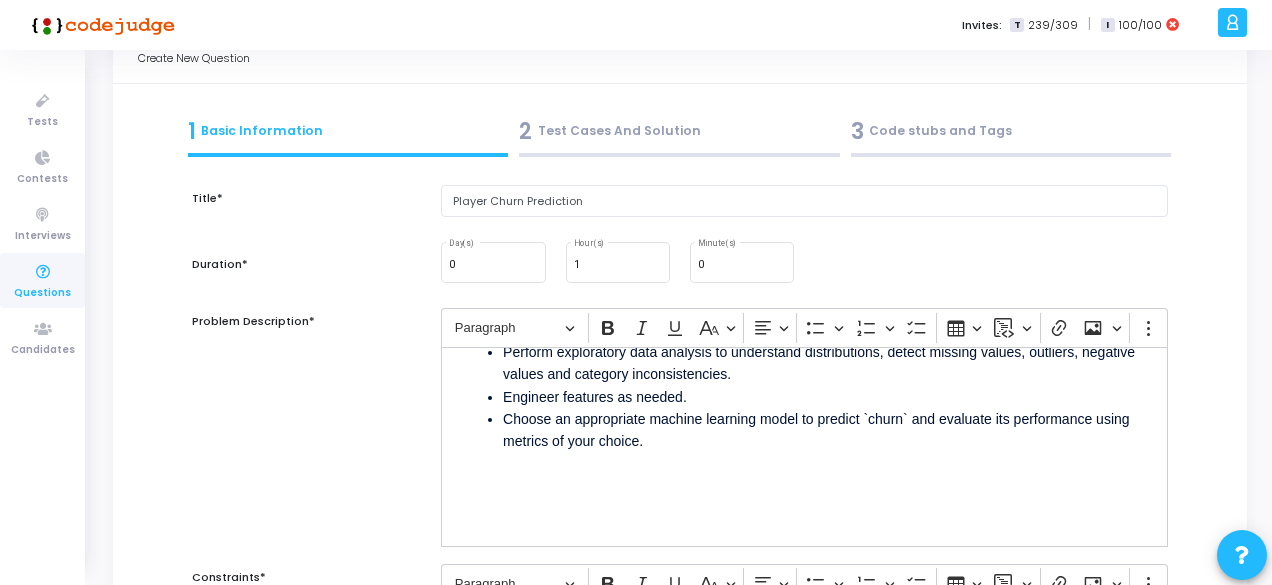 scroll, scrollTop: 51, scrollLeft: 0, axis: vertical 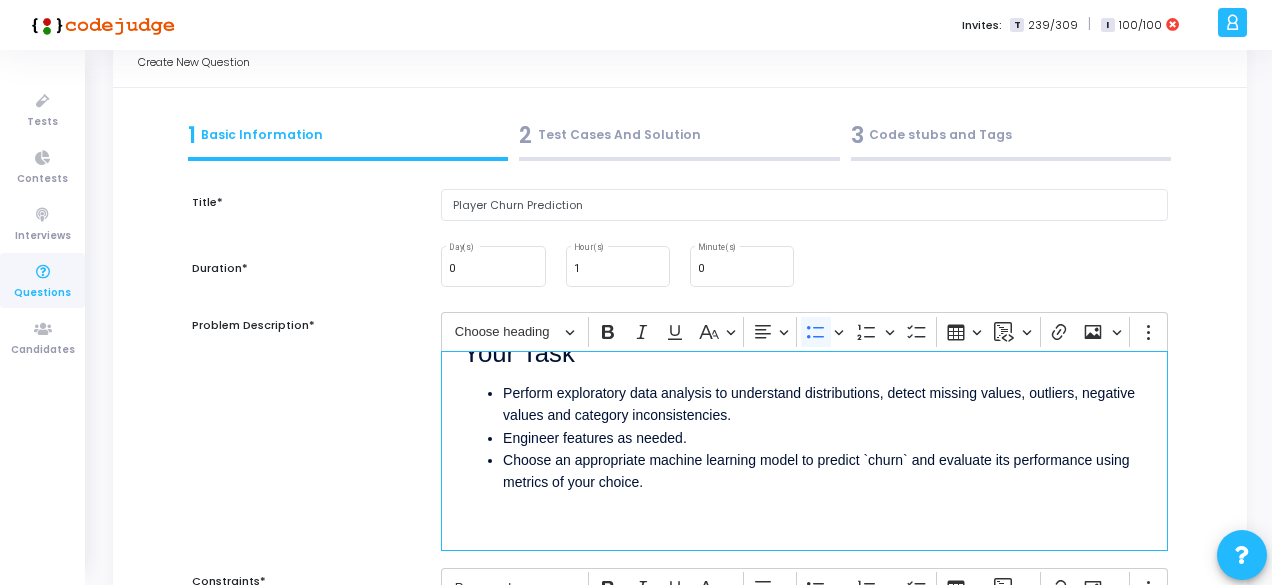 drag, startPoint x: 665, startPoint y: 506, endPoint x: 497, endPoint y: 413, distance: 192.02344 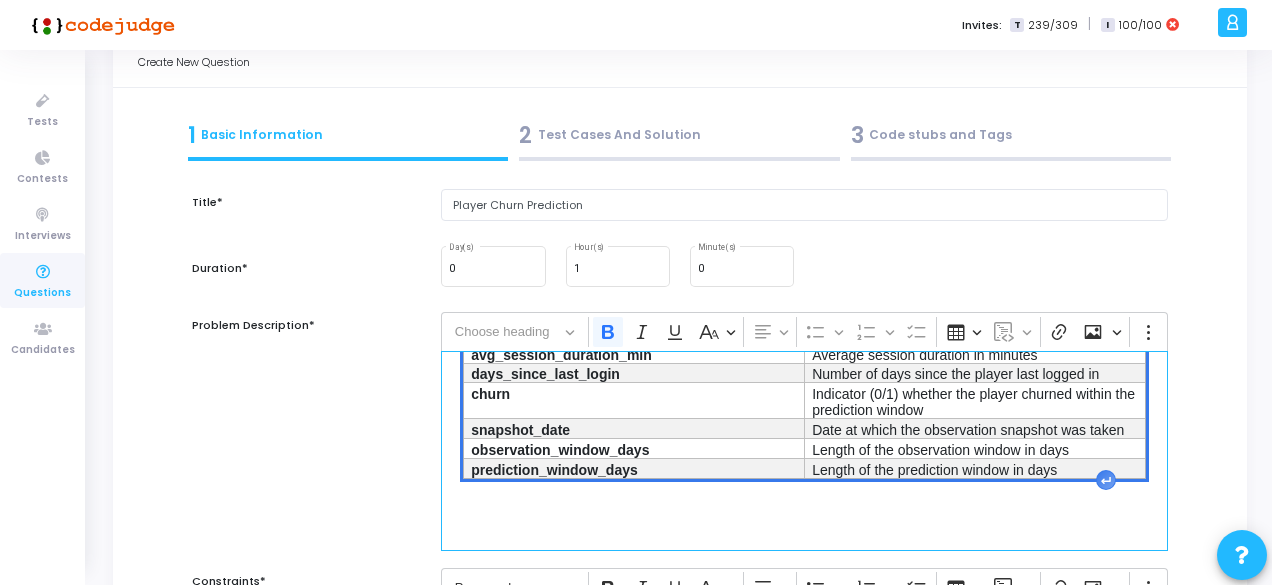 scroll, scrollTop: 710, scrollLeft: 0, axis: vertical 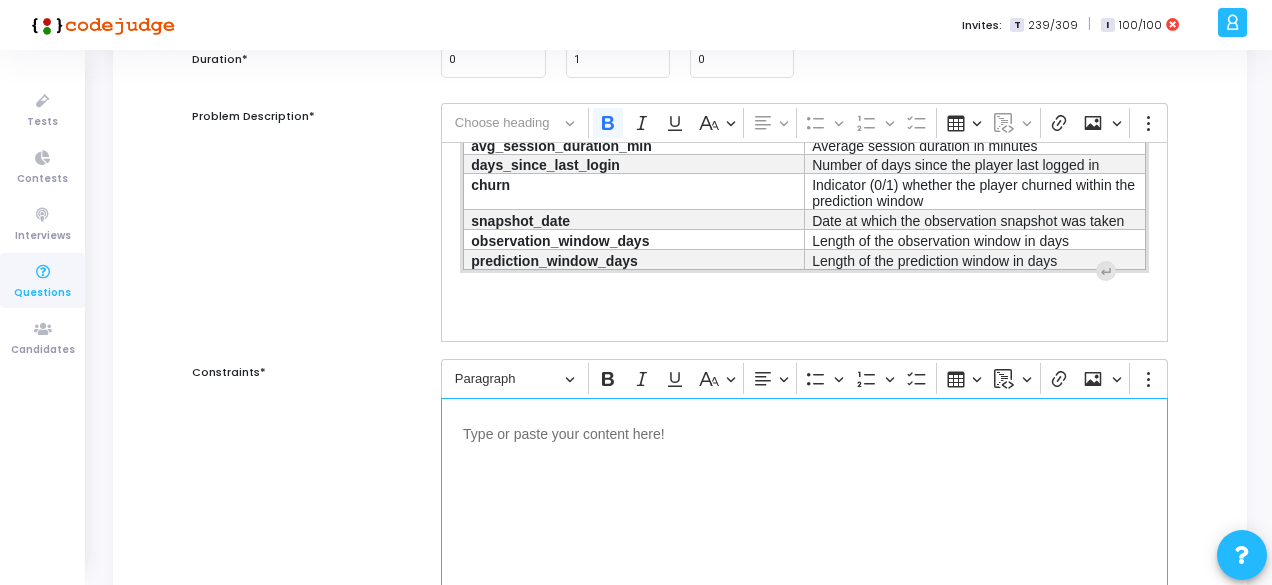 click at bounding box center [804, 432] 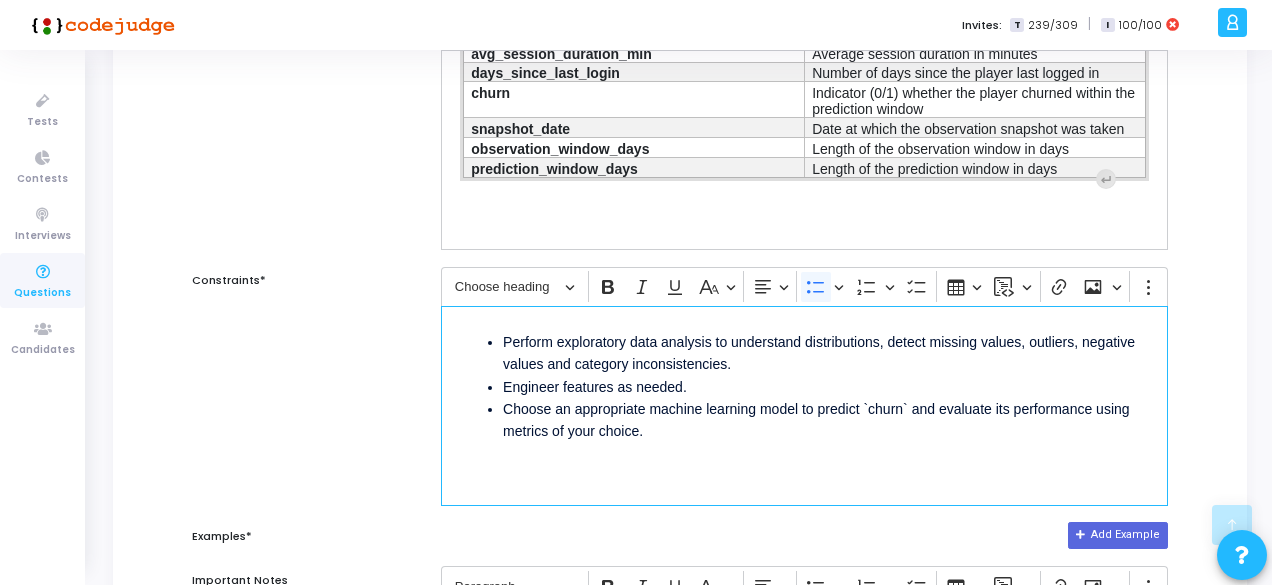 scroll, scrollTop: 355, scrollLeft: 0, axis: vertical 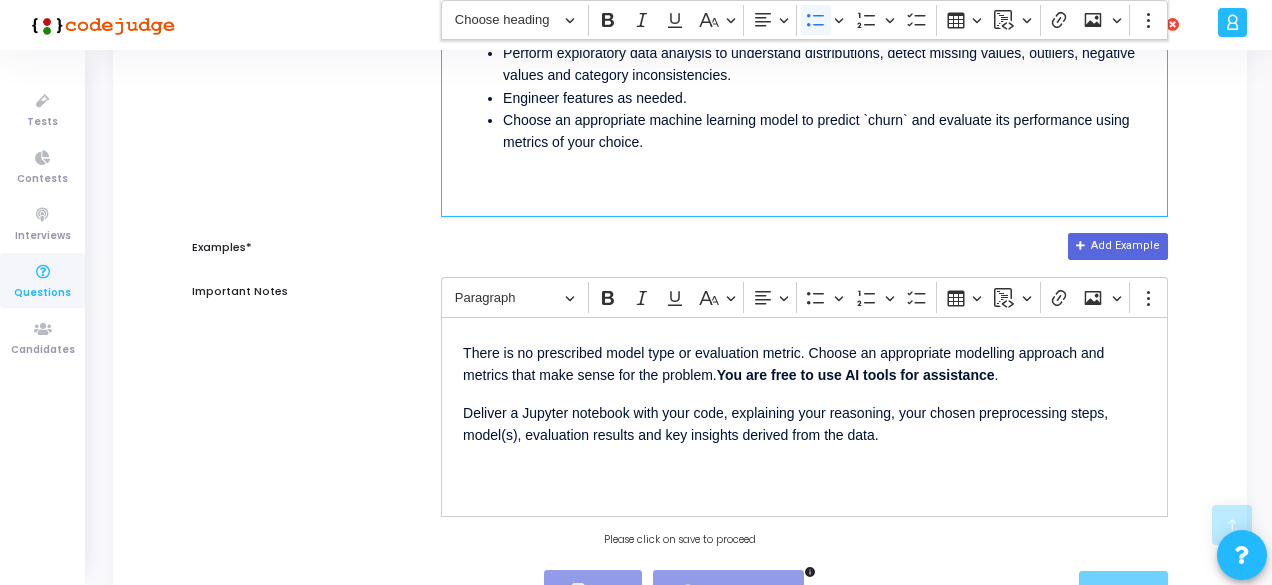 click on "Important Notes" at bounding box center (306, 394) 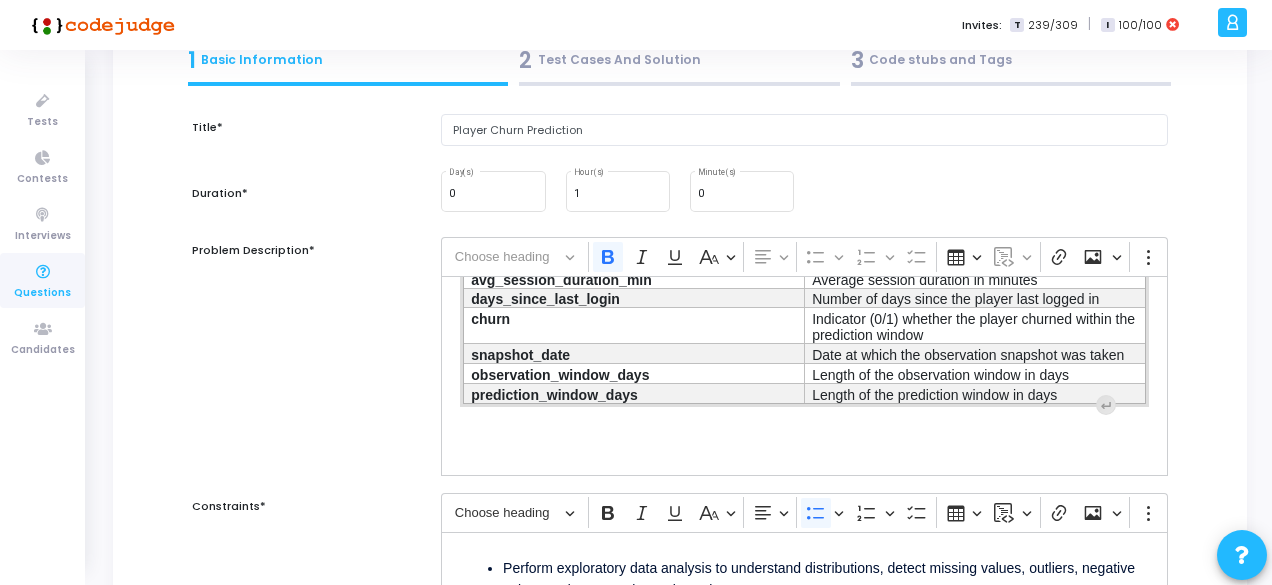 scroll, scrollTop: 125, scrollLeft: 0, axis: vertical 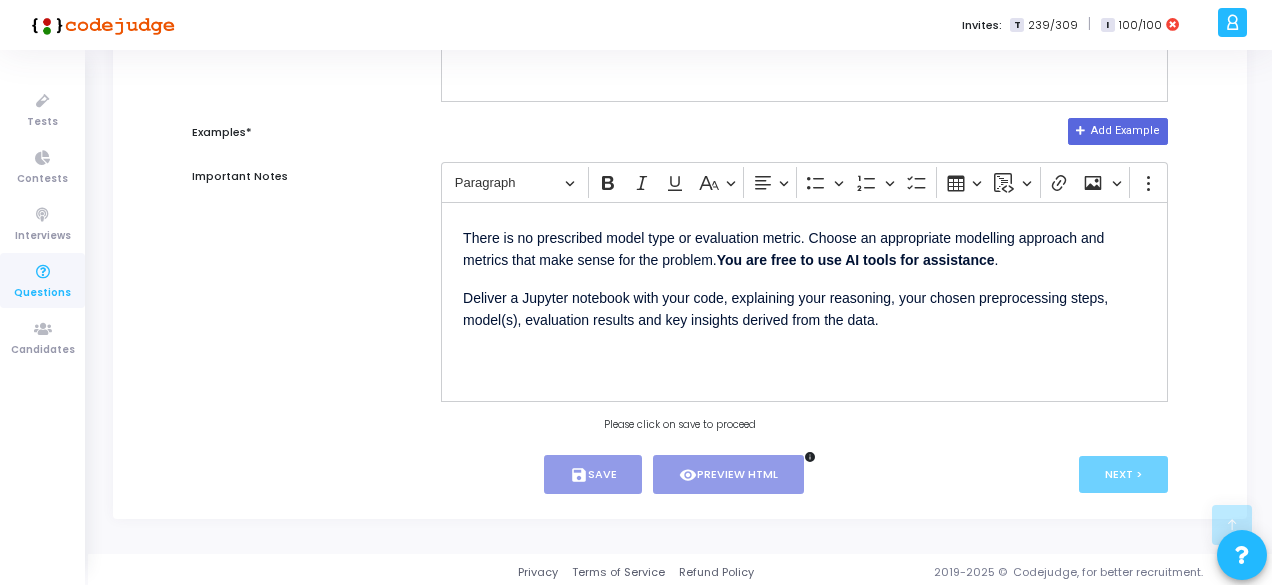 click on "< Prev" at bounding box center (314, 474) 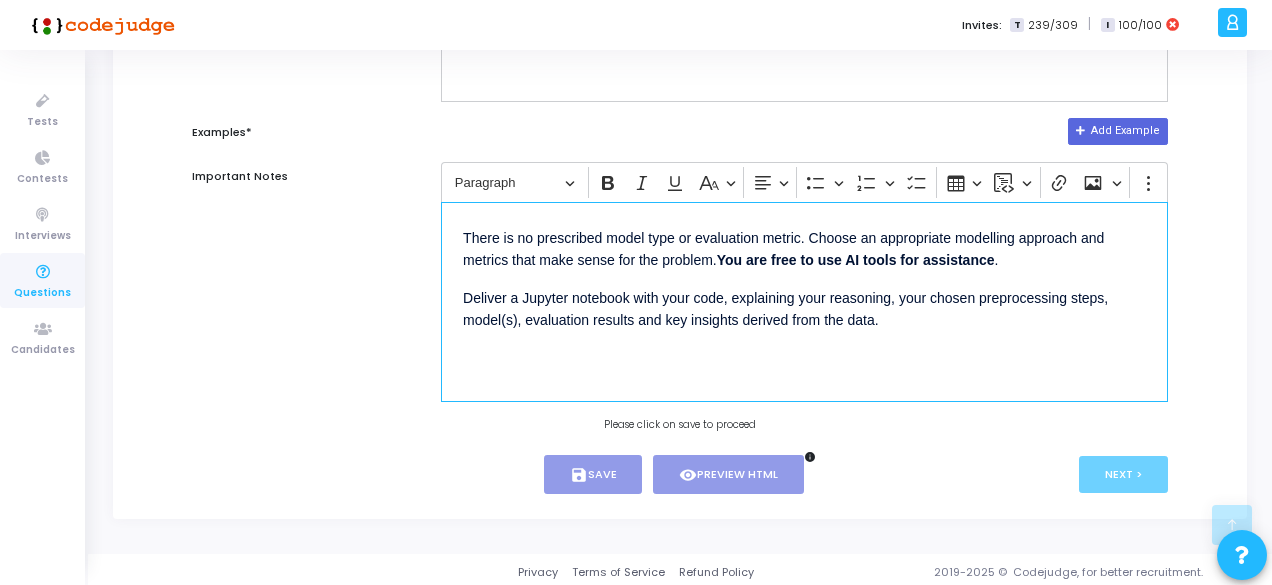 click on "Deliver a Jupyter notebook with your code, explaining your reasoning, your chosen preprocessing steps, model(s), evaluation results and key insights derived from the data." at bounding box center (804, 308) 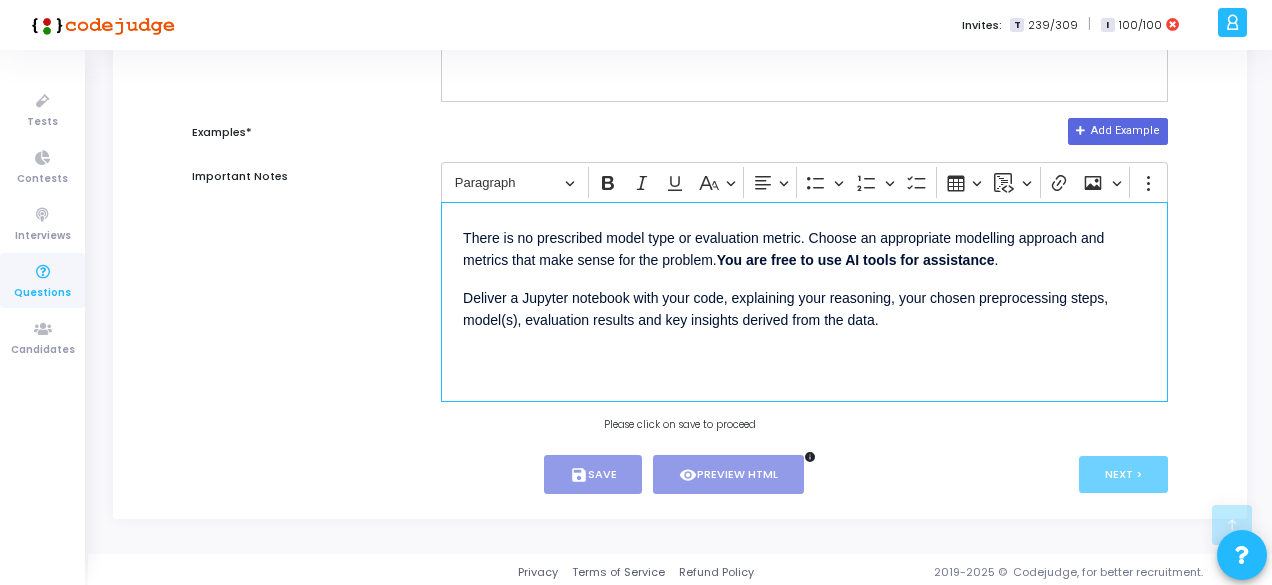 click on "Title* Player Churn Prediction Duration* 0 Day(s) 1 Hour(s) 0 Minute(s) Problem Description* Rich Text Editor Choose heading Bold Italic Underline Basic styles Text alignment Bulleted List Bulleted List Numbered List Numbered List To-do List Insert table Insert code block Insert code block Link Insert image Insert image Show more items Objective Develop a machine learning model to estimate the likelihood that a player will churn (i.e., stop using the platform) in the next 14 days based on their behaviour during the observation window (last 30 days). Dataset Context This dataset contains behavioural, financial and demographic information about players on a real‑money gaming platform.    Each record corresponds to a player snapshot taken on `snapshot_date` and summarises activity over the preceding `observation_window_days`.    Dataset Details Column Description user_id Unique identifier for each player age Age of the player in years tier Current loyalty tier (categorical) total_games_played deposit_count ." at bounding box center [680, -30] 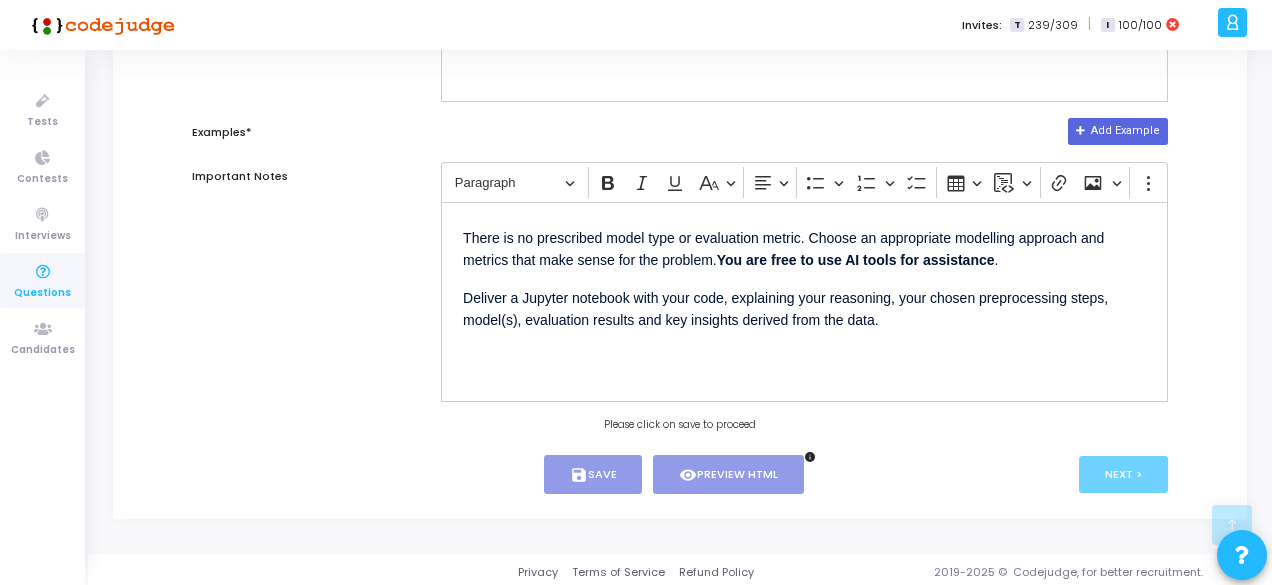 click on "Title* Player Churn Prediction Duration* 0 Day(s) 1 Hour(s) 0 Minute(s) Problem Description* Rich Text Editor Choose heading Bold Italic Underline Basic styles Text alignment Bulleted List Bulleted List Numbered List Numbered List To-do List Insert table Insert code block Insert code block Link Insert image Insert image Show more items Objective Develop a machine learning model to estimate the likelihood that a player will churn (i.e., stop using the platform) in the next 14 days based on their behaviour during the observation window (last 30 days). Dataset Context This dataset contains behavioural, financial and demographic information about players on a real‑money gaming platform.    Each record corresponds to a player snapshot taken on `snapshot_date` and summarises activity over the preceding `observation_window_days`.    Dataset Details Column Description user_id Unique identifier for each player age Age of the player in years tier Current loyalty tier (categorical) total_games_played deposit_count ." at bounding box center [680, -30] 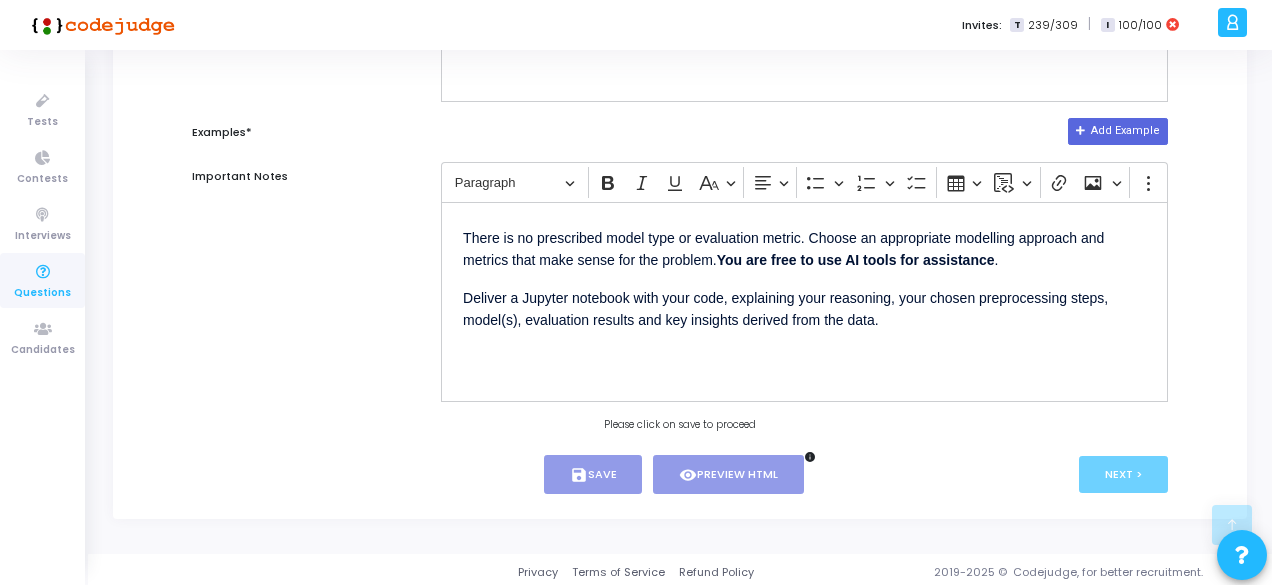 click on "Title* Player Churn Prediction Duration* 0 Day(s) 1 Hour(s) 0 Minute(s) Problem Description* Rich Text Editor Choose heading Bold Italic Underline Basic styles Text alignment Bulleted List Bulleted List Numbered List Numbered List To-do List Insert table Insert code block Insert code block Link Insert image Insert image Show more items Objective Develop a machine learning model to estimate the likelihood that a player will churn (i.e., stop using the platform) in the next 14 days based on their behaviour during the observation window (last 30 days). Dataset Context This dataset contains behavioural, financial and demographic information about players on a real‑money gaming platform.    Each record corresponds to a player snapshot taken on `snapshot_date` and summarises activity over the preceding `observation_window_days`.    Dataset Details Column Description user_id Unique identifier for each player age Age of the player in years tier Current loyalty tier (categorical) total_games_played deposit_count ." at bounding box center [680, -30] 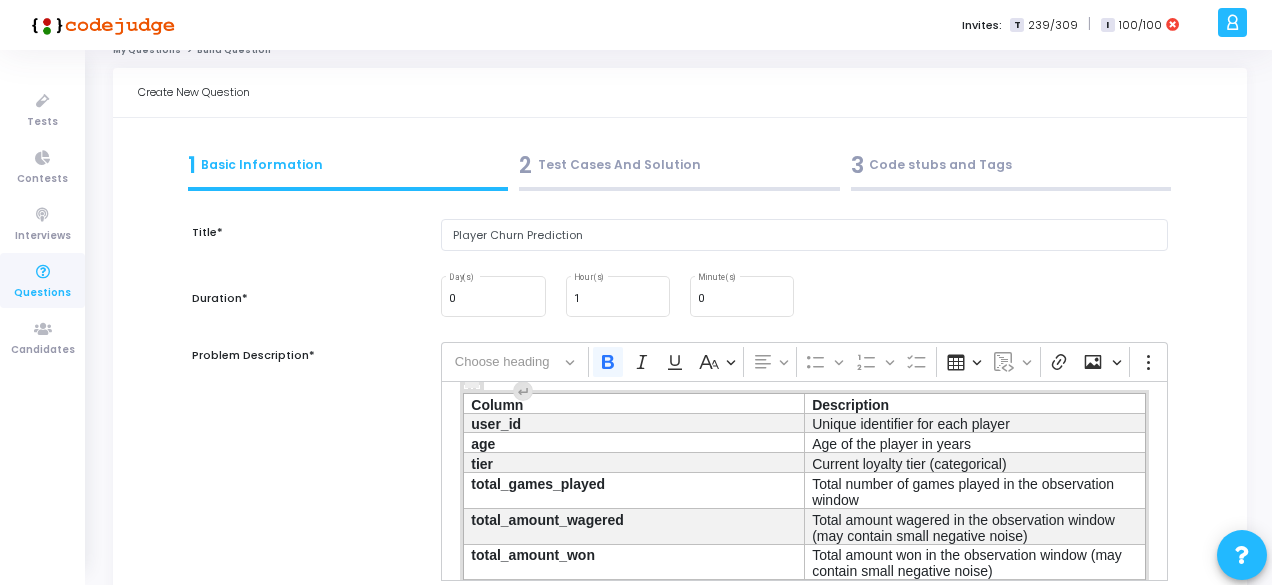 scroll, scrollTop: 0, scrollLeft: 0, axis: both 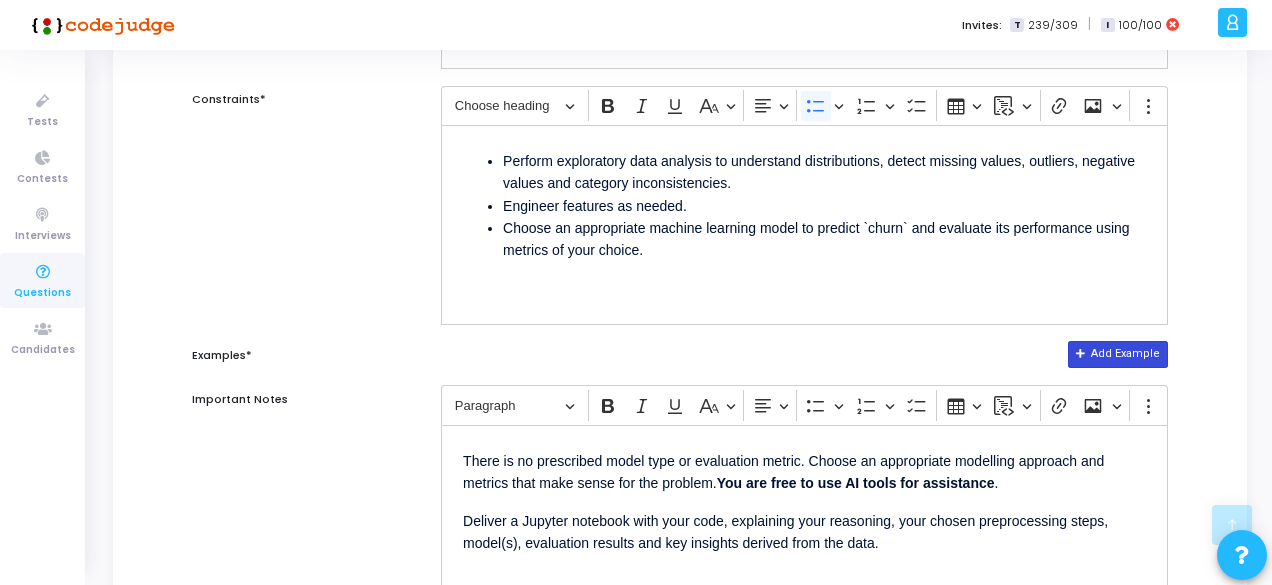 click on "Add Example" at bounding box center (1118, 354) 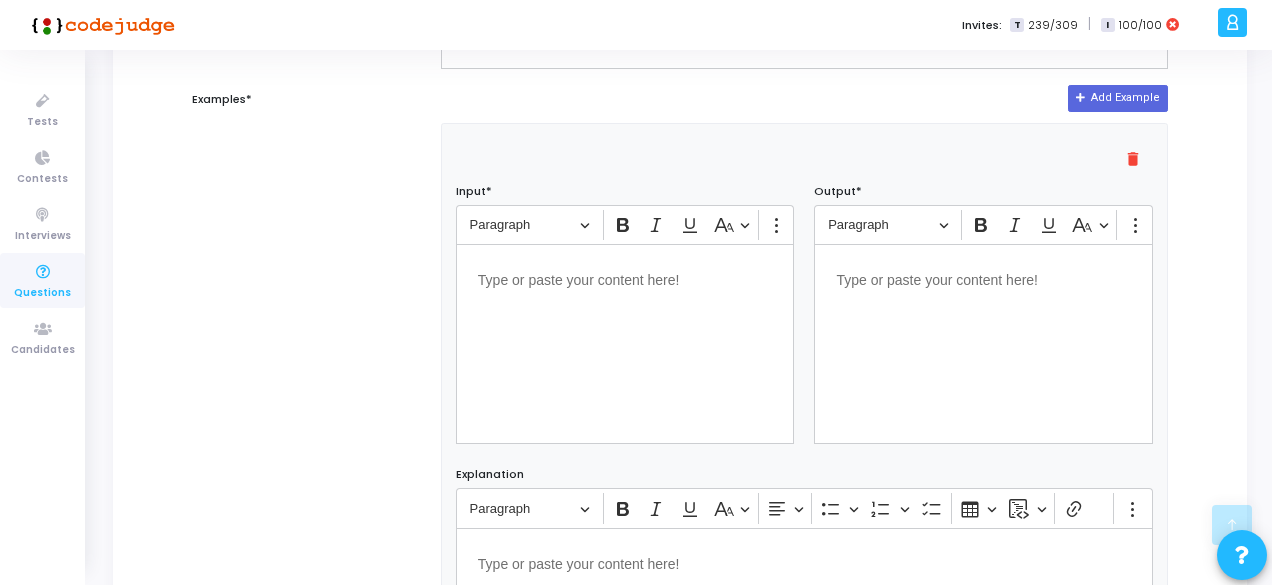 scroll, scrollTop: 792, scrollLeft: 0, axis: vertical 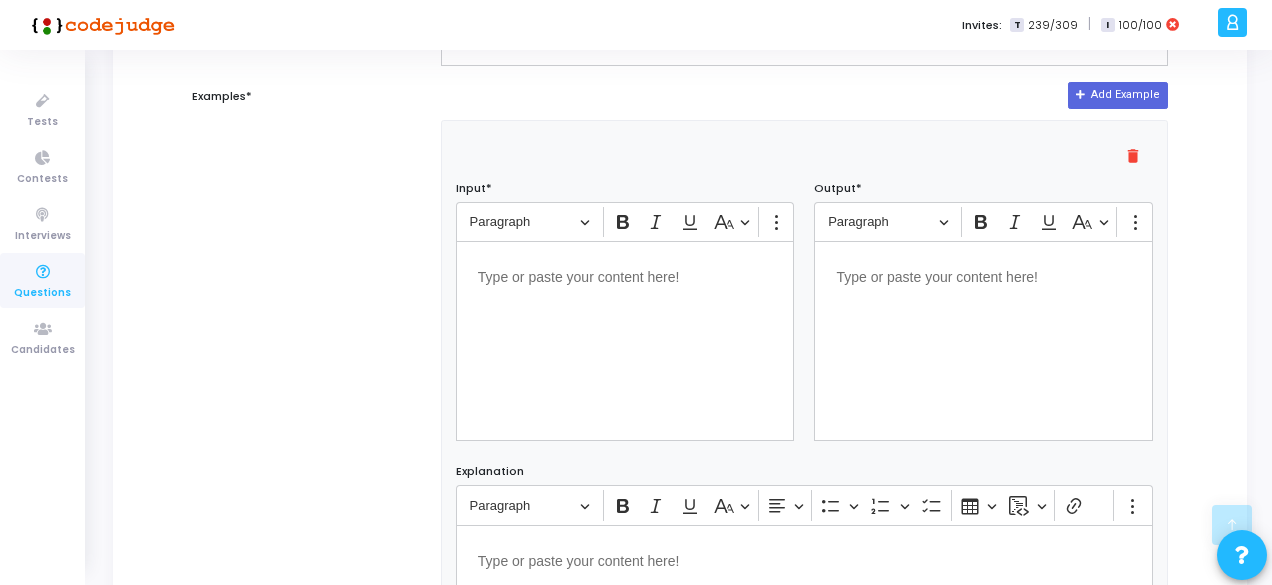 click at bounding box center (625, 341) 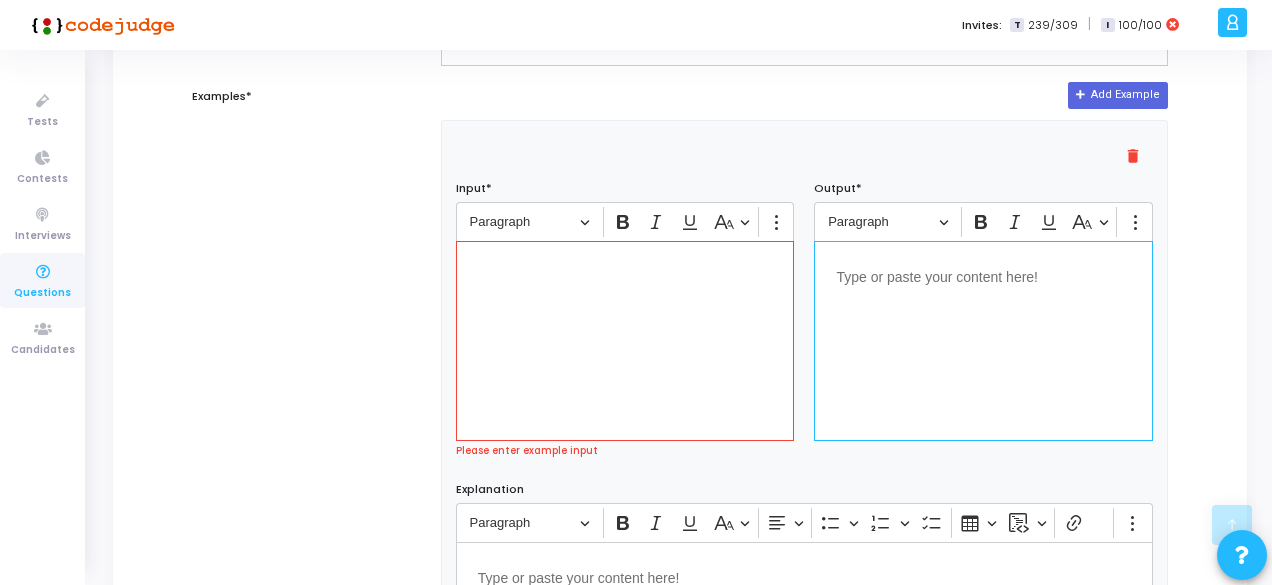 click at bounding box center (983, 275) 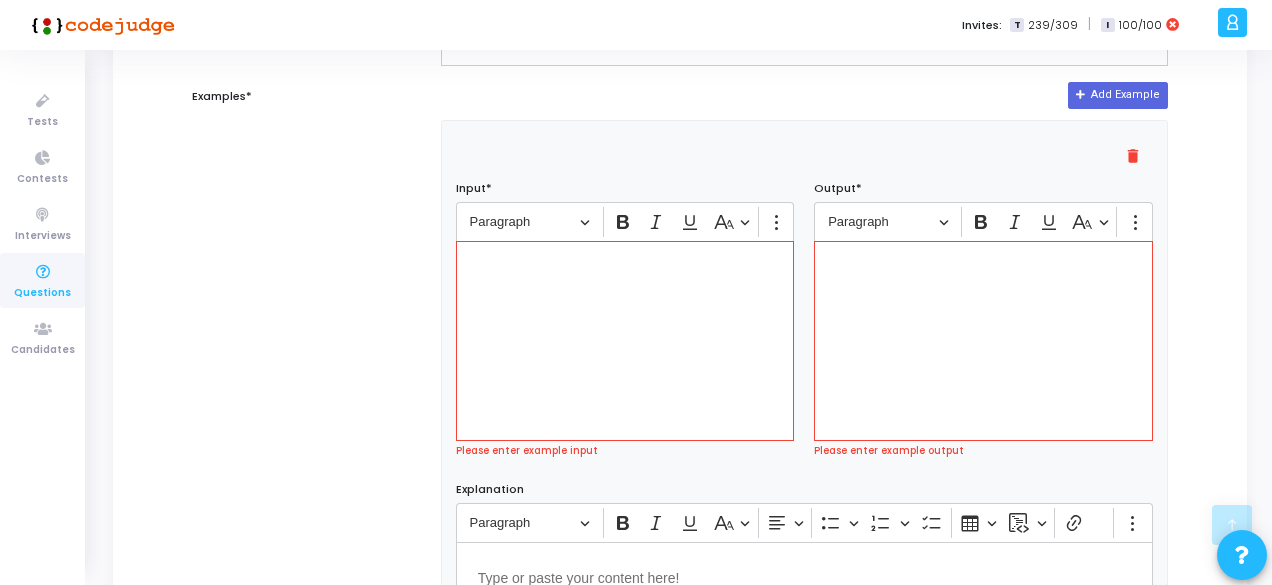 click on "Examples*" at bounding box center (306, 425) 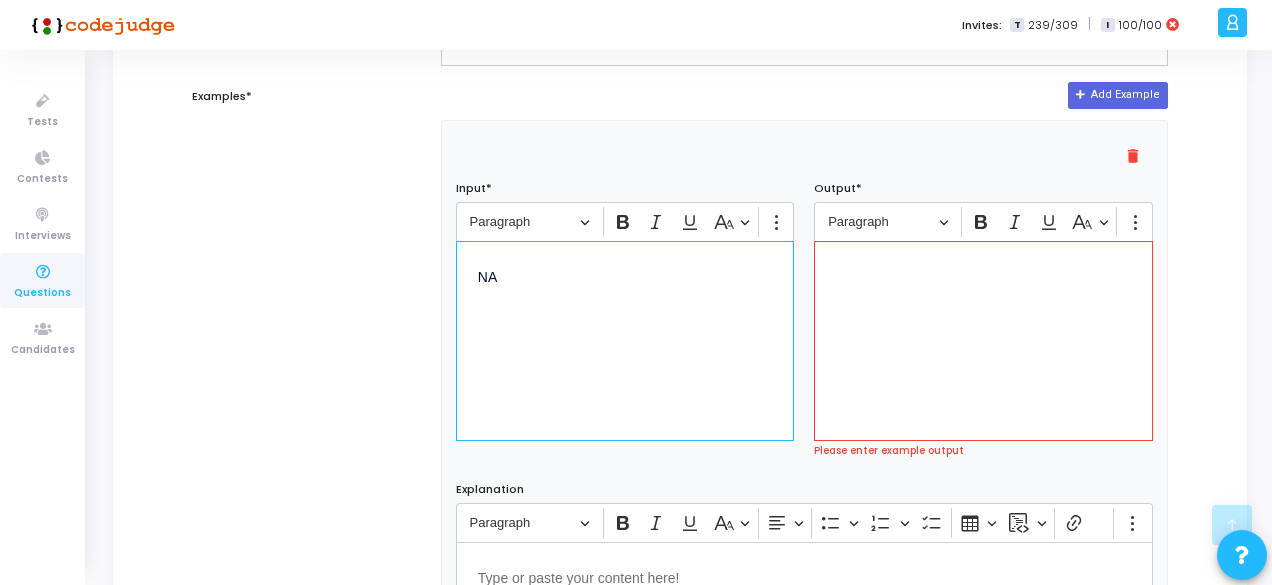 click at bounding box center (983, 275) 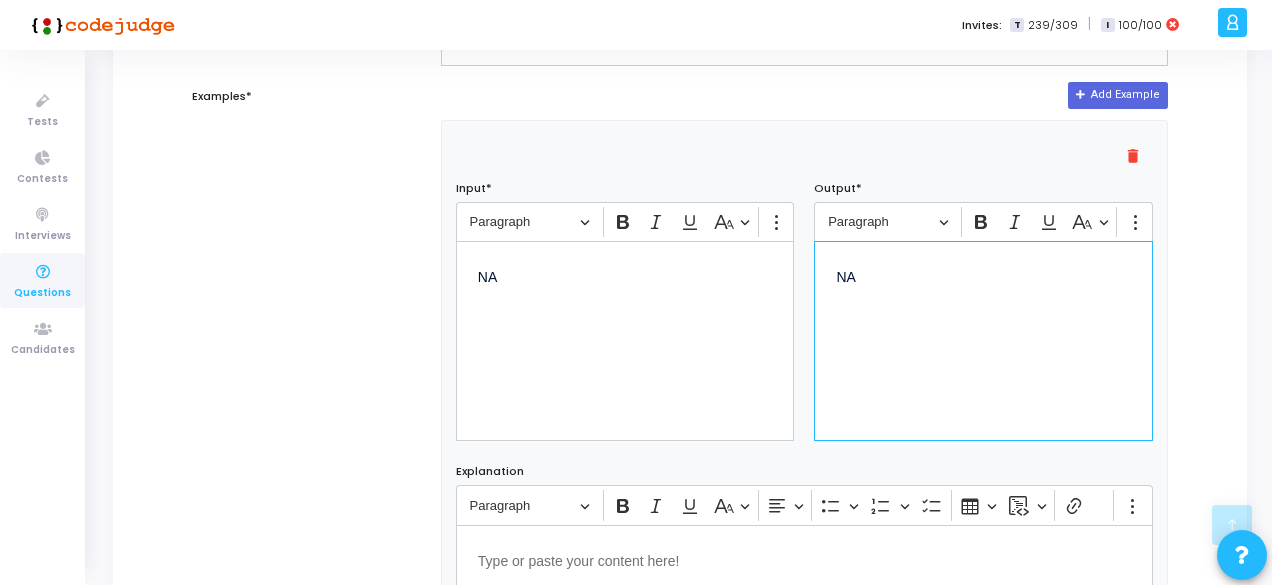 click on "Examples*" at bounding box center (306, 416) 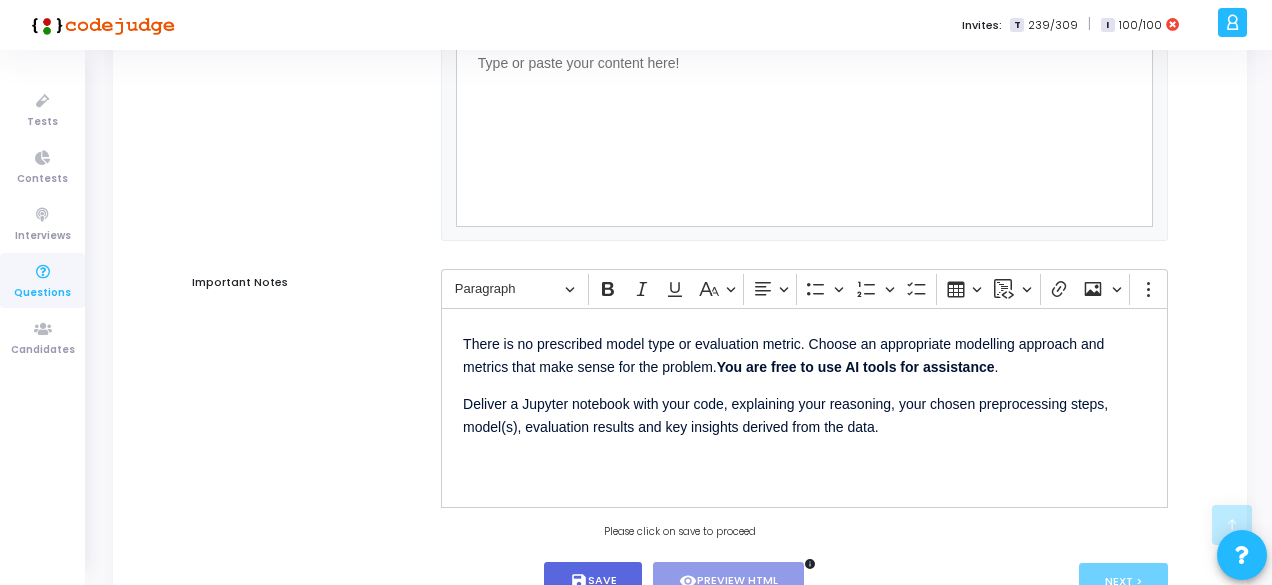 scroll, scrollTop: 1402, scrollLeft: 0, axis: vertical 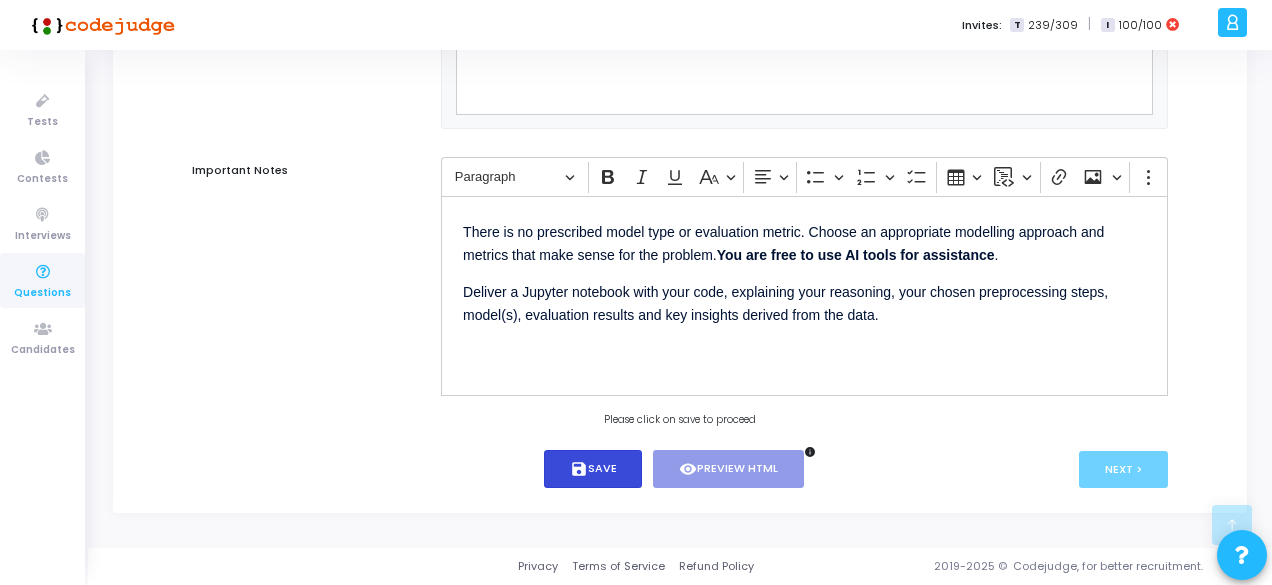 click on "save" at bounding box center (579, 469) 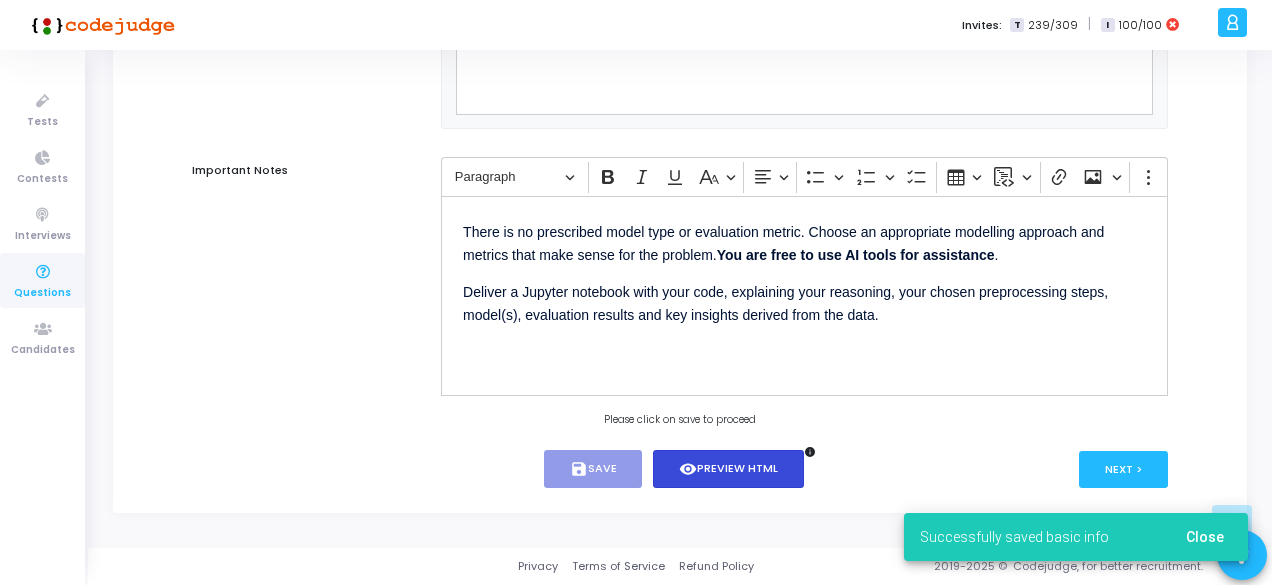 click on "visibility" at bounding box center (688, 469) 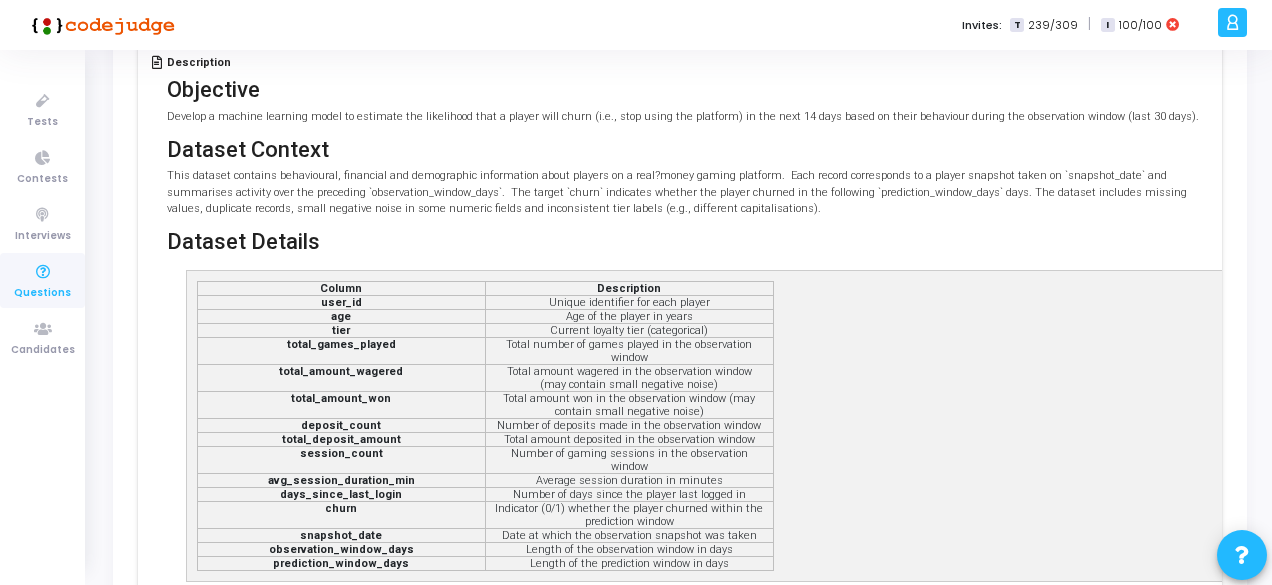 scroll, scrollTop: 0, scrollLeft: 0, axis: both 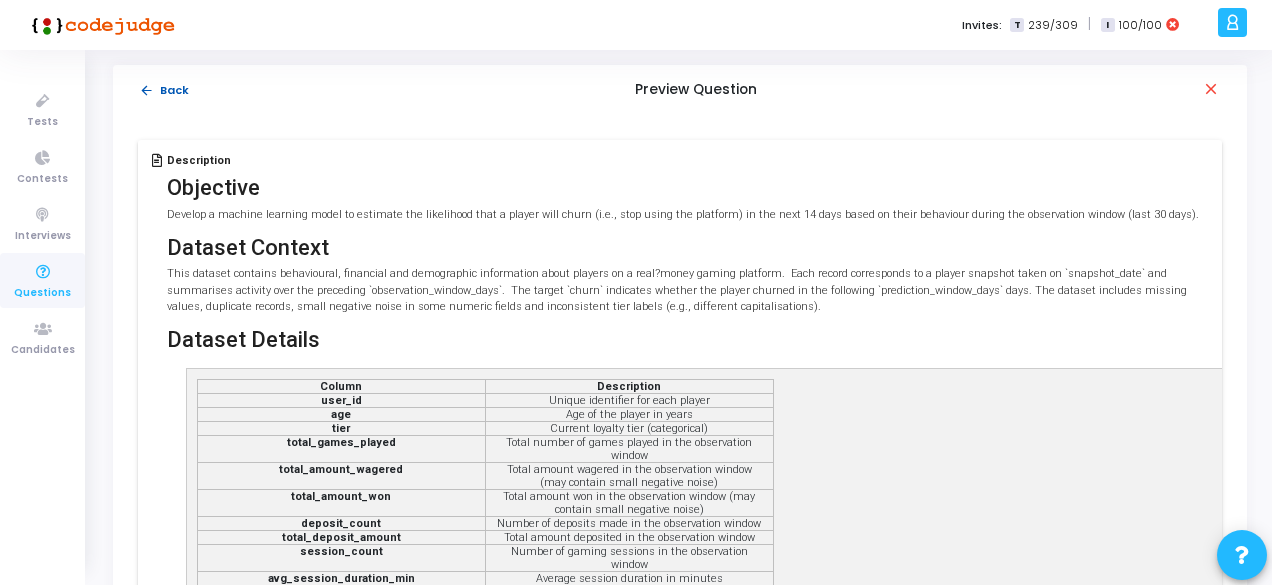 click on "arrow_back  Back" 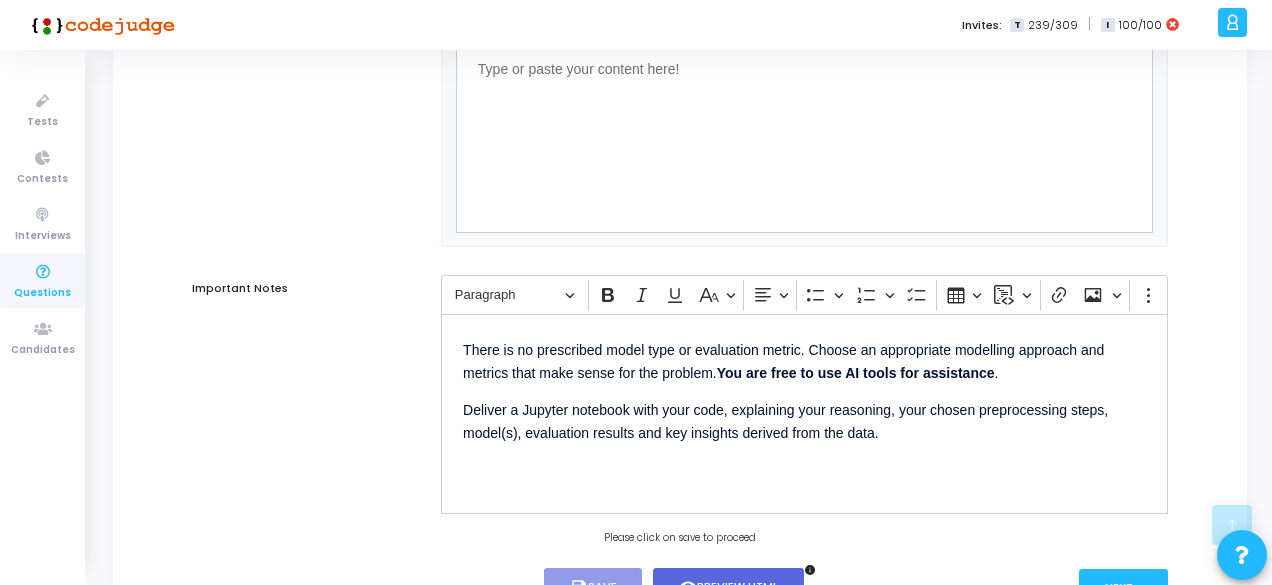 scroll, scrollTop: 1278, scrollLeft: 0, axis: vertical 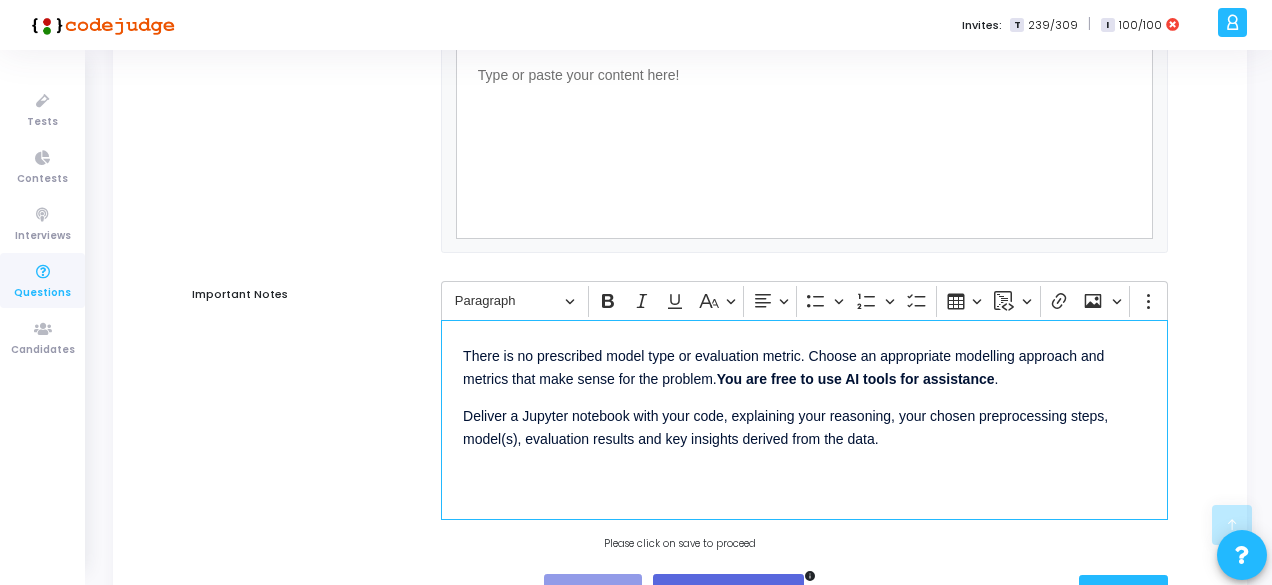drag, startPoint x: 889, startPoint y: 435, endPoint x: 434, endPoint y: 421, distance: 455.21533 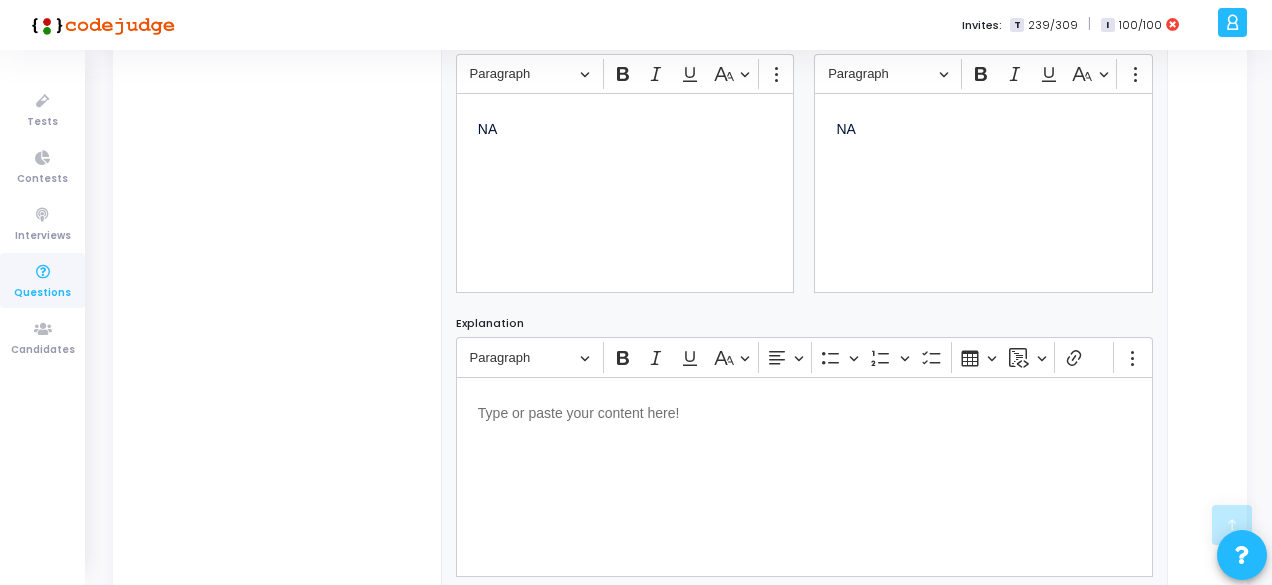 scroll, scrollTop: 936, scrollLeft: 0, axis: vertical 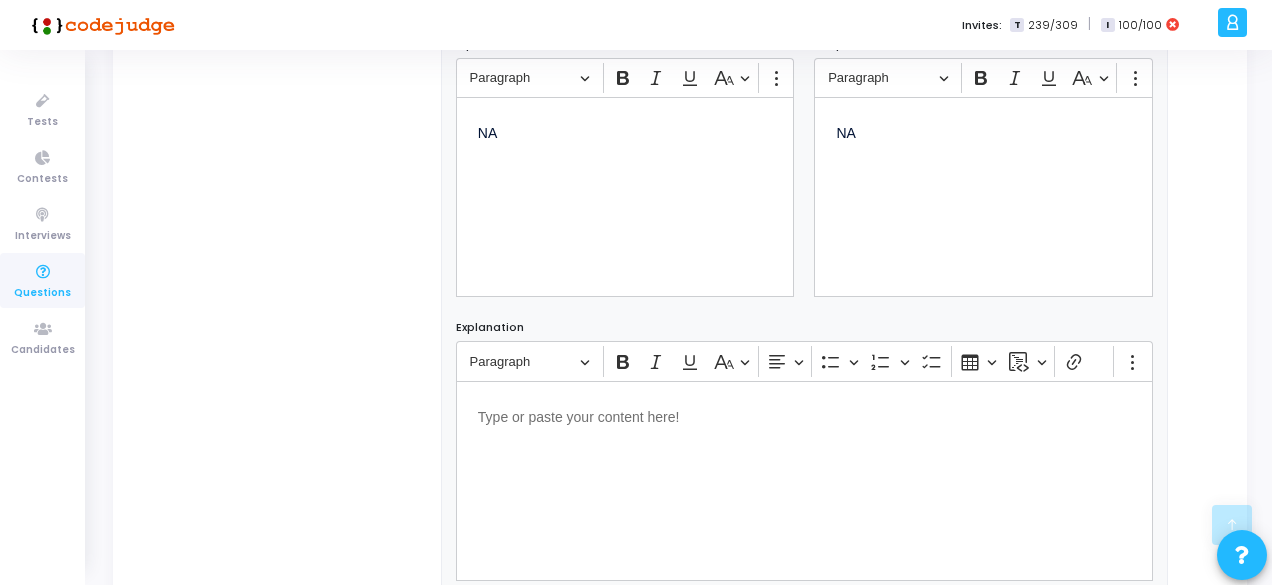 click on "NA" at bounding box center (983, 197) 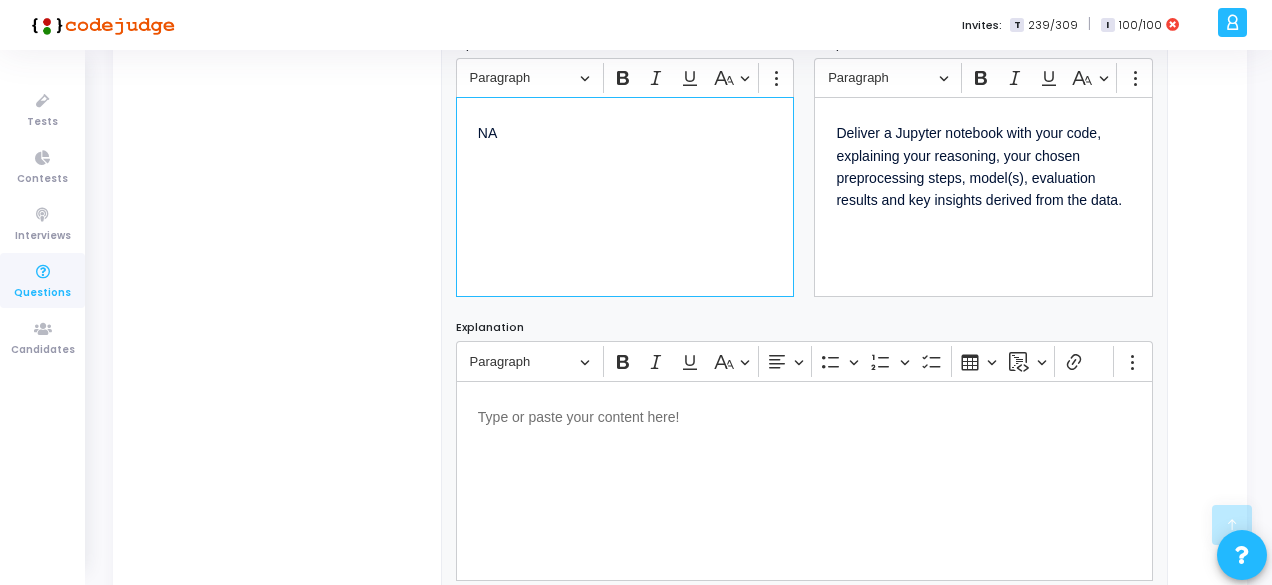click on "NA" at bounding box center (625, 131) 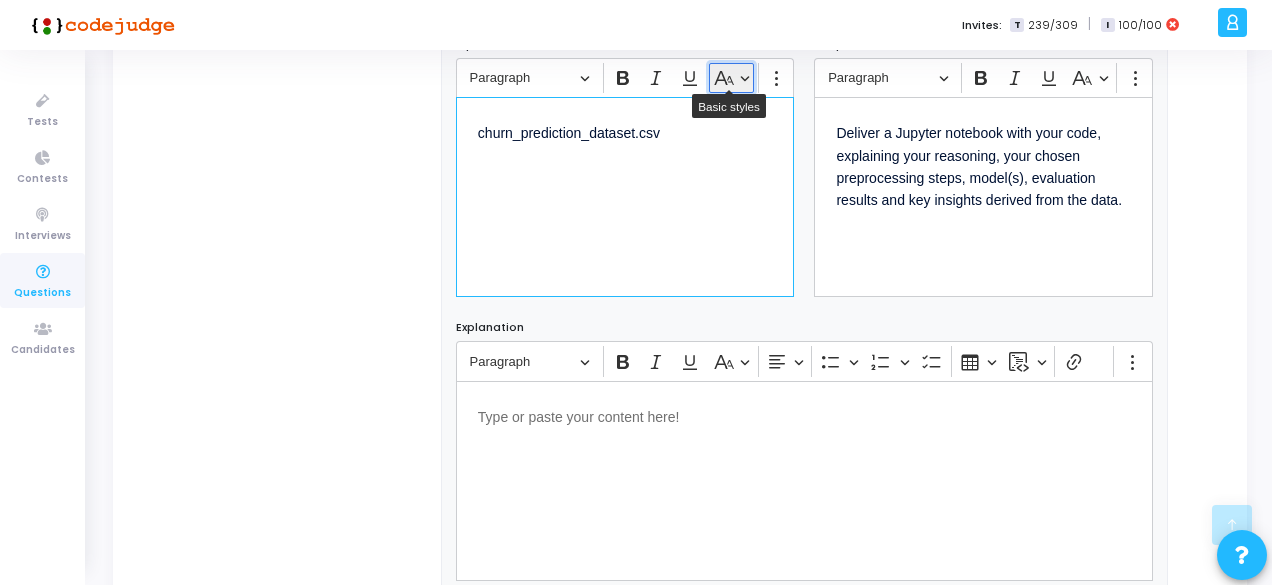 click on "Basic styles" at bounding box center [731, 78] 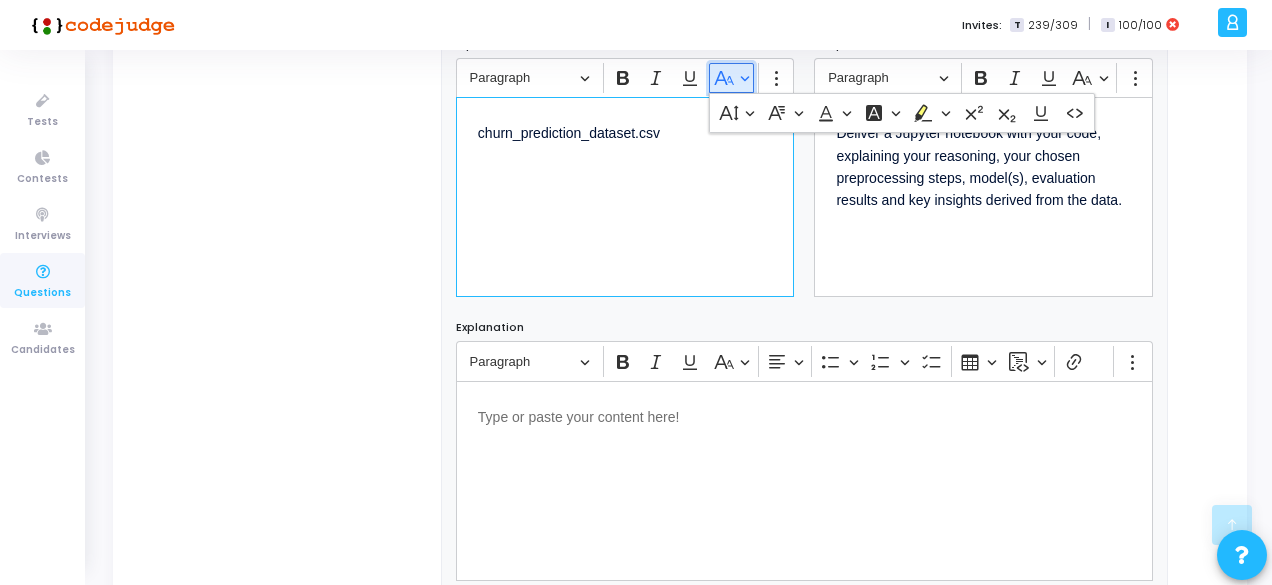 click on "Basic styles" at bounding box center (731, 78) 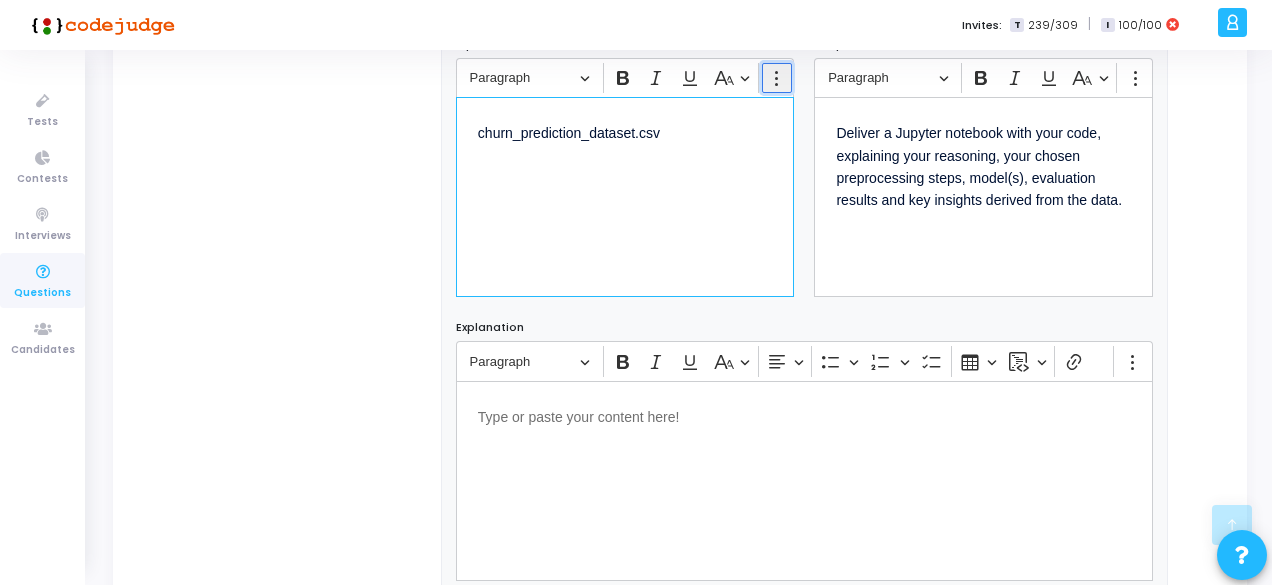 click 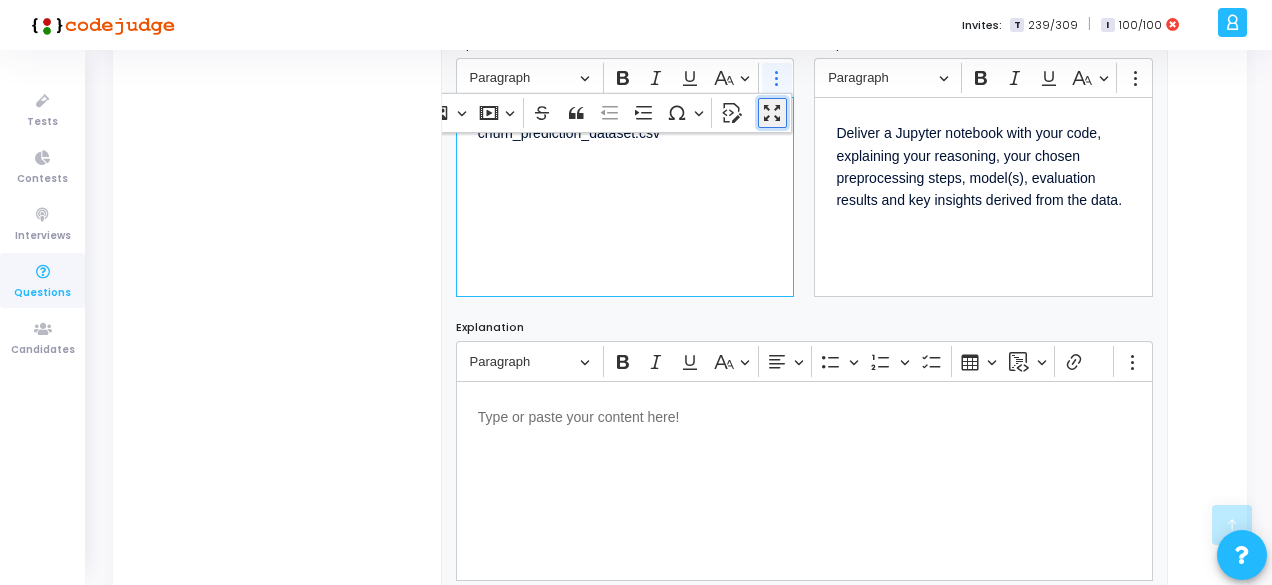 click 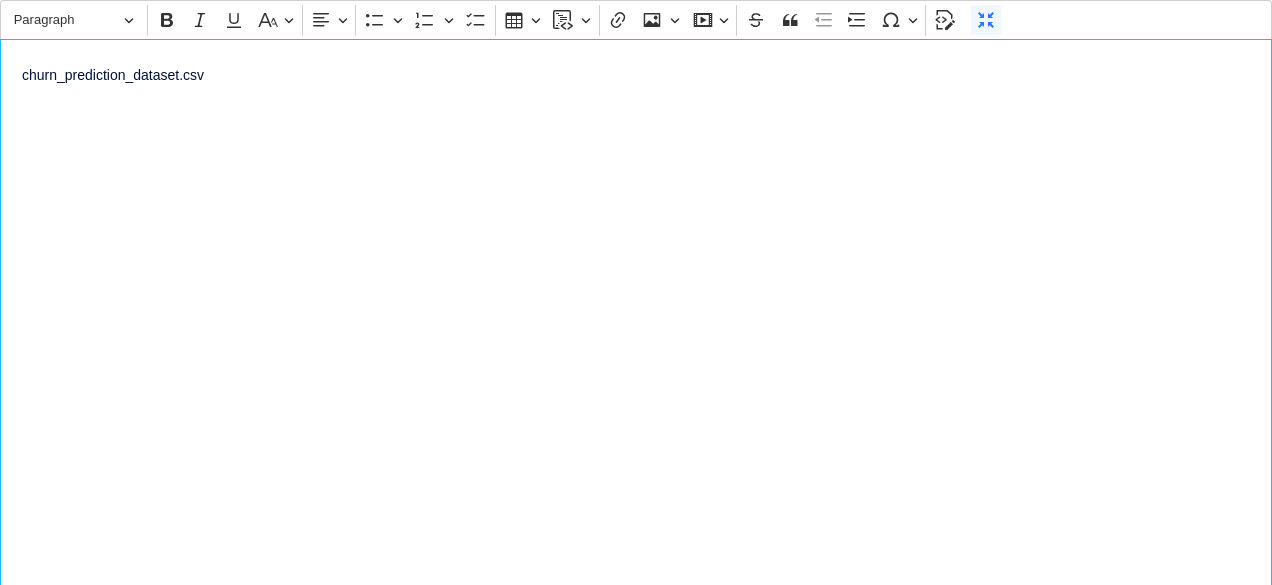 click on "churn_prediction_dataset.csv" at bounding box center [636, 73] 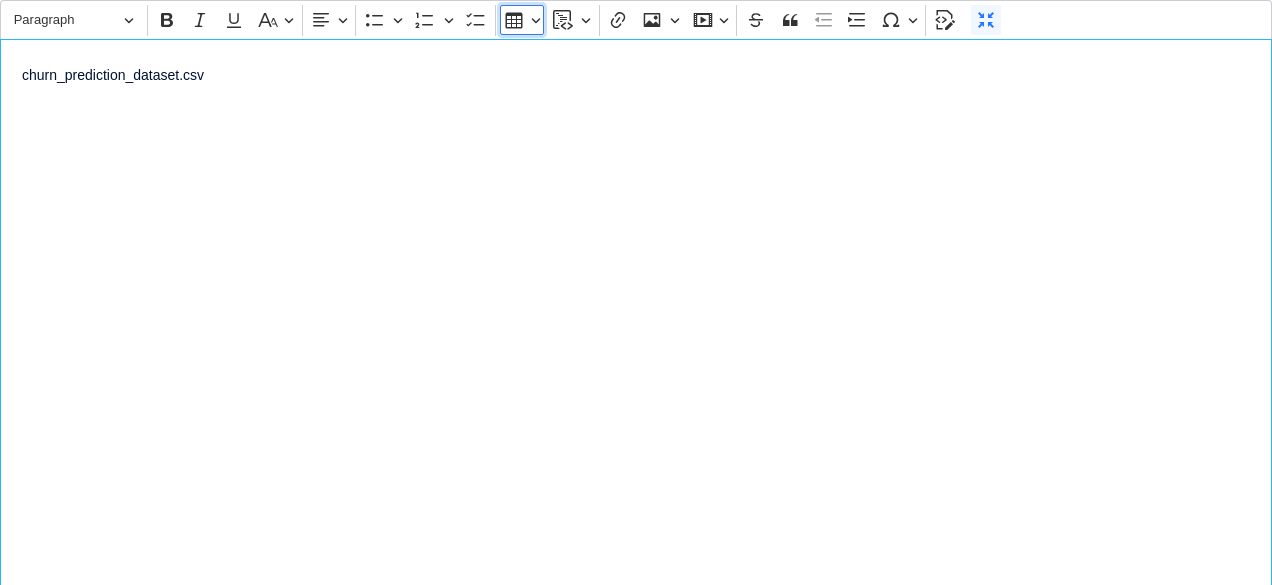 click 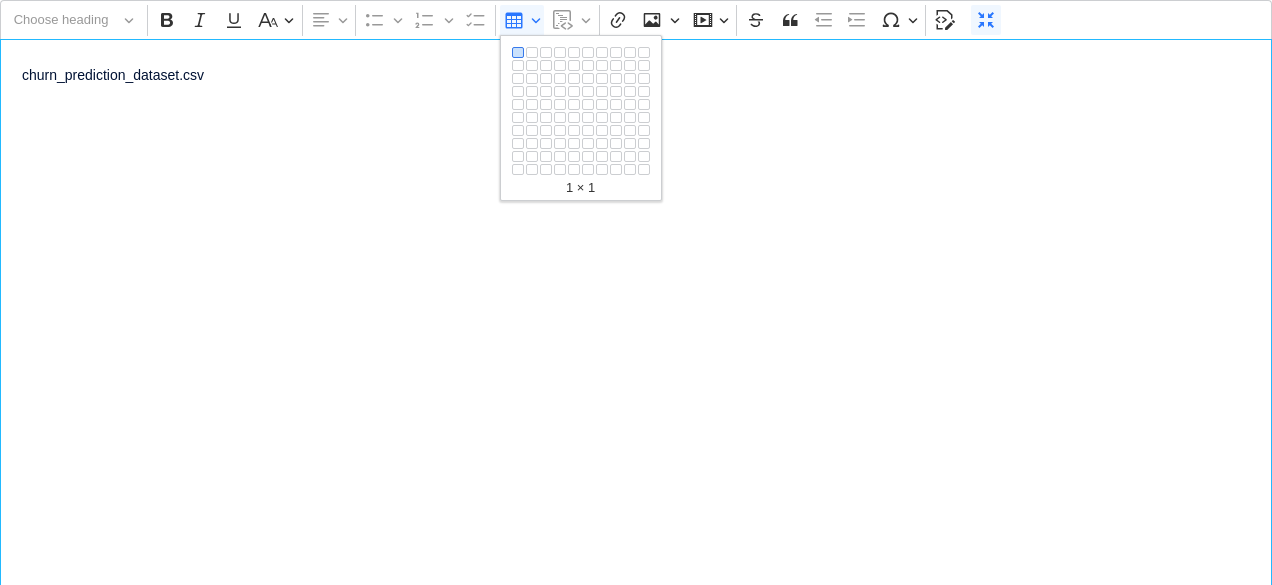 type 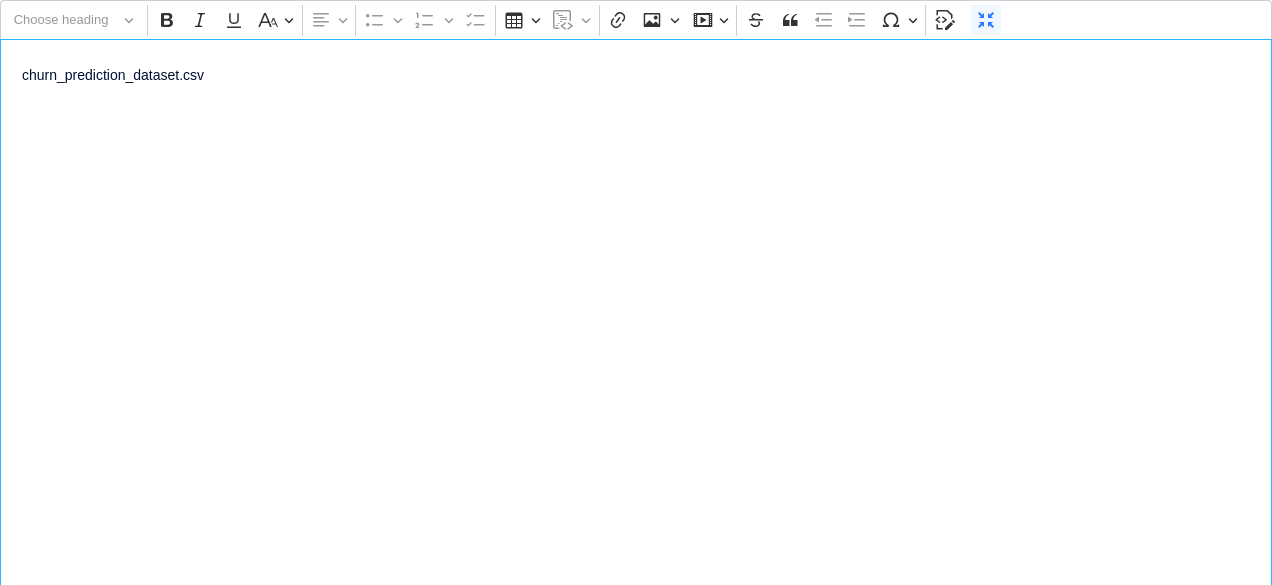 click on "churn_prediction_dataset.csv" at bounding box center [636, 312] 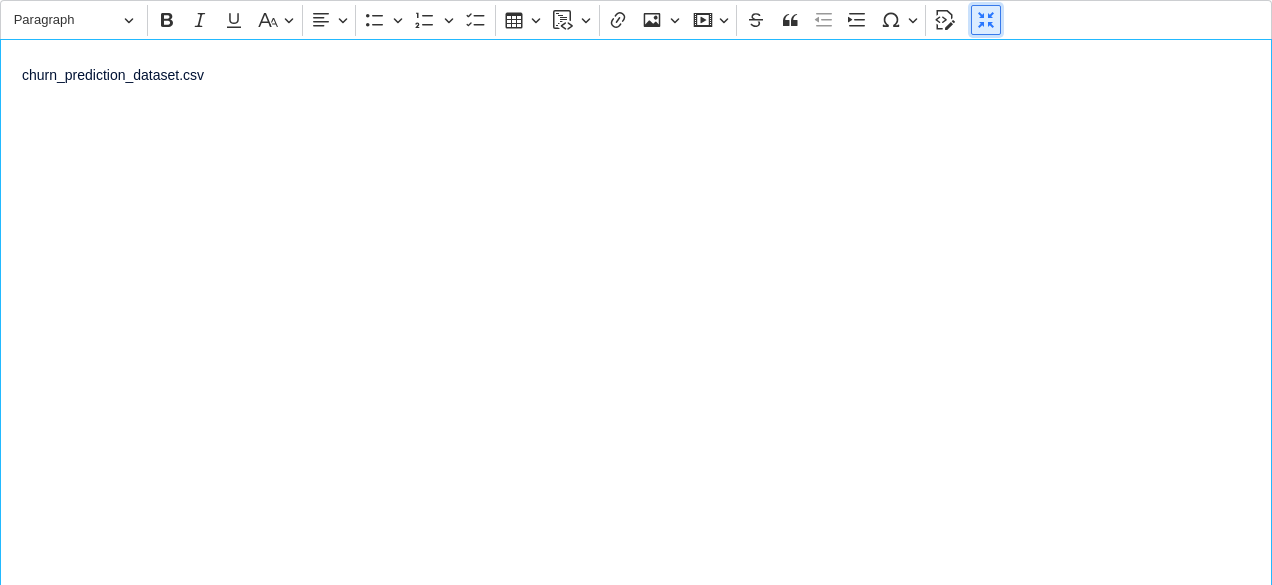 click 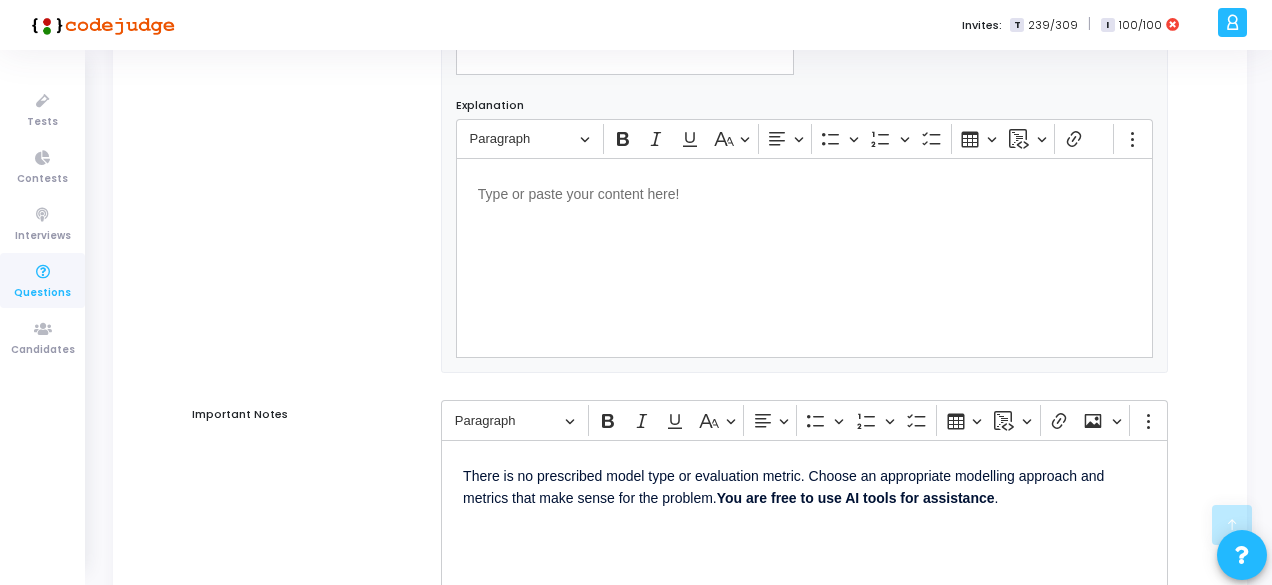 scroll, scrollTop: 1640, scrollLeft: 0, axis: vertical 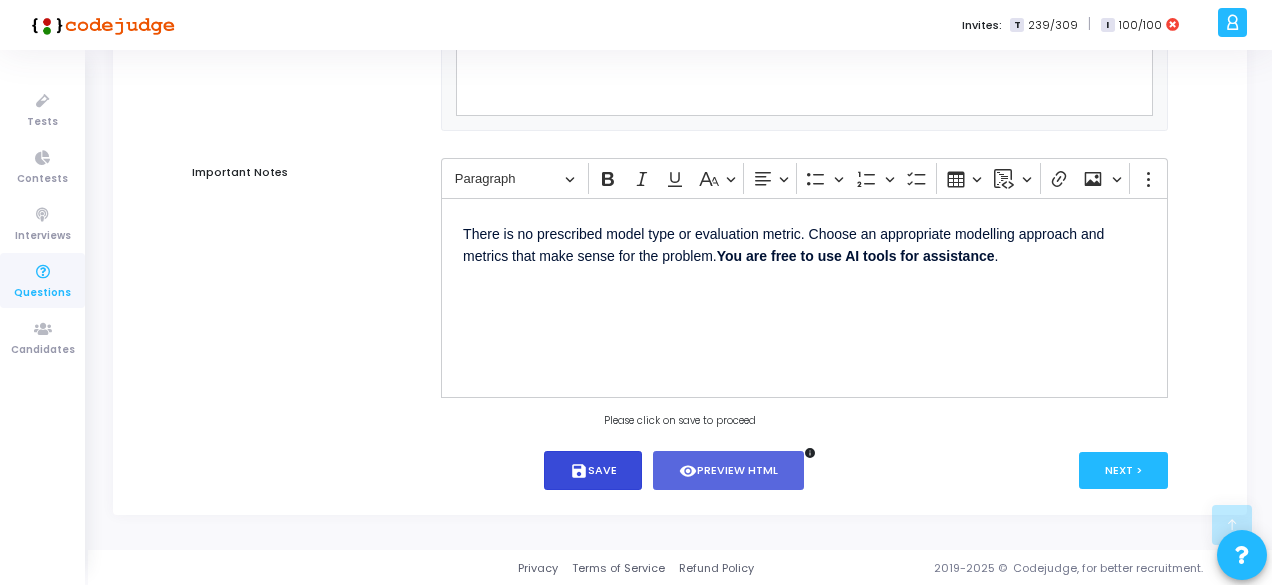 click on "save  Save" at bounding box center [593, 470] 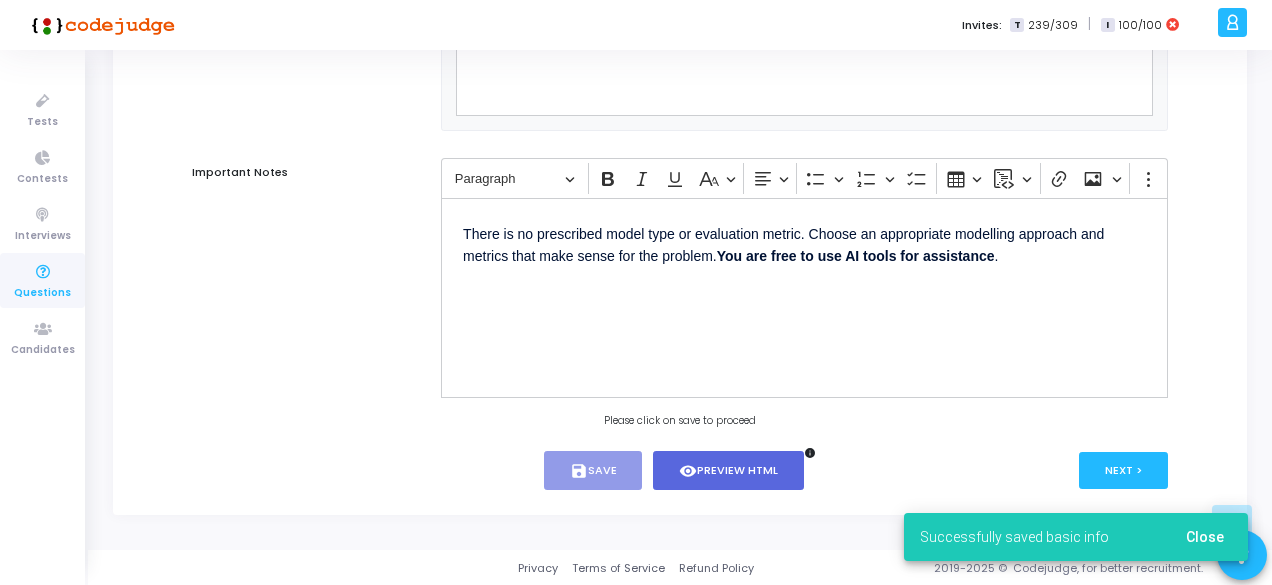 click on "Please click on save to proceed" at bounding box center (680, 421) 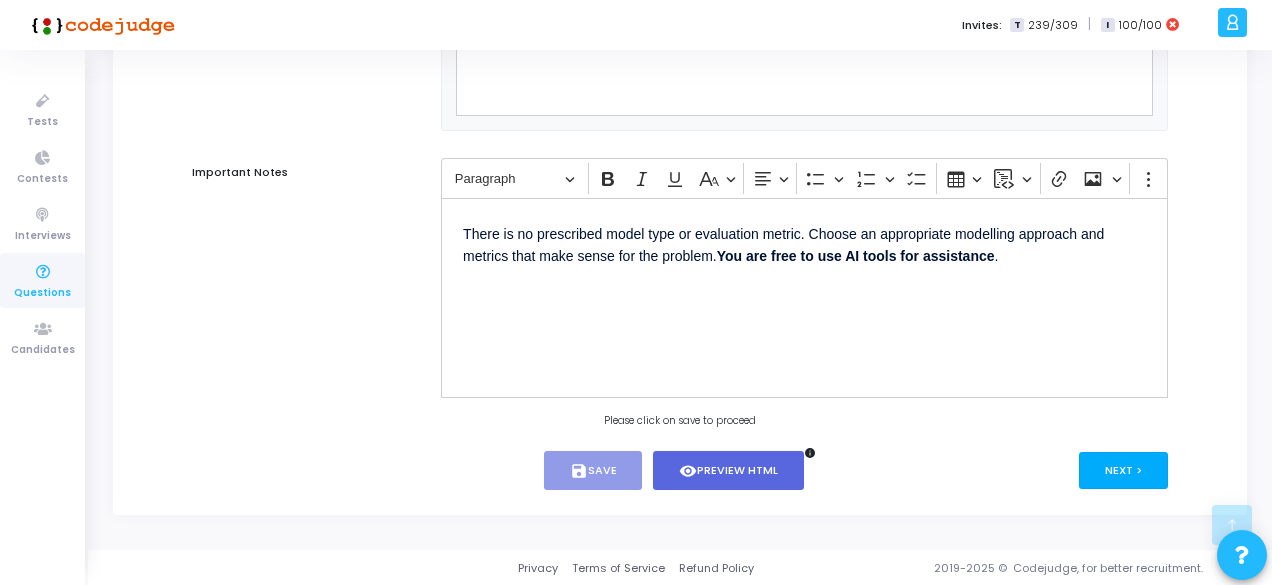click on "Next >" at bounding box center [1123, 470] 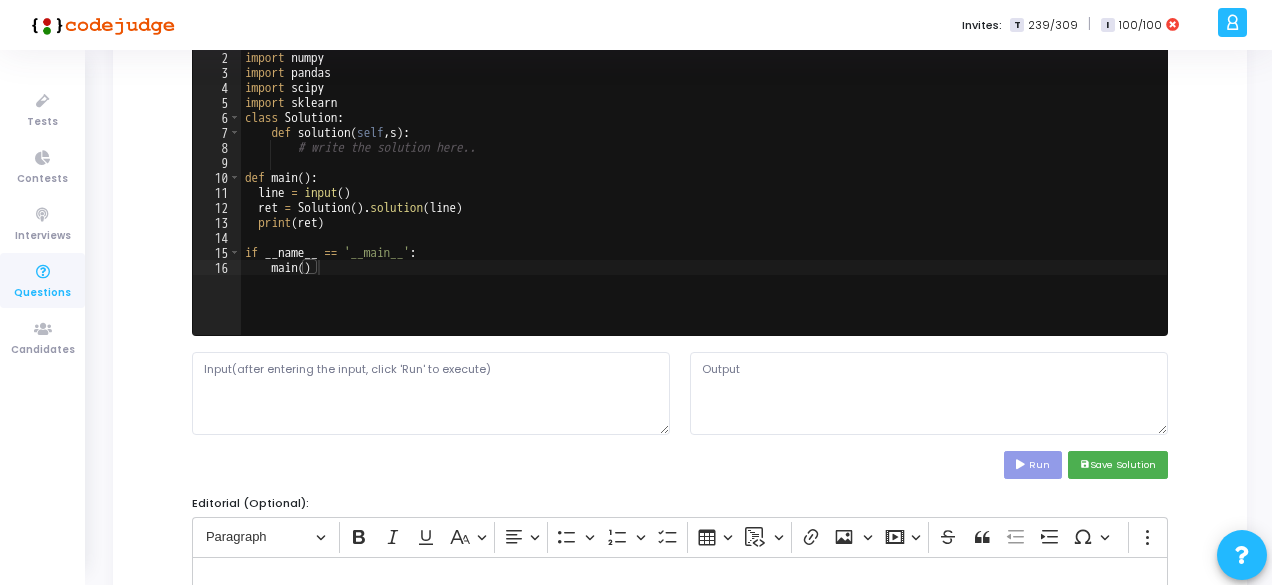 scroll, scrollTop: 246, scrollLeft: 0, axis: vertical 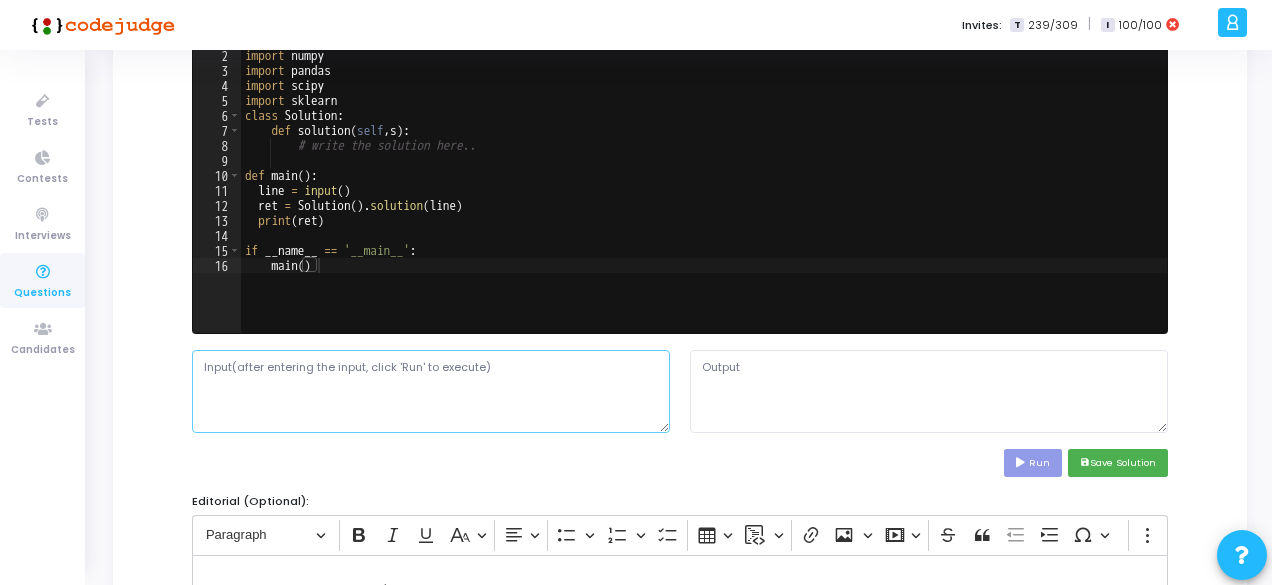 click at bounding box center [431, 391] 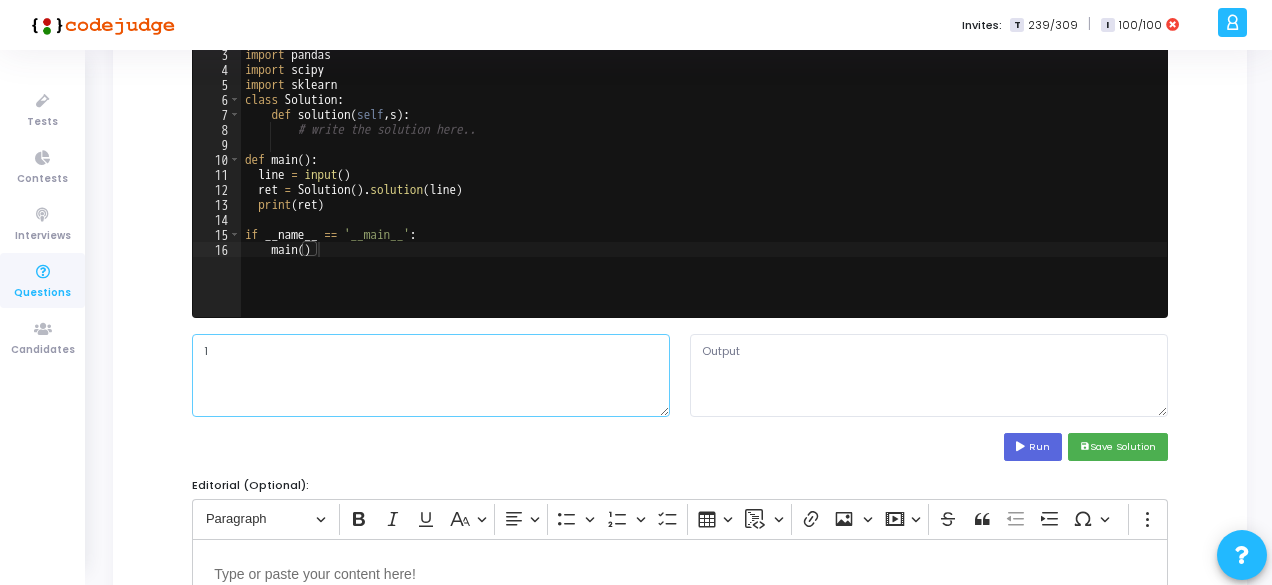 scroll, scrollTop: 260, scrollLeft: 0, axis: vertical 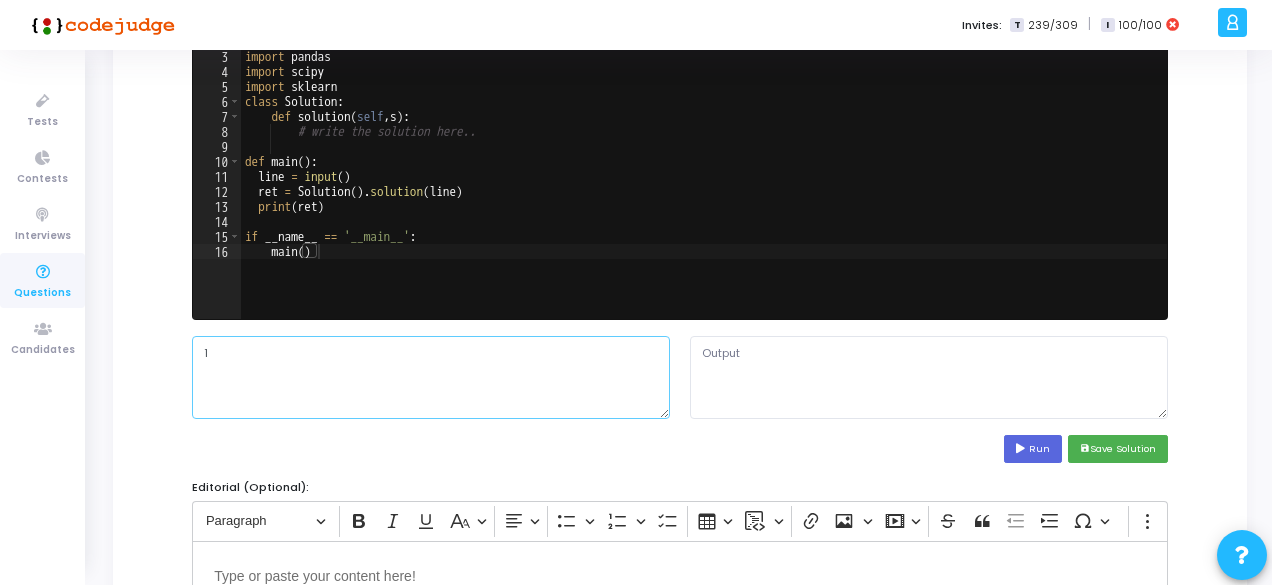 type on "1" 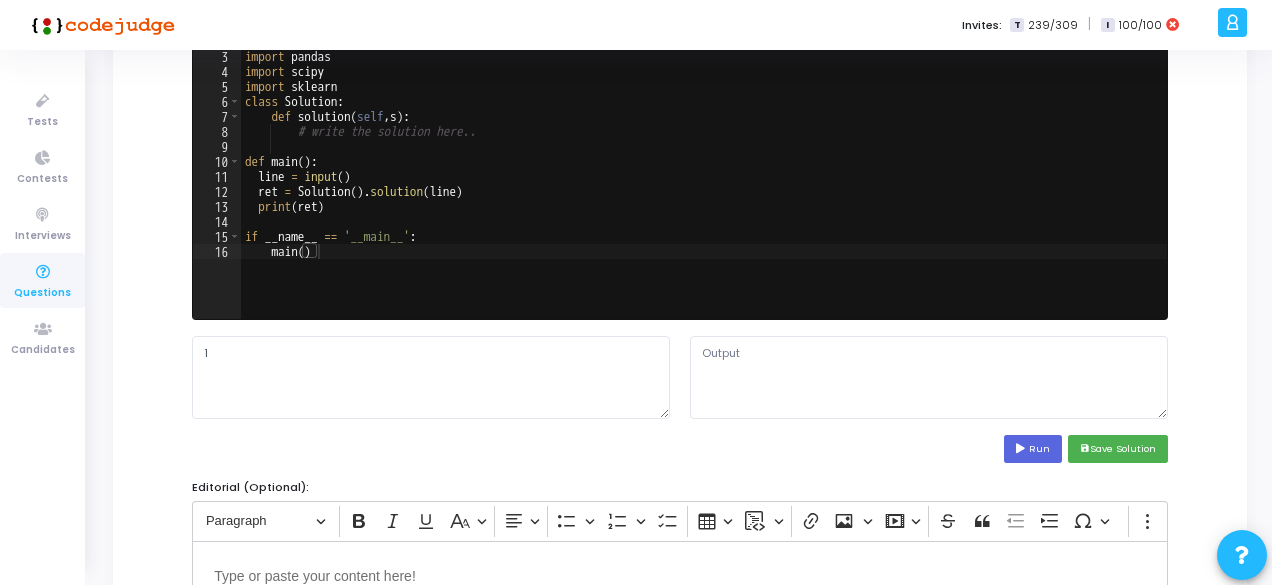 type on "# write the solution here.." 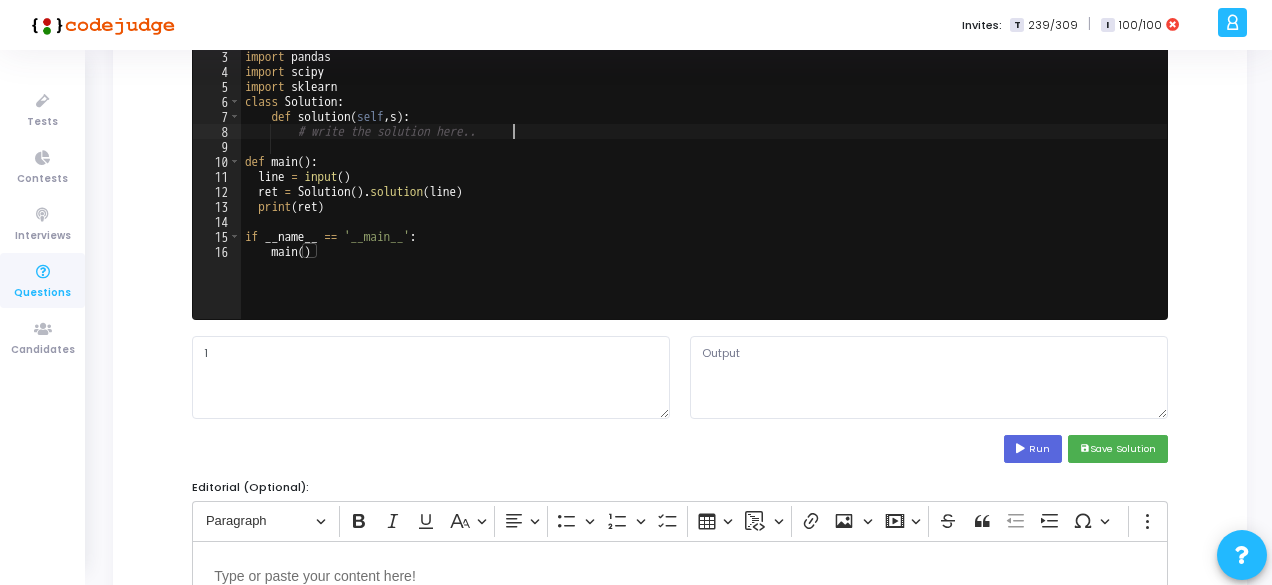 click on "import   mlxtend import   numpy import   pandas import   scipy import   sklearn class   Solution :      def   solution ( self , s ) :           # write the solution here..               def   main ( ) :    line   =   input ( )    ret   =   Solution ( ) . solution ( line )    print ( ret ) if   __name__   ==   '__main__' :      main ( )" at bounding box center (704, 184) 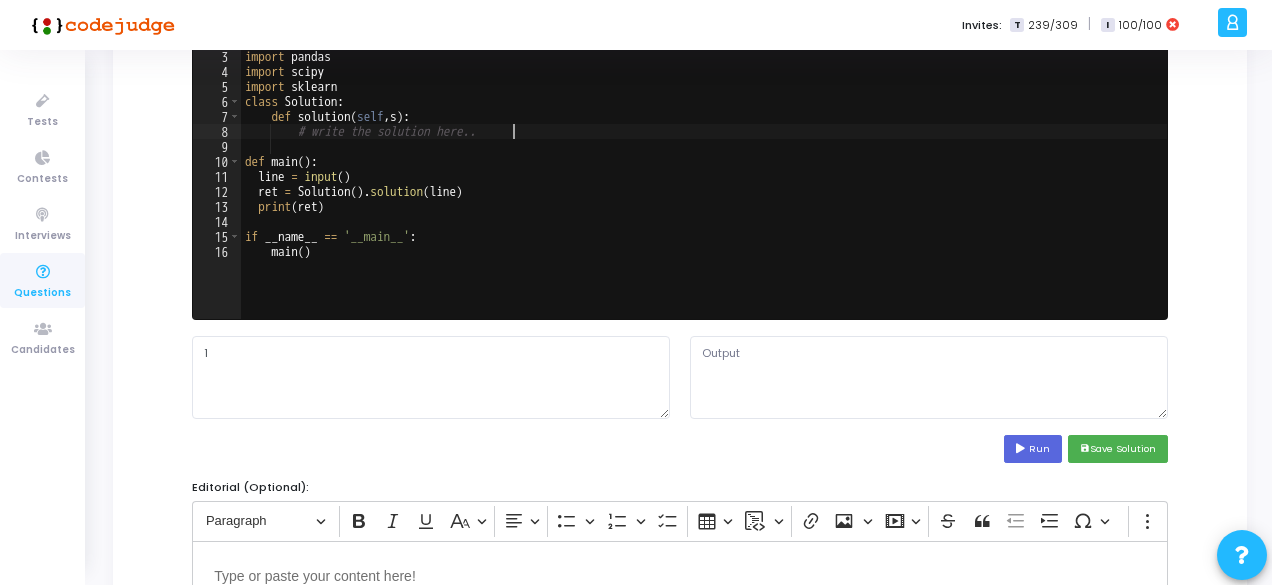 click on "import   mlxtend import   numpy import   pandas import   scipy import   sklearn class   Solution :      def   solution ( self , s ) :           # write the solution here..               def   main ( ) :    line   =   input ( )    ret   =   Solution ( ) . solution ( line )    print ( ret ) if   __name__   ==   '__main__' :      main ( )" at bounding box center [704, 184] 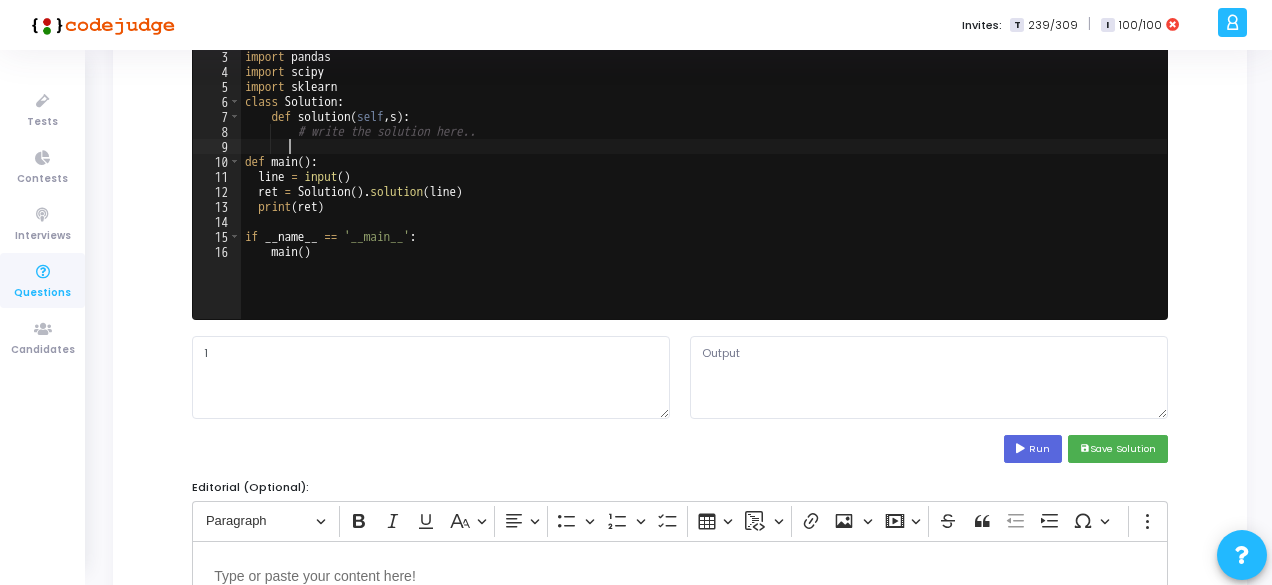 click on "import   mlxtend import   numpy import   pandas import   scipy import   sklearn class   Solution :      def   solution ( self , s ) :           # write the solution here..               def   main ( ) :    line   =   input ( )    ret   =   Solution ( ) . solution ( line )    print ( ret ) if   __name__   ==   '__main__' :      main ( )" at bounding box center (704, 184) 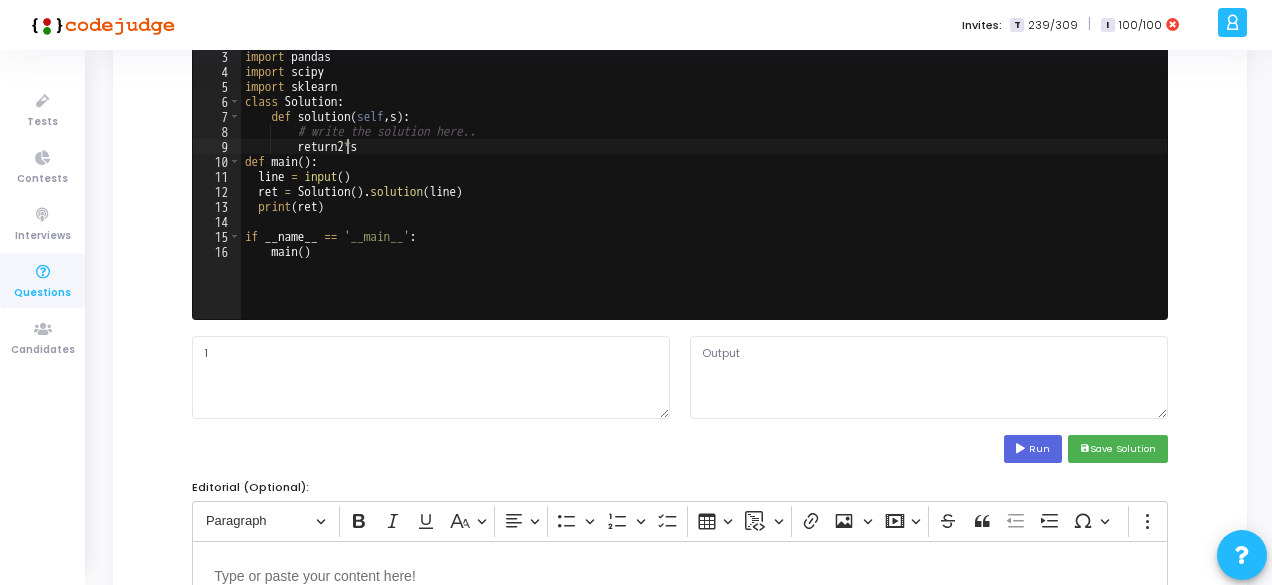 scroll, scrollTop: 0, scrollLeft: 8, axis: horizontal 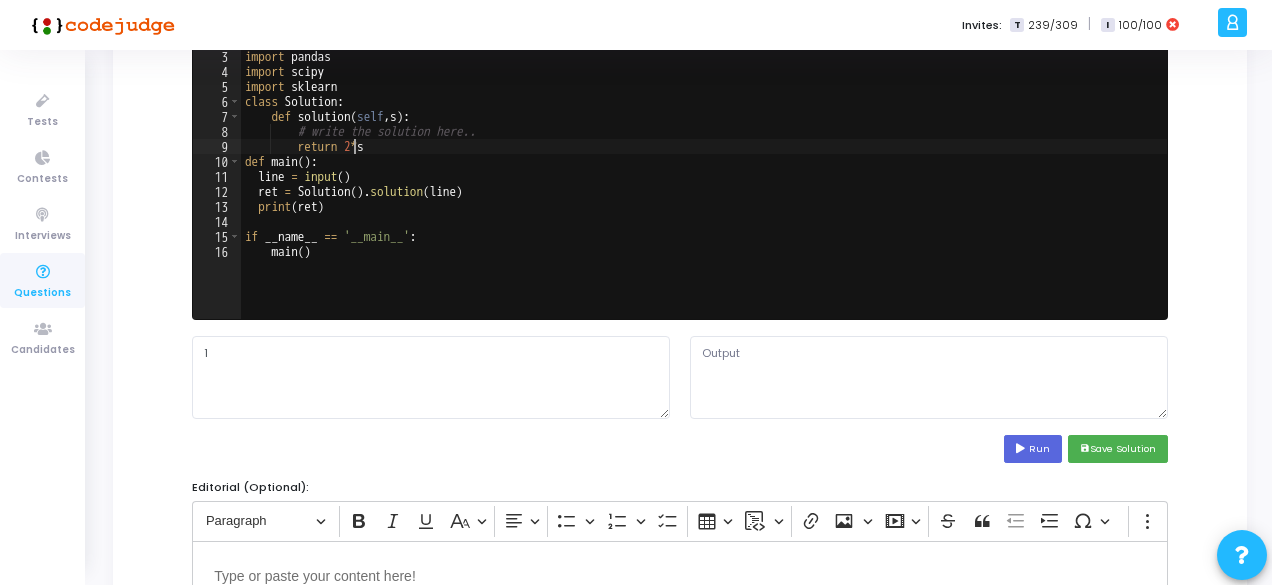 type on "return 2*s" 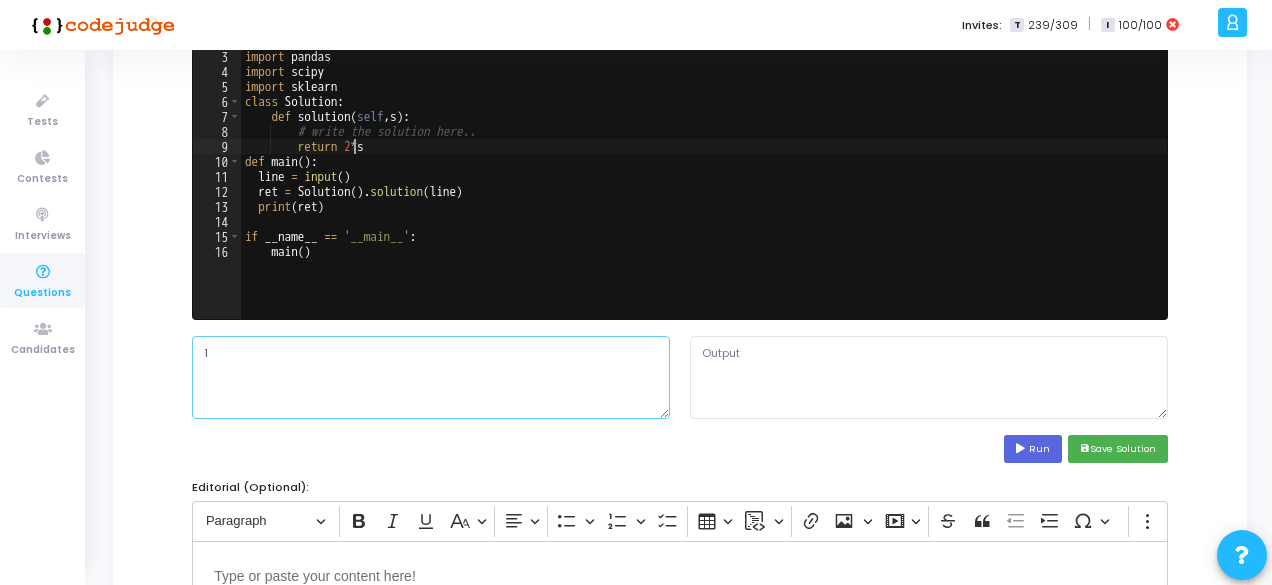 click on "1" at bounding box center (431, 377) 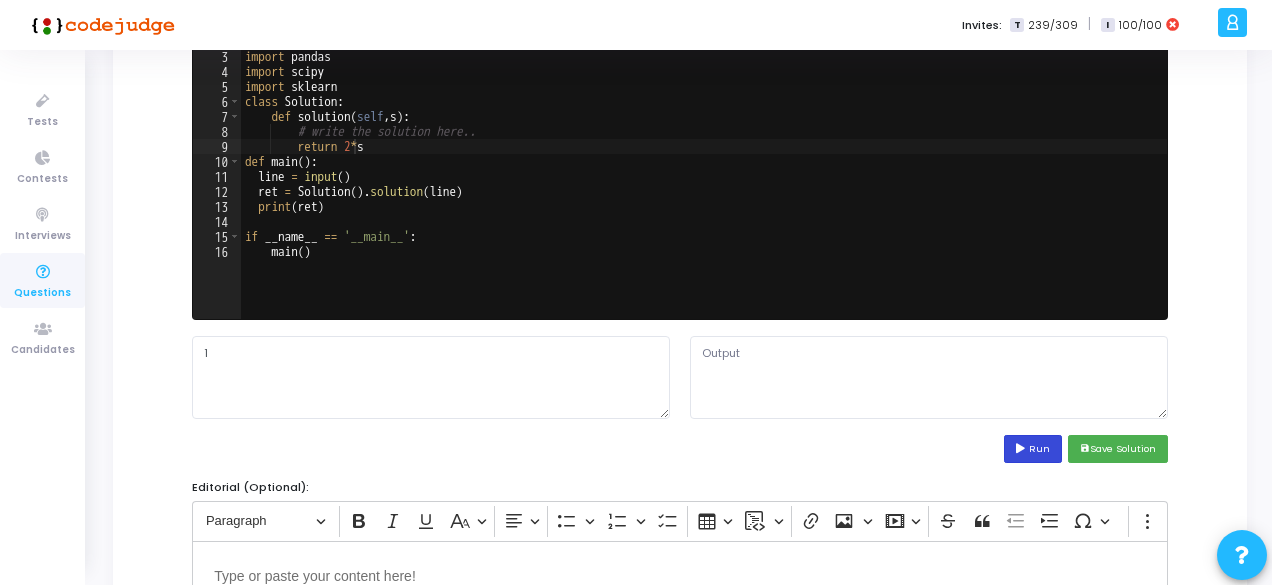 click on "Run" at bounding box center (1033, 448) 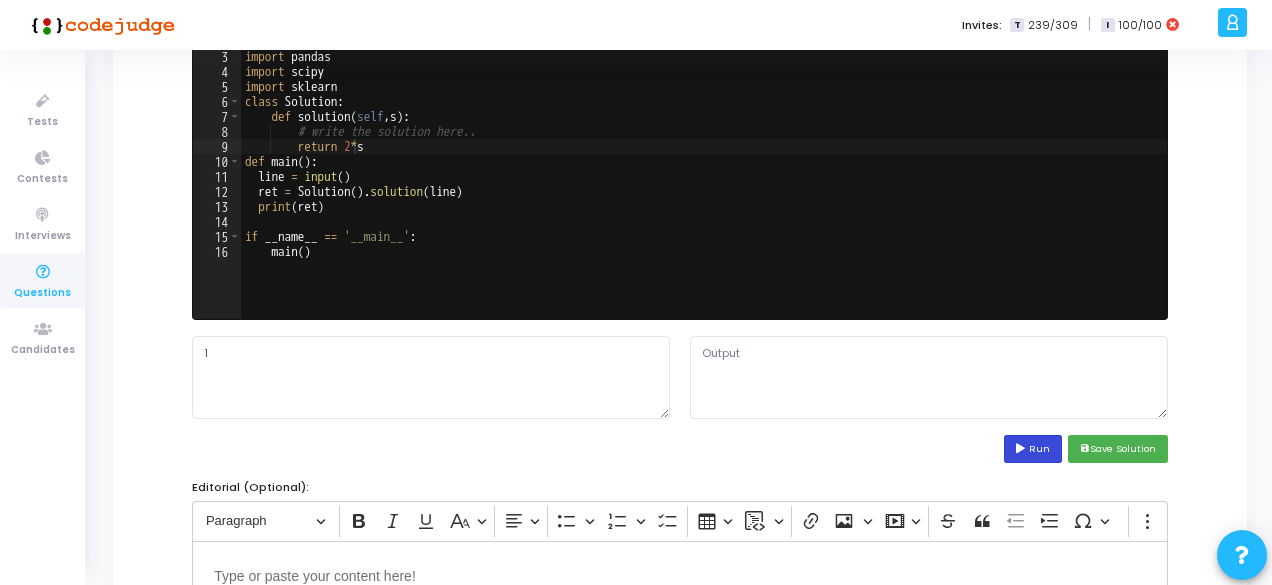 type on "Time limit exceeded (wall clock)" 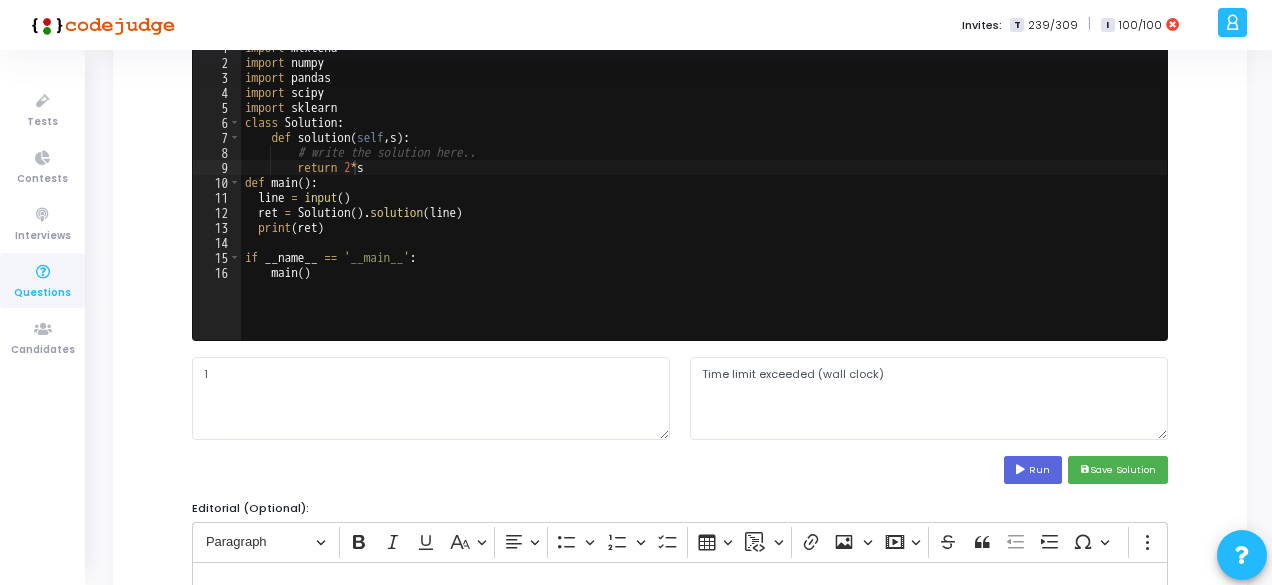 scroll, scrollTop: 241, scrollLeft: 0, axis: vertical 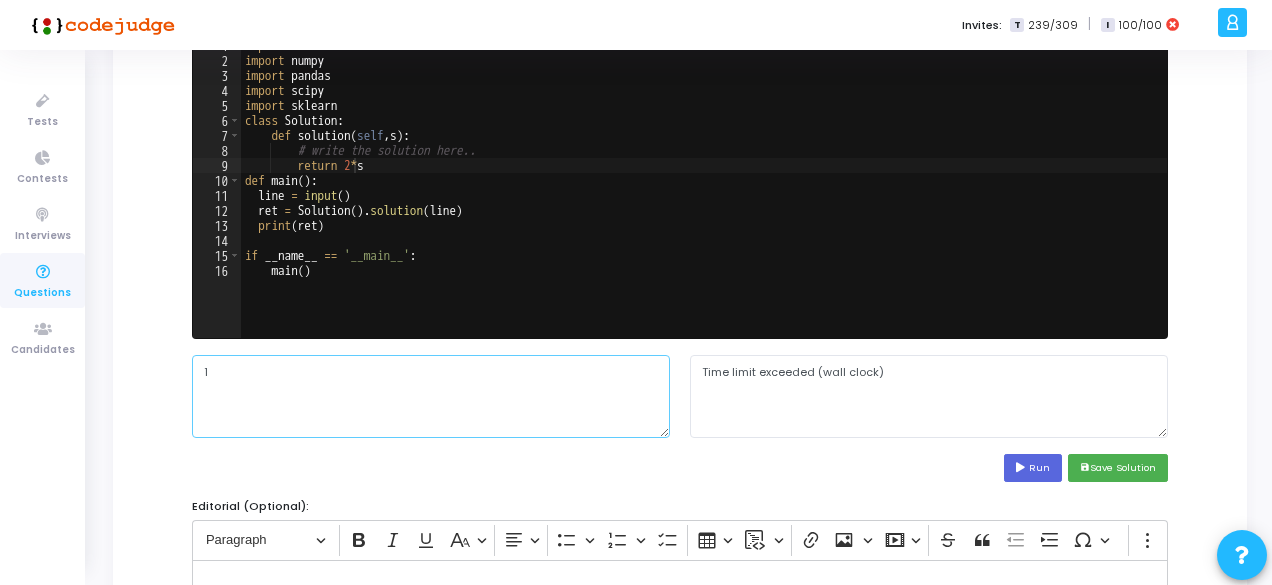 click on "1" at bounding box center (431, 396) 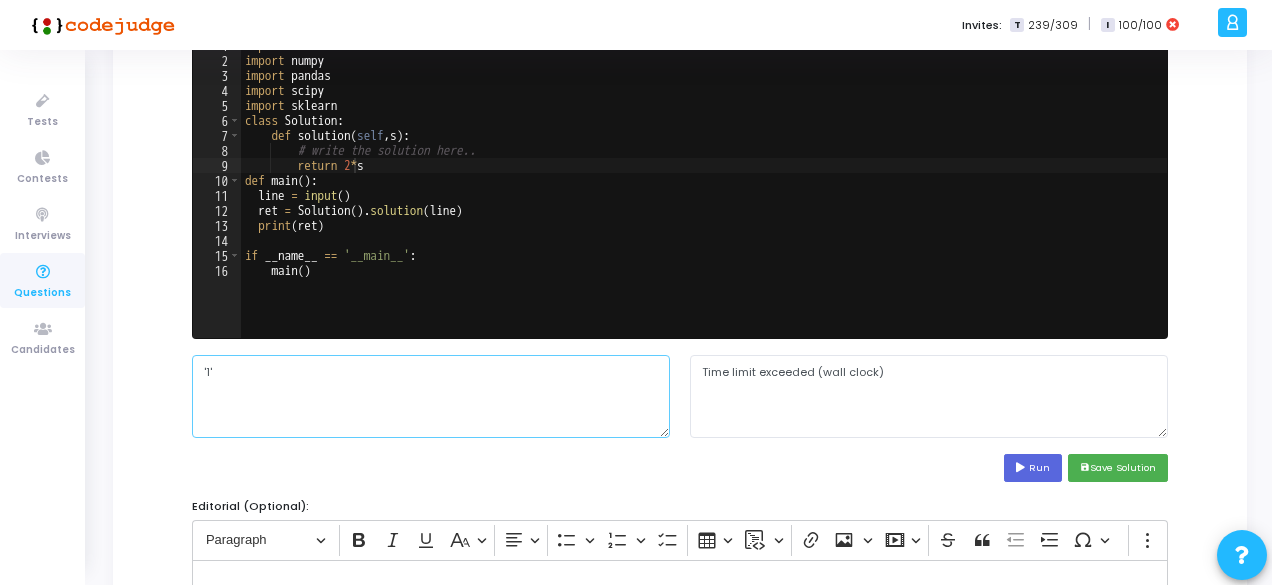 type on "'1'" 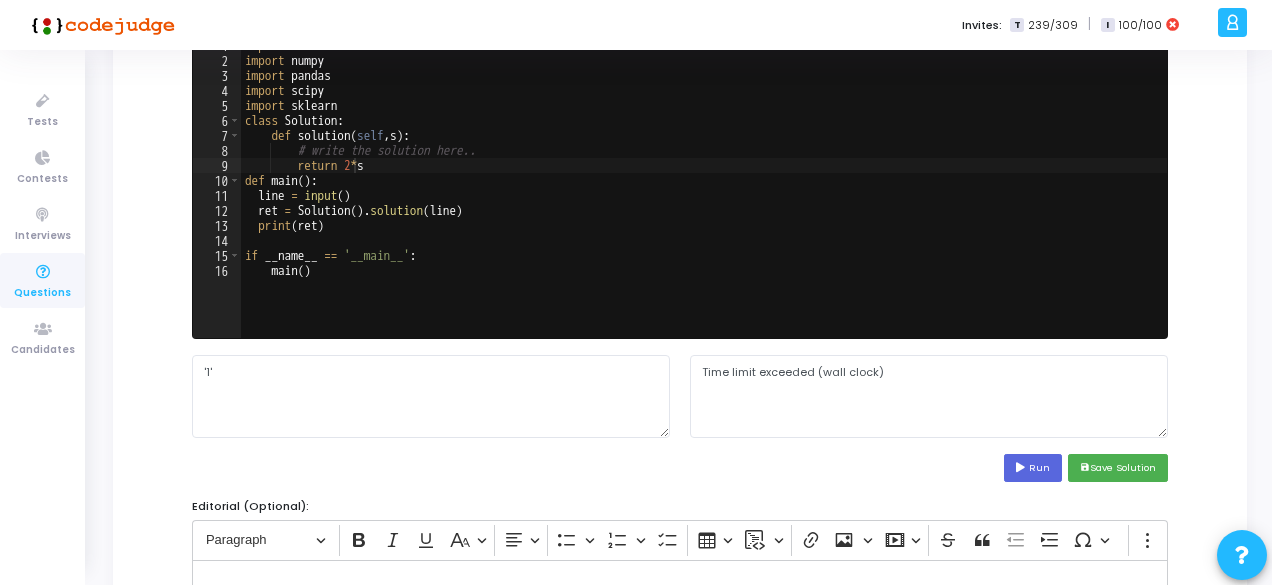 click on "Solution*:  Save the solution for the problem statement in any language of your choice. We save only 1 solution per problem statement. This will be required to verify the test cases(present in the next section). Language  Python(3.7.7)  Python (3.7.7)  return 2*s 1 2 3 4 5 6 7 8 9 10 11 12 13 14 15 16 import   mlxtend import   numpy import   pandas import   scipy import   sklearn class   Solution :      def   solution ( self , s ) :           # write the solution here..                 return   2 * s def   main ( ) :    line   =   input ( )    ret   =   Solution ( ) . solution ( line )    print ( ret ) if   __name__   ==   '__main__' :      main ( )     XXXXXXXXXXXXXXXXXXXXXXXXXXXXXXXXXXXXXXXXXXXXXXXXXXXXXXXXXXXXXXXXXXXXXXXXXXXXXXXXXXXXXXXXXXXXXXXXXXXXXXXXXXXXXXXXXXXXXXXXXXXXXXXXXXXXXXXXXXXXXXXXXXXXXXXXXXXXXXXXXXXXXXXXXXXXXXXXXXXXXXXXXXXXXXXXXXXXXXXXXXXXXXXXXXXXXXXXXXXXXXXXXXXXXXXXXXXXXXXXXXXXXXXXXXXXXXXX '1' Time limit exceeded (wall clock)  Run  save  Save Solution" at bounding box center (680, 240) 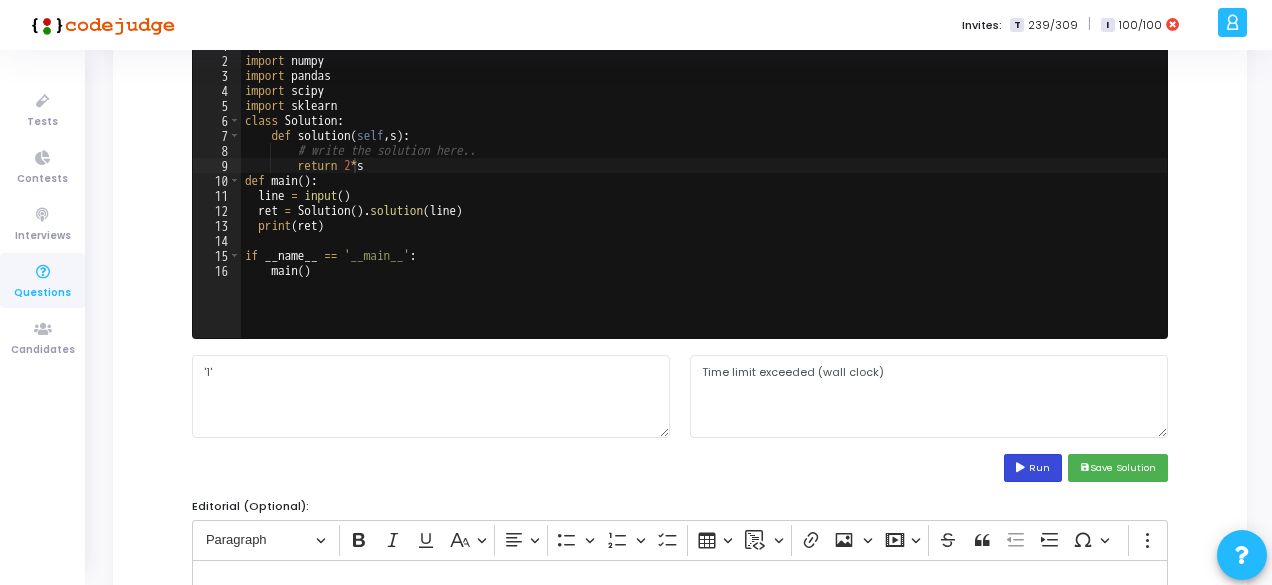 click at bounding box center (1022, 468) 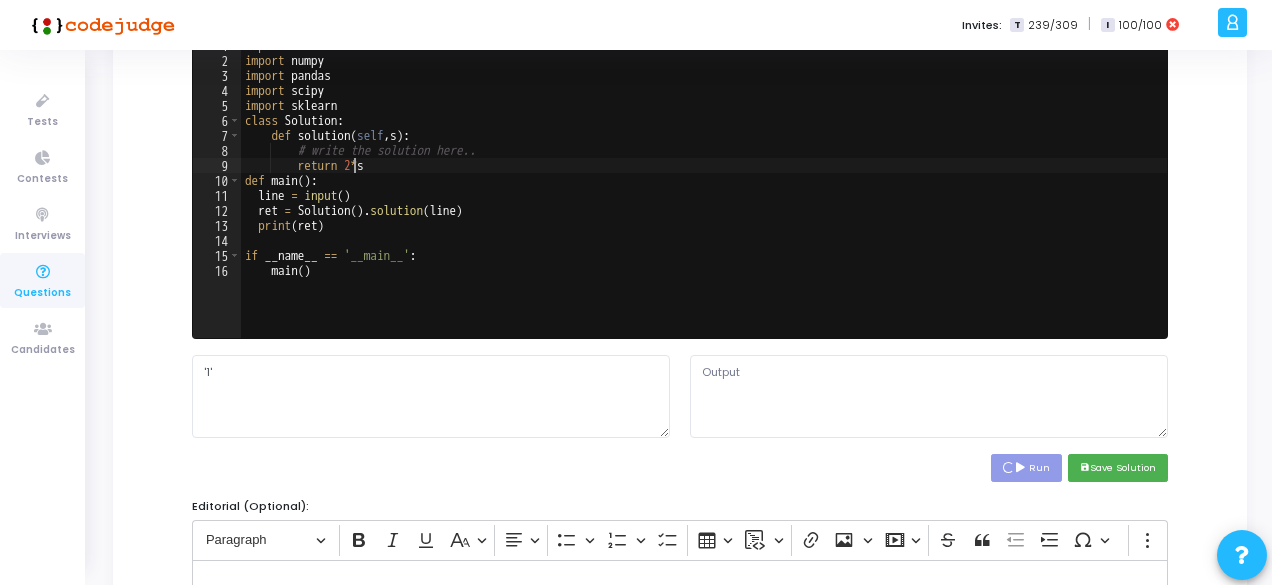 click on "import   mlxtend import   numpy import   pandas import   scipy import   sklearn class   Solution :      def   solution ( self , s ) :           # write the solution here..                 return   2 * s def   main ( ) :    line   =   input ( )    ret   =   Solution ( ) . solution ( line )    print ( ret ) if   __name__   ==   '__main__' :      main ( )" at bounding box center [704, 203] 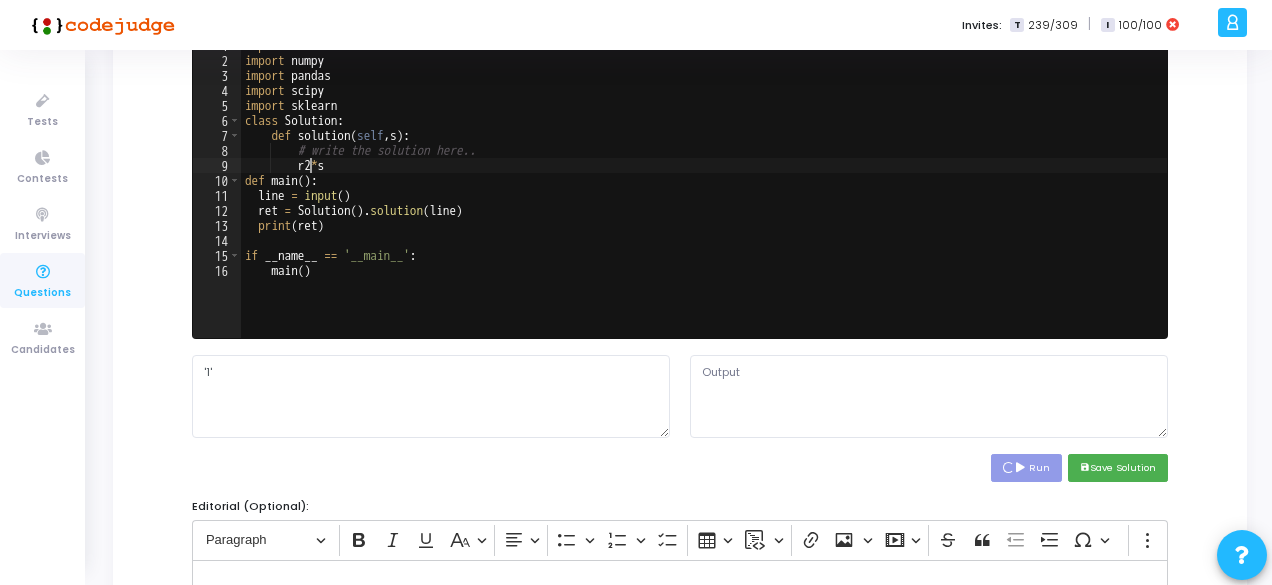 scroll, scrollTop: 0, scrollLeft: 5, axis: horizontal 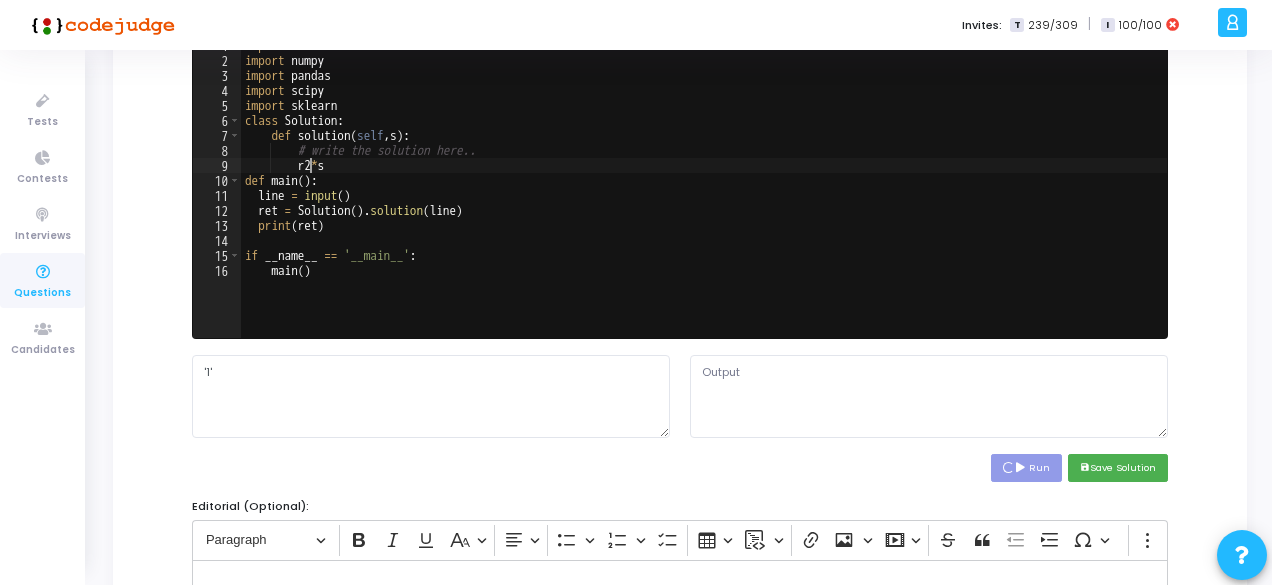 type on "2*s" 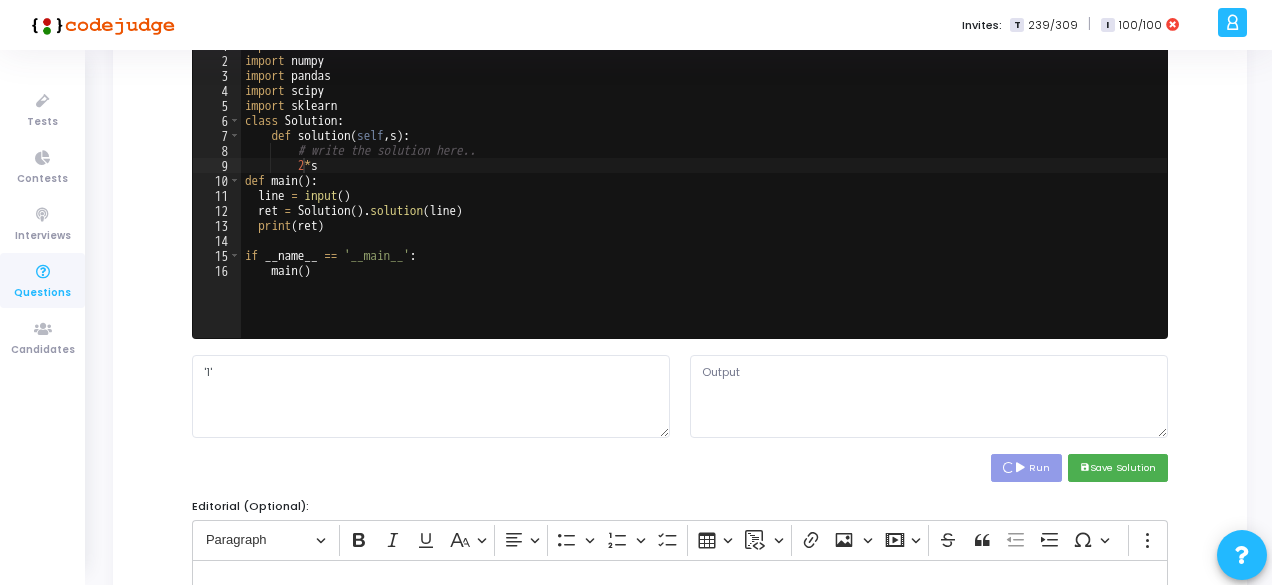 click on "Solution*:  Save the solution for the problem statement in any language of your choice. We save only 1 solution per problem statement. This will be required to verify the test cases(present in the next section). Language  Python(3.7.7)  Python (3.7.7)  2*s 1 2 3 4 5 6 7 8 9 10 11 12 13 14 15 16 import   mlxtend import   numpy import   pandas import   scipy import   sklearn class   Solution :      def   solution ( self , s ) :           # write the solution here..                 2 * s def   main ( ) :    line   =   input ( )    ret   =   Solution ( ) . solution ( line )    print ( ret ) if   __name__   ==   '__main__' :      main ( )     XXXXXXXXXXXXXXXXXXXXXXXXXXXXXXXXXXXXXXXXXXXXXXXXXXXXXXXXXXXXXXXXXXXXXXXXXXXXXXXXXXXXXXXXXXXXXXXXXXXXXXXXXXXXXXXXXXXXXXXXXXXXXXXXXXXXXXXXXXXXXXXXXXXXXXXXXXXXXXXXXXXXXXXXXXXXXXXXXXXXXXXXXXXXXXXXXXXXXXXXXXXXXXXXXXXXXXXXXXXXXXXXXXXXXXXXXXXXXXXXXXXXXXXXXXXXXXXX '1'  Run  save  Save Solution" at bounding box center (680, 249) 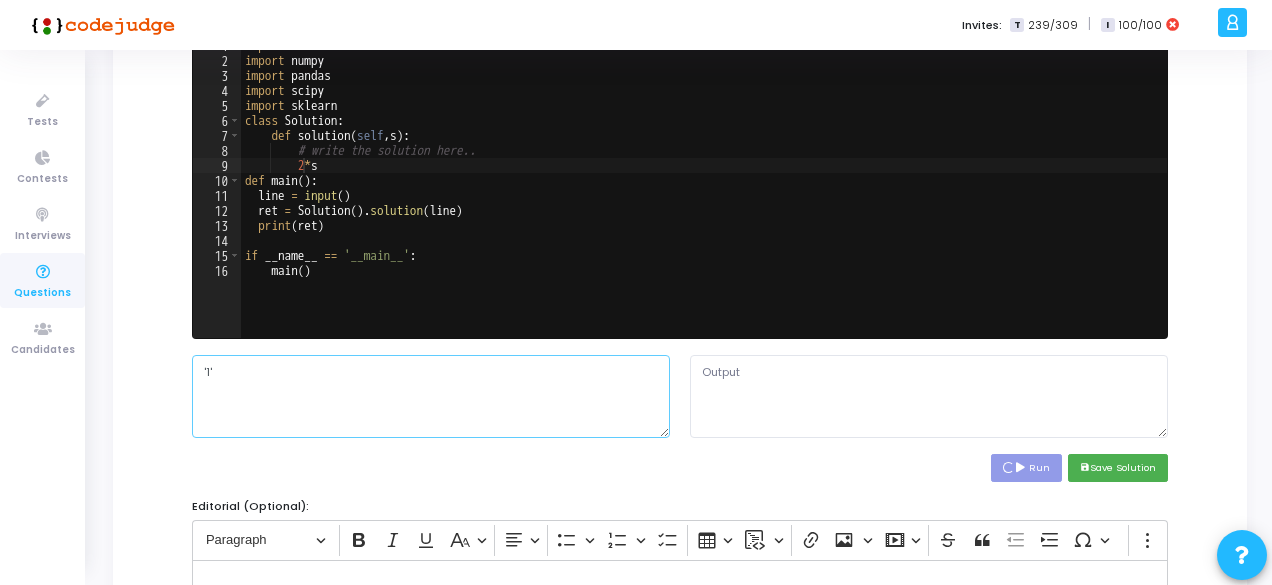 click on "'1'" at bounding box center [431, 396] 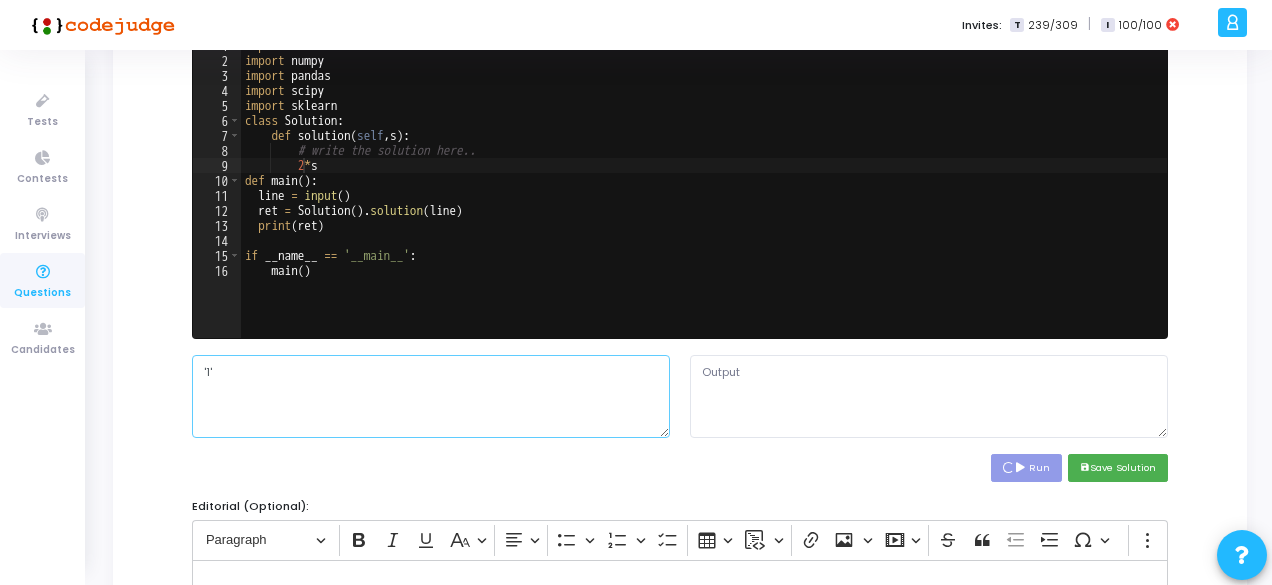type on "Time limit exceeded (wall clock)" 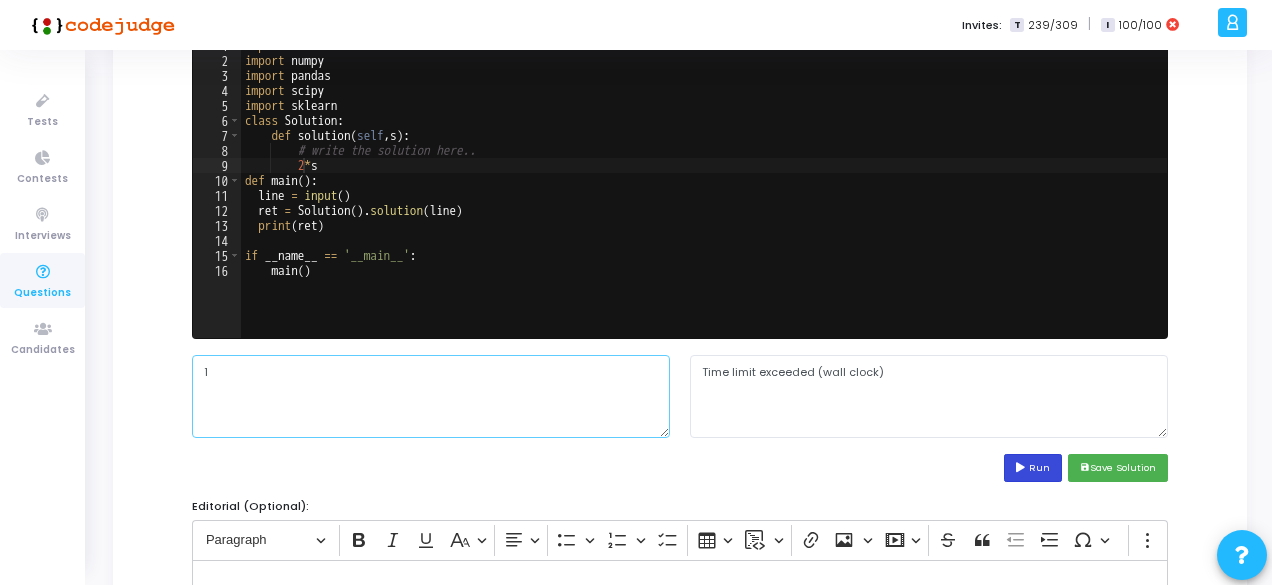 type on "1" 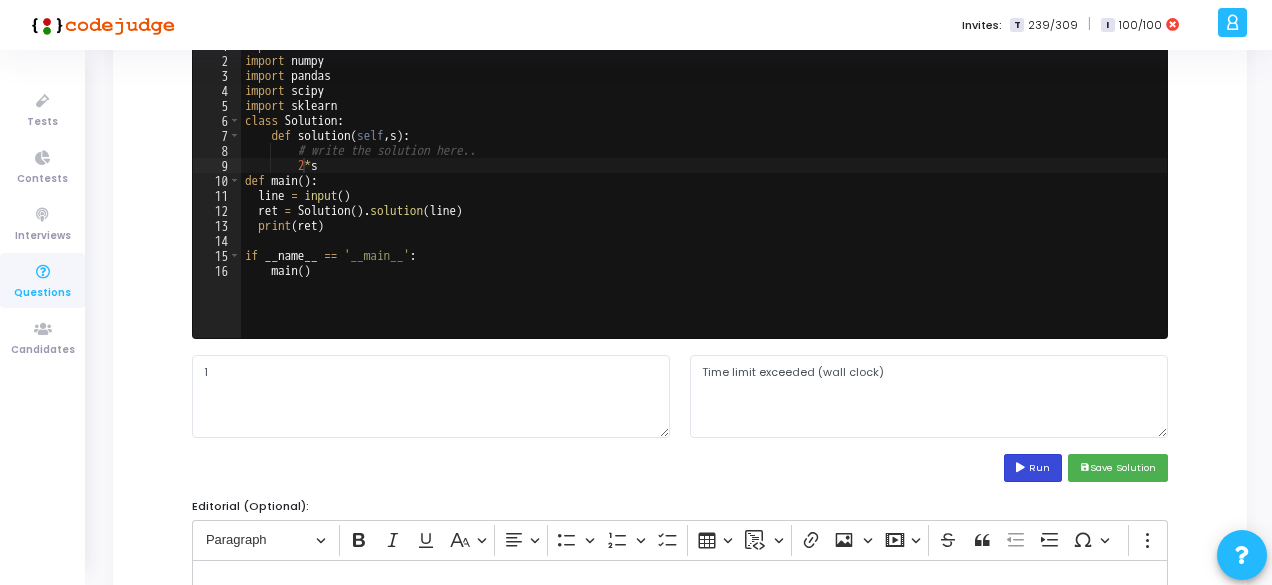 click on "Run" at bounding box center (1033, 467) 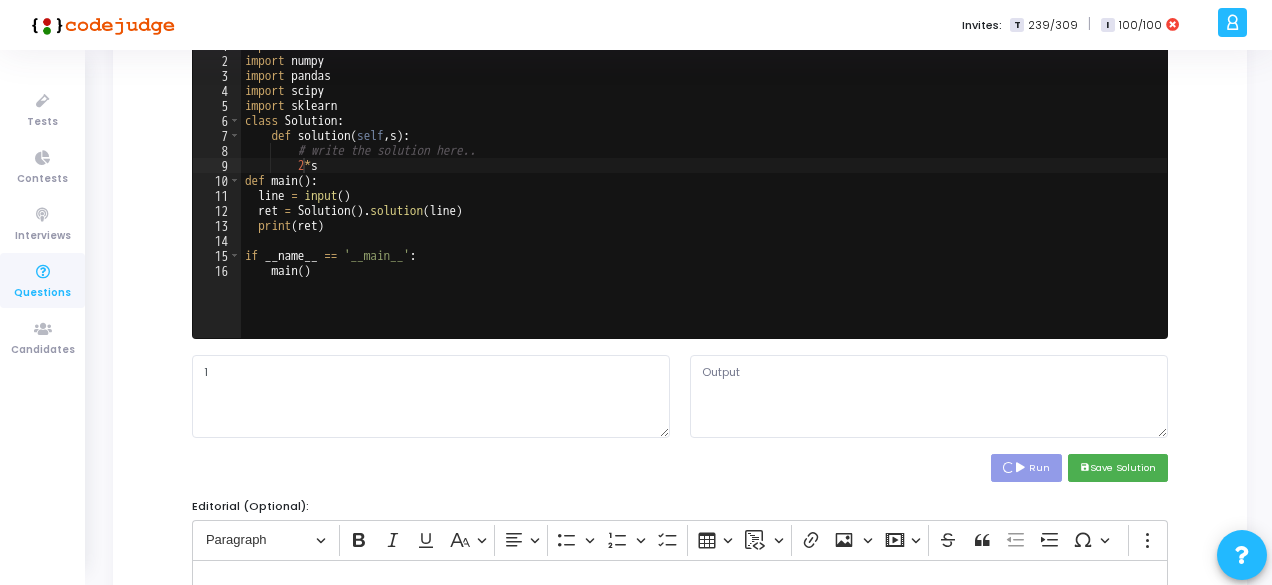 type on "None" 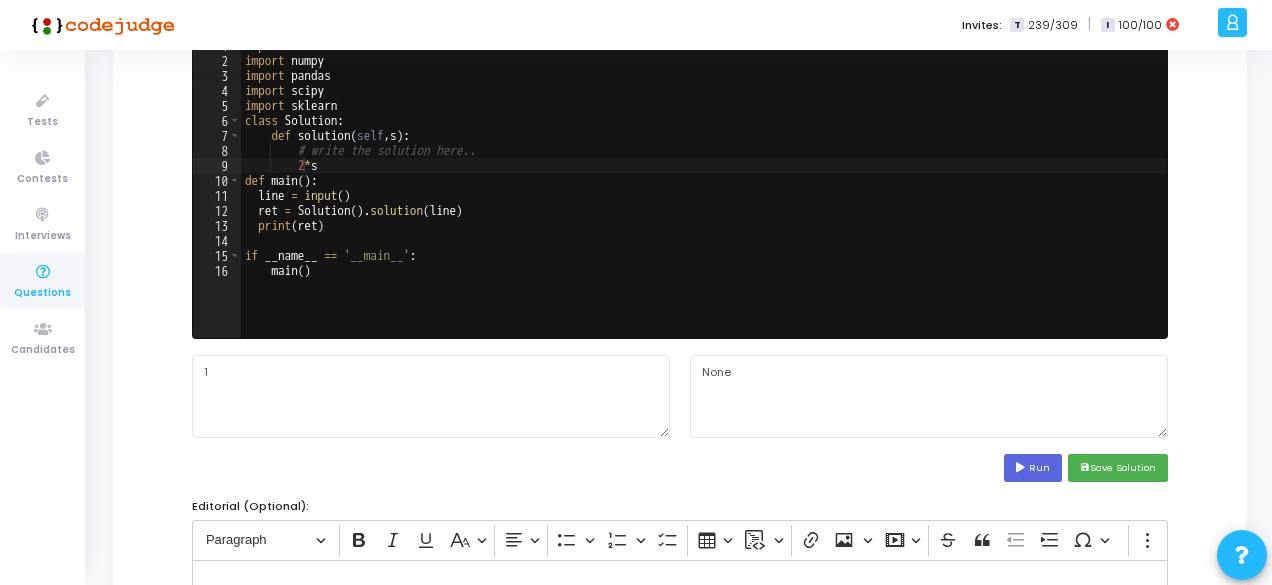 click on "Title* Player Churn Prediction Duration* 0 Day(s) 1 Hour(s) 0 Minute(s) Problem Description* Rich Text Editor Heading 2 Bold Italic Underline Basic styles Text alignment Bulleted List Bulleted List Numbered List Numbered List To-do List Insert table Insert code block Insert code block Link Insert image Insert image Show more items Objective Develop a machine learning model to estimate the likelihood that a player will churn (i.e., stop using the platform) in the next 14 days based on their behaviour during the observation window (last 30 days). Dataset Context This dataset contains behavioural, financial and demographic information about players on a real‑money gaming platform.    Each record corresponds to a player snapshot taken on `snapshot_date` and summarises activity over the preceding `observation_window_days`.    Dataset Details Column Description user_id Unique identifier for each player age Age of the player in years tier Current loyalty tier (categorical) total_games_played total_amount_wagered" at bounding box center [680, 565] 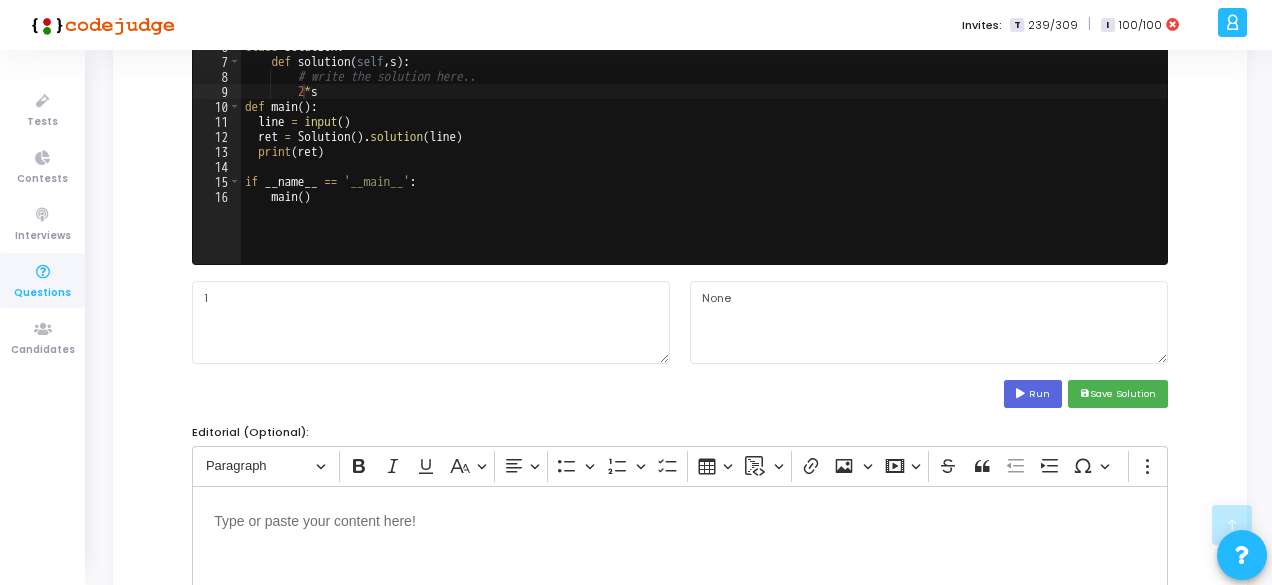 scroll, scrollTop: 314, scrollLeft: 0, axis: vertical 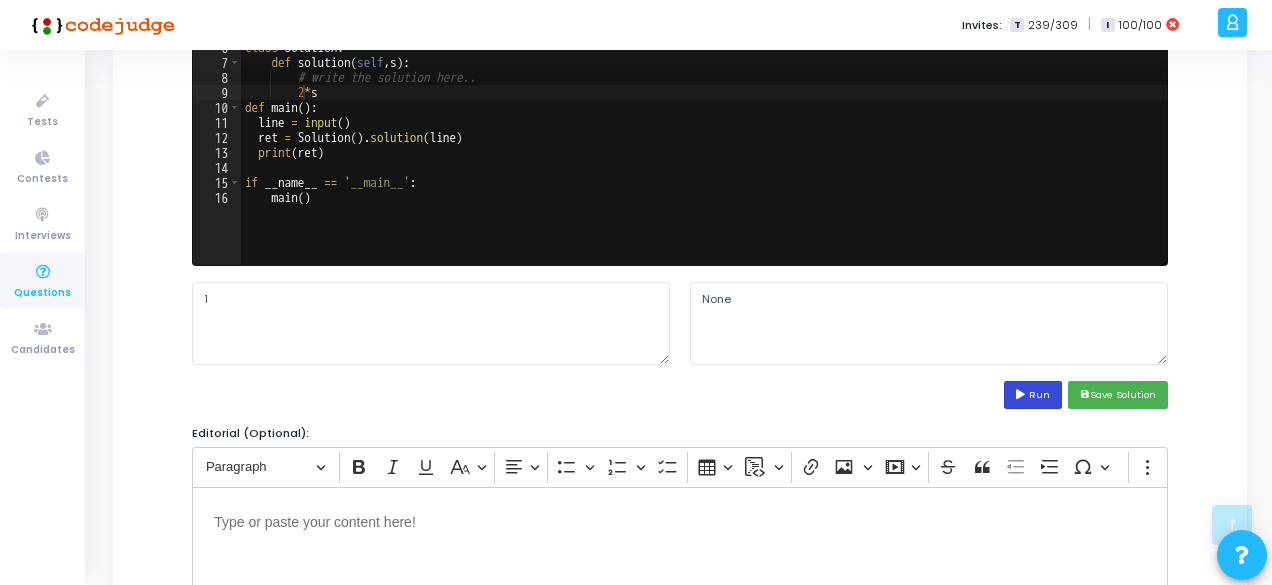 click on "Run" at bounding box center [1033, 394] 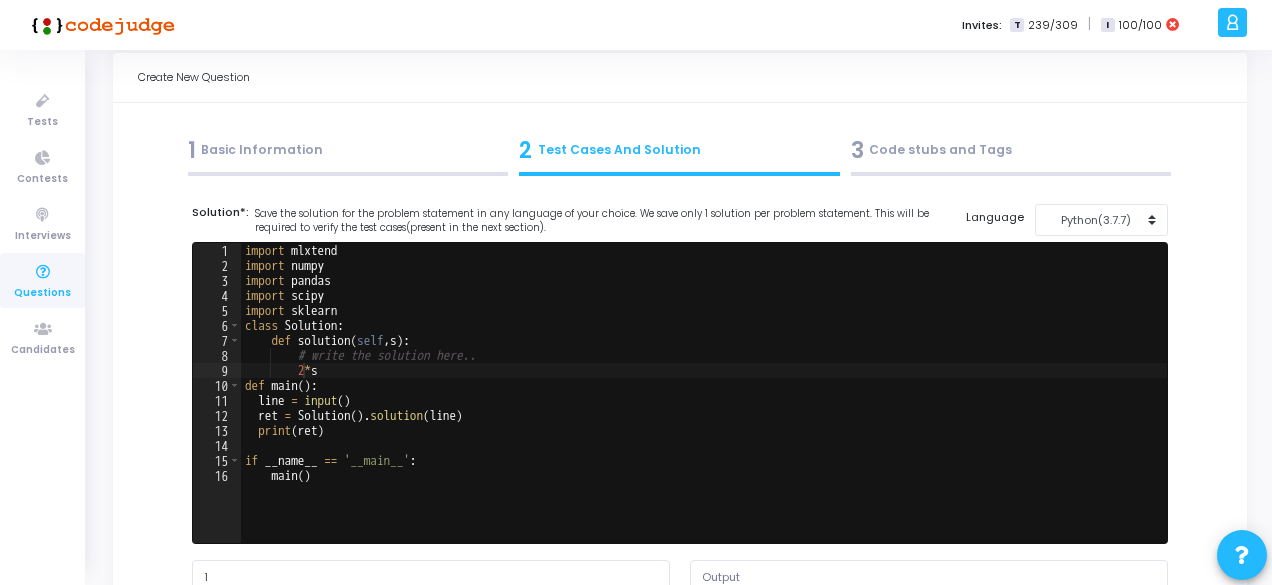 scroll, scrollTop: 0, scrollLeft: 0, axis: both 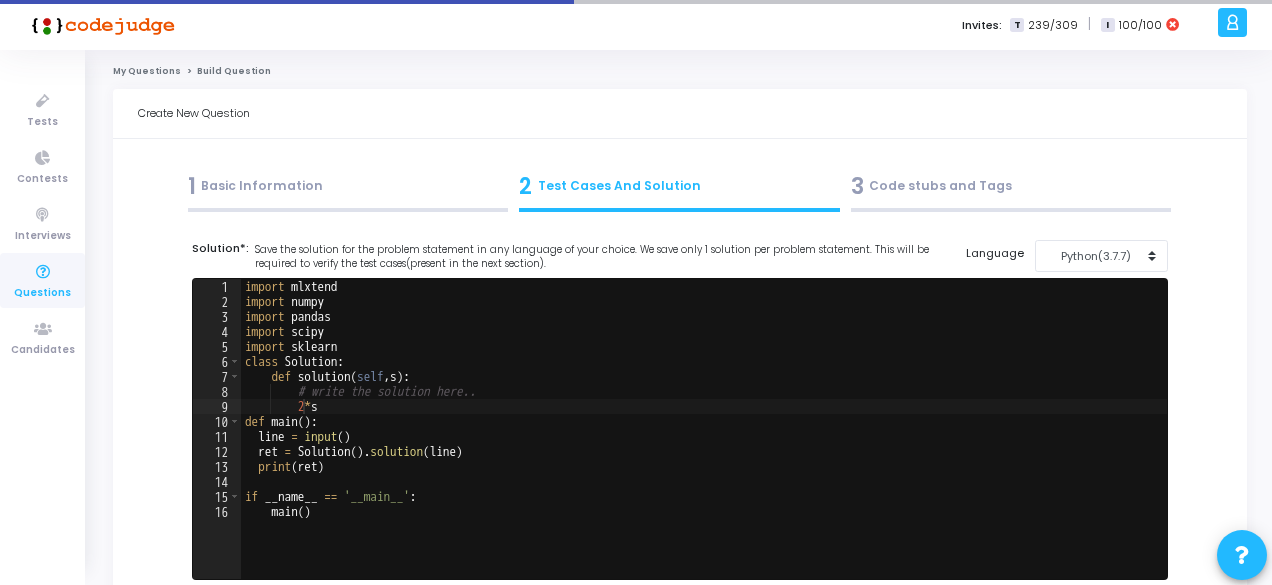 type on "None" 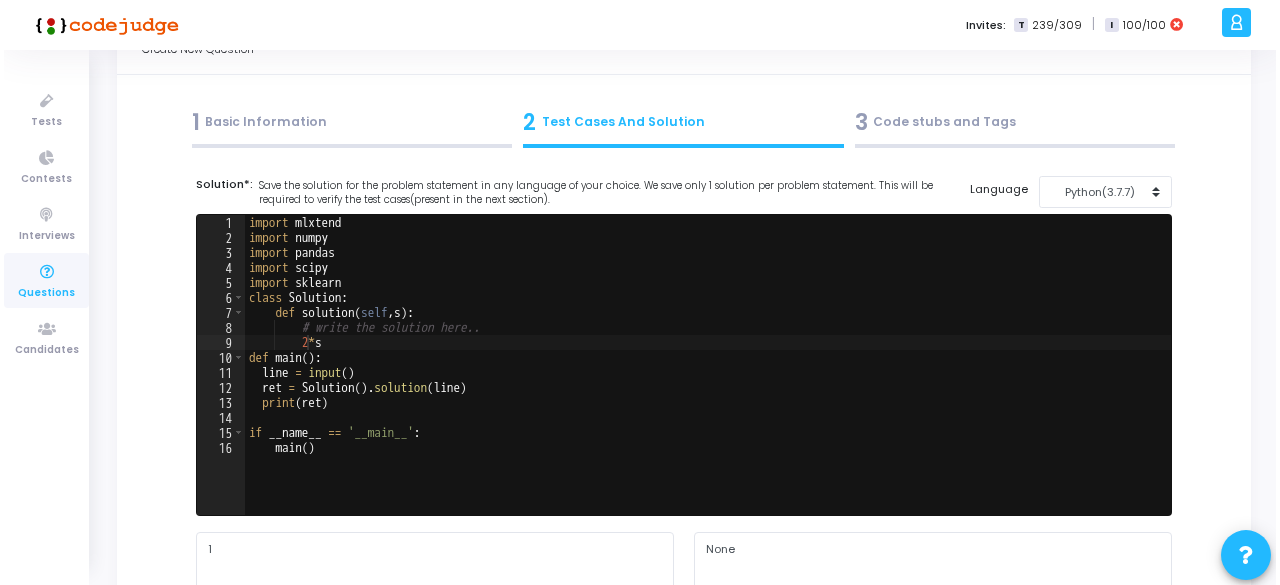 scroll, scrollTop: 0, scrollLeft: 0, axis: both 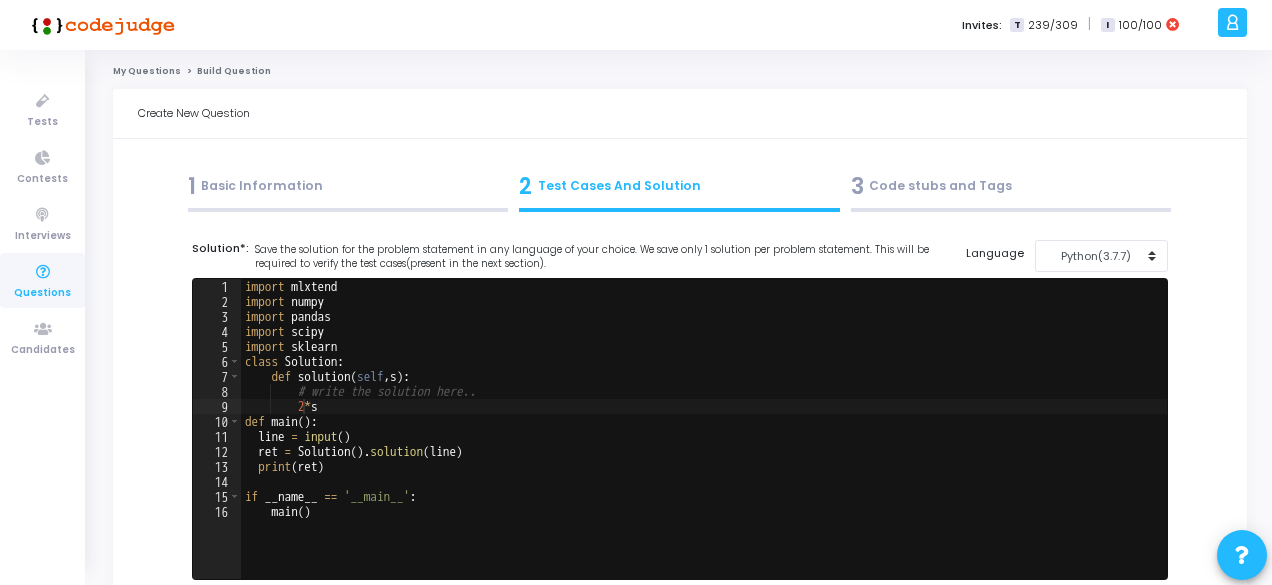click on "My Questions" 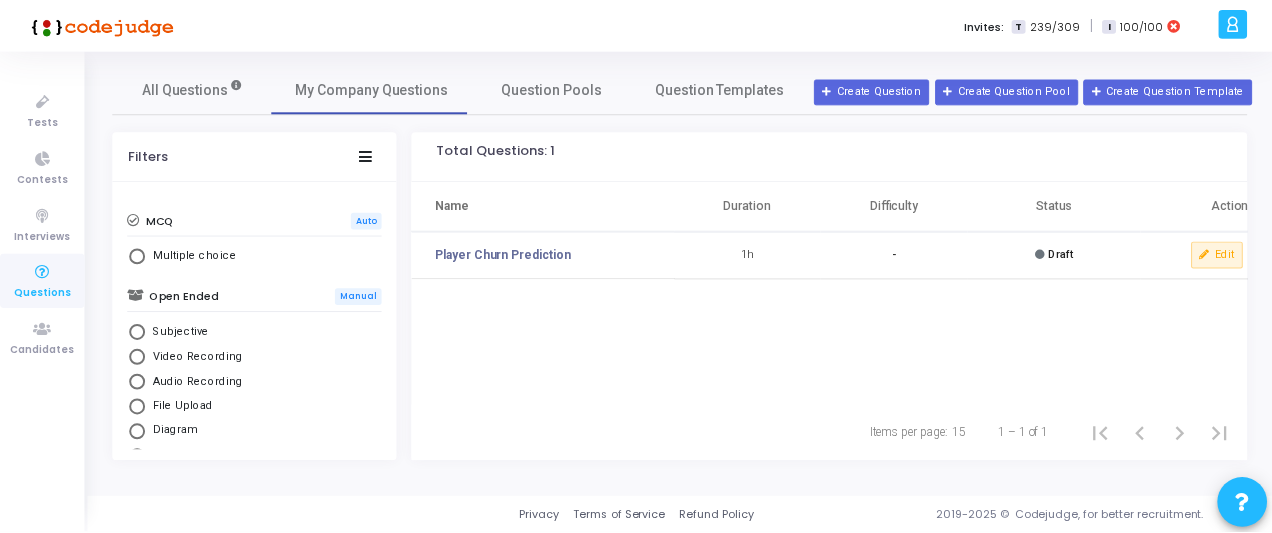 scroll, scrollTop: 59, scrollLeft: 0, axis: vertical 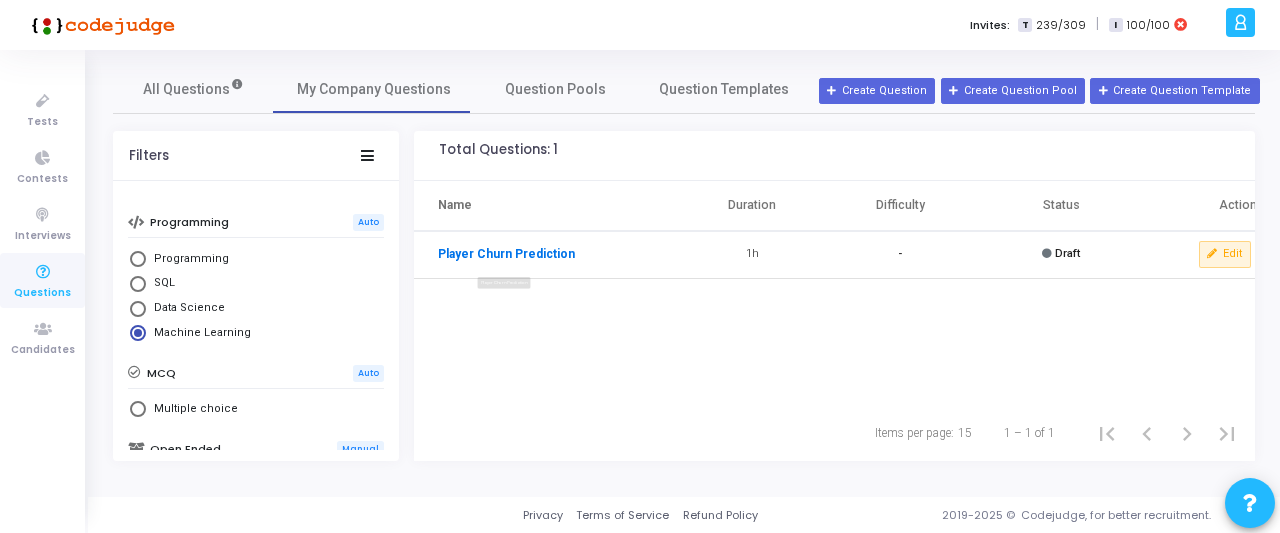 click on "Player Churn Prediction" at bounding box center [506, 254] 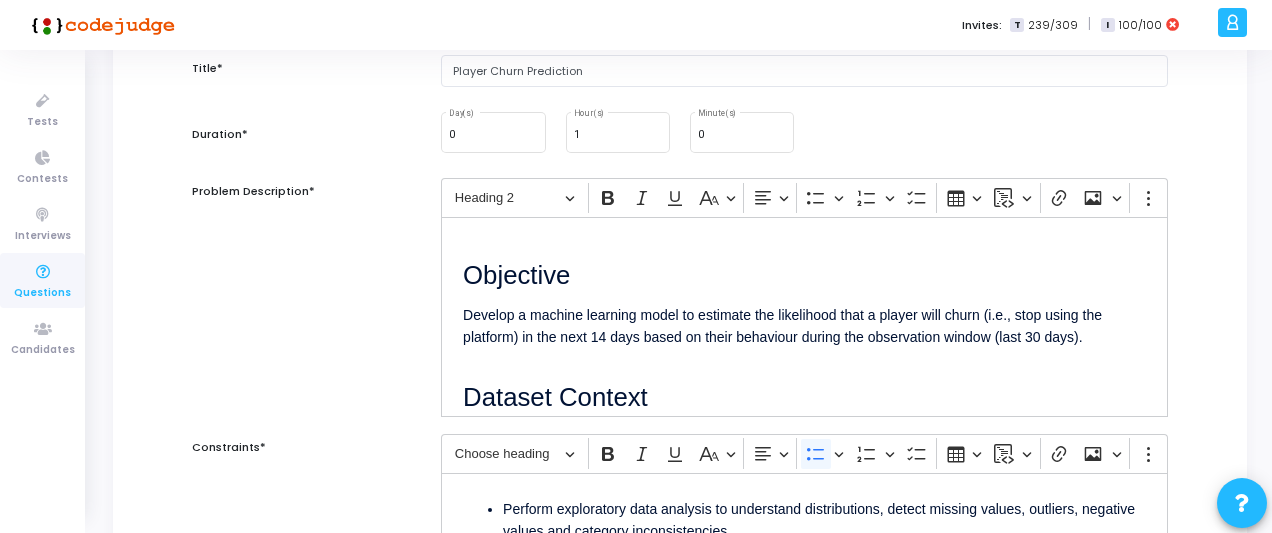 scroll, scrollTop: 189, scrollLeft: 0, axis: vertical 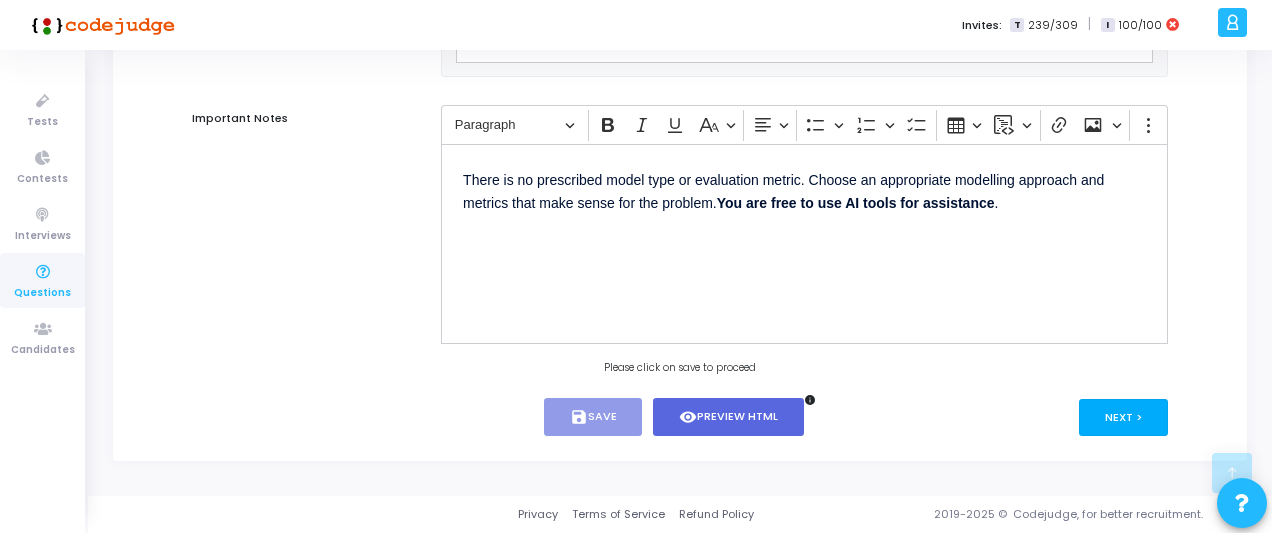click on "Next >" at bounding box center [1123, 417] 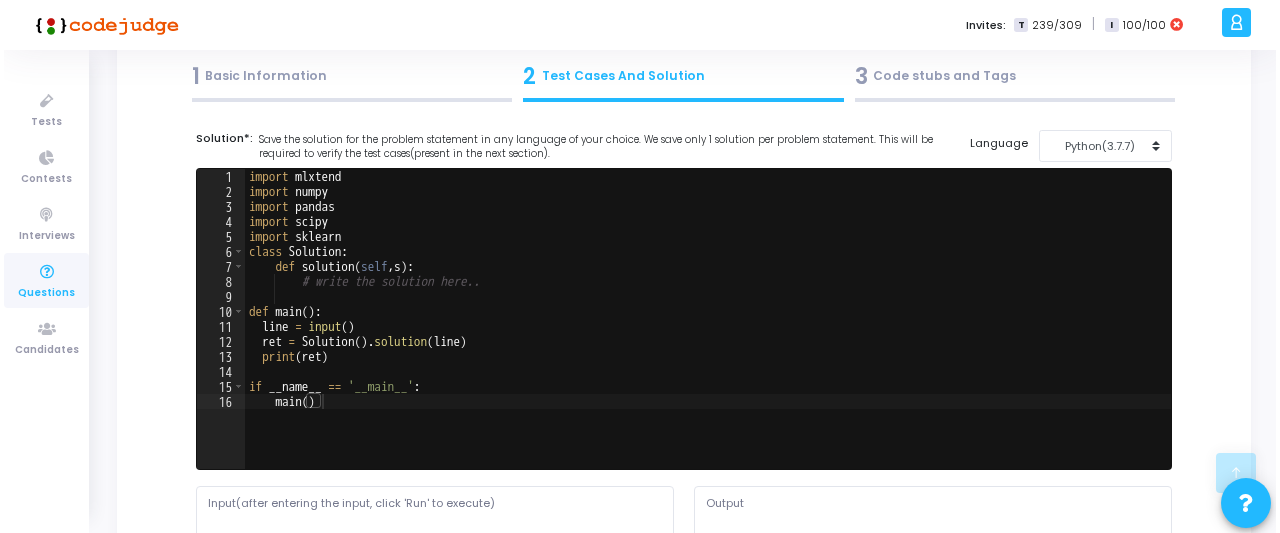 scroll, scrollTop: 0, scrollLeft: 0, axis: both 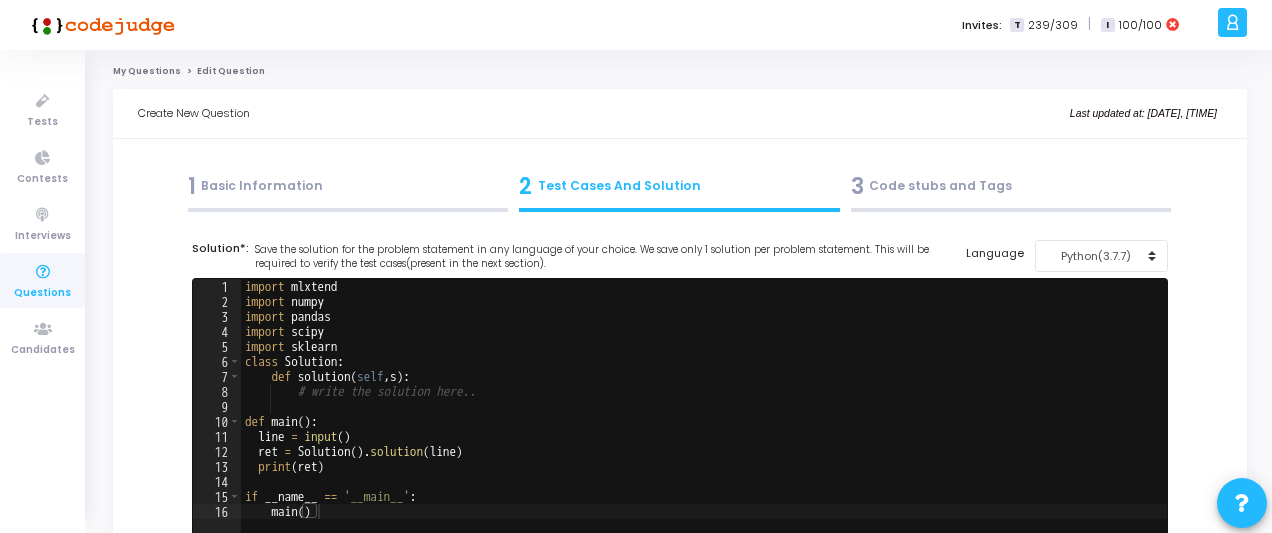 click on "My Questions" 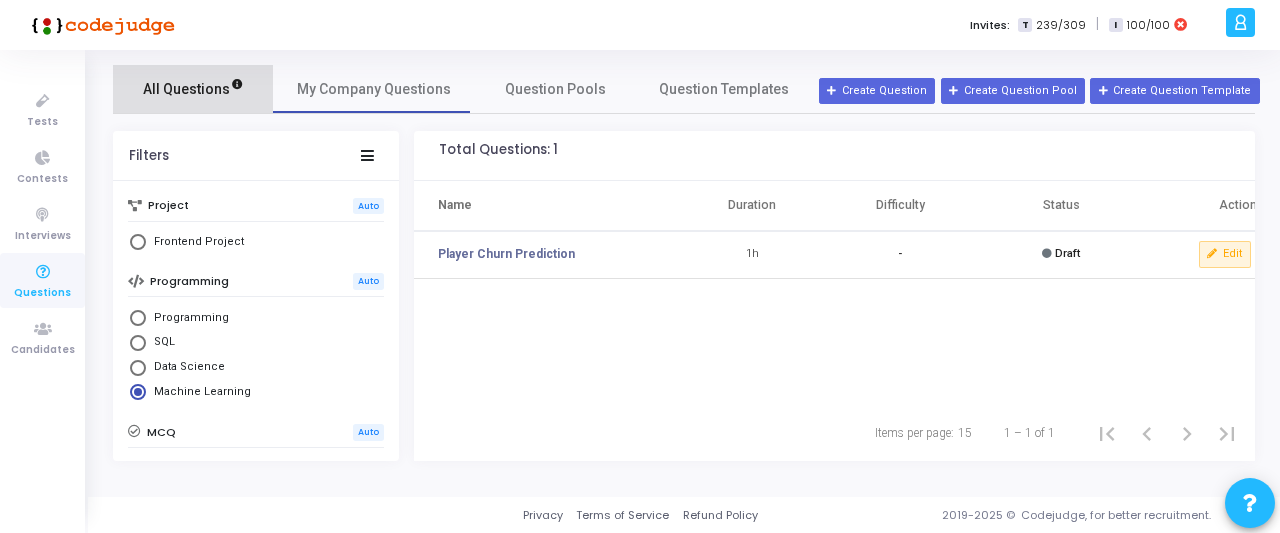 click on "All Questions" at bounding box center [193, 89] 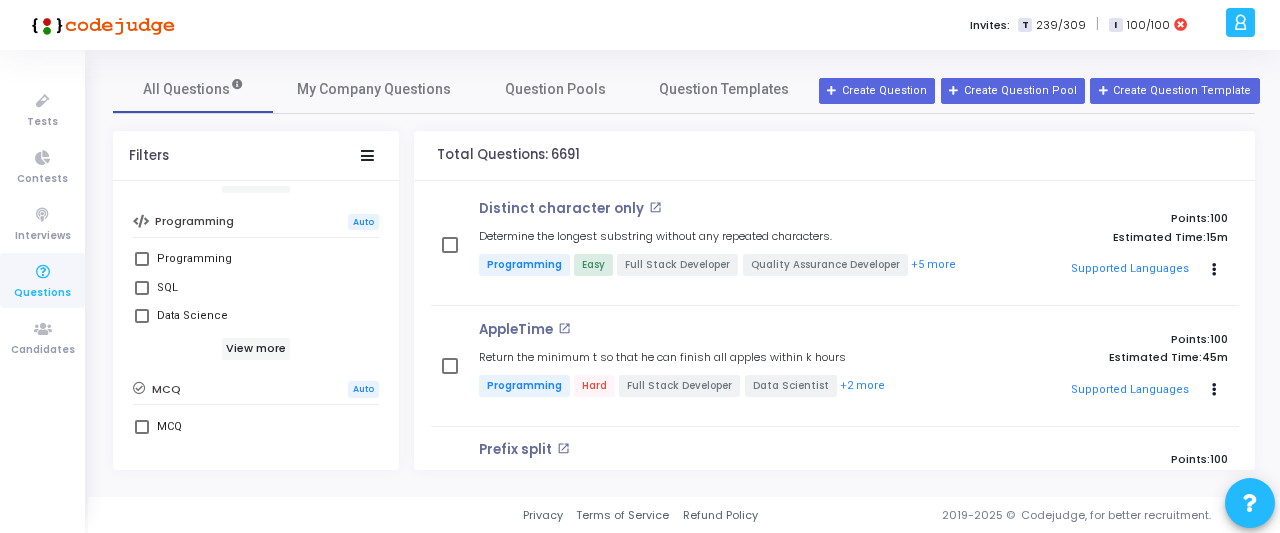scroll, scrollTop: 355, scrollLeft: 0, axis: vertical 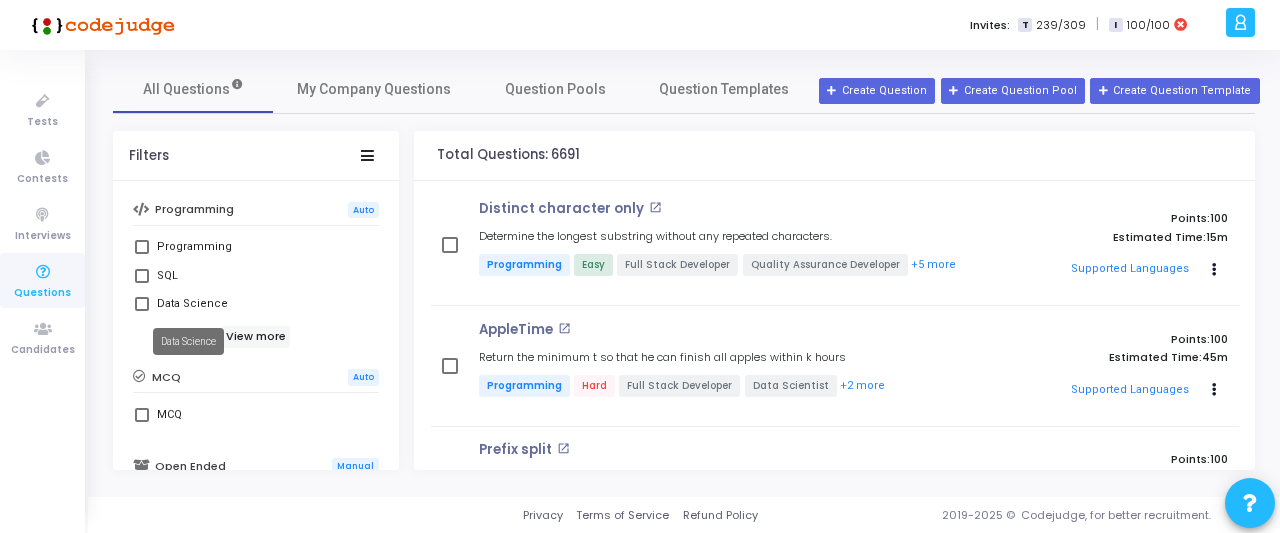 click on "Data Science" at bounding box center (188, 341) 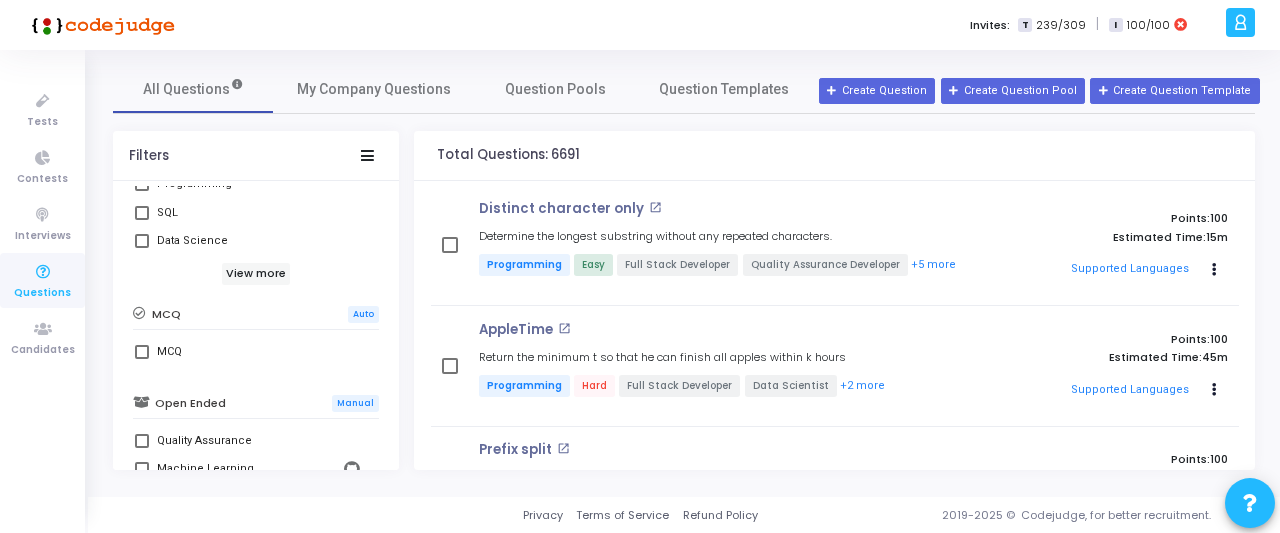 scroll, scrollTop: 421, scrollLeft: 0, axis: vertical 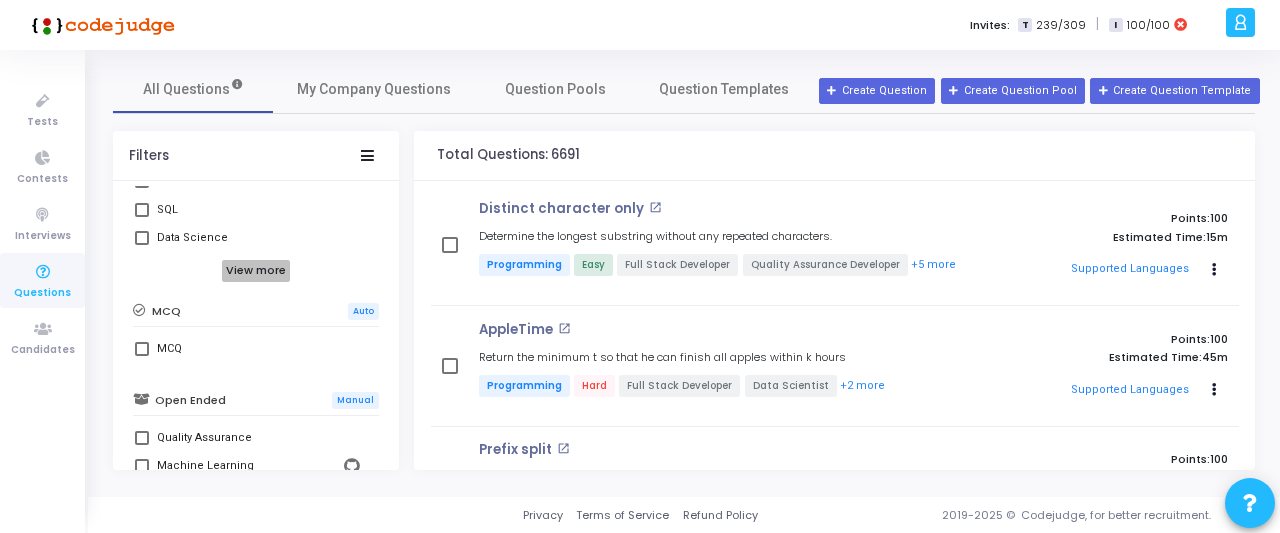 click on "View more" at bounding box center (256, 271) 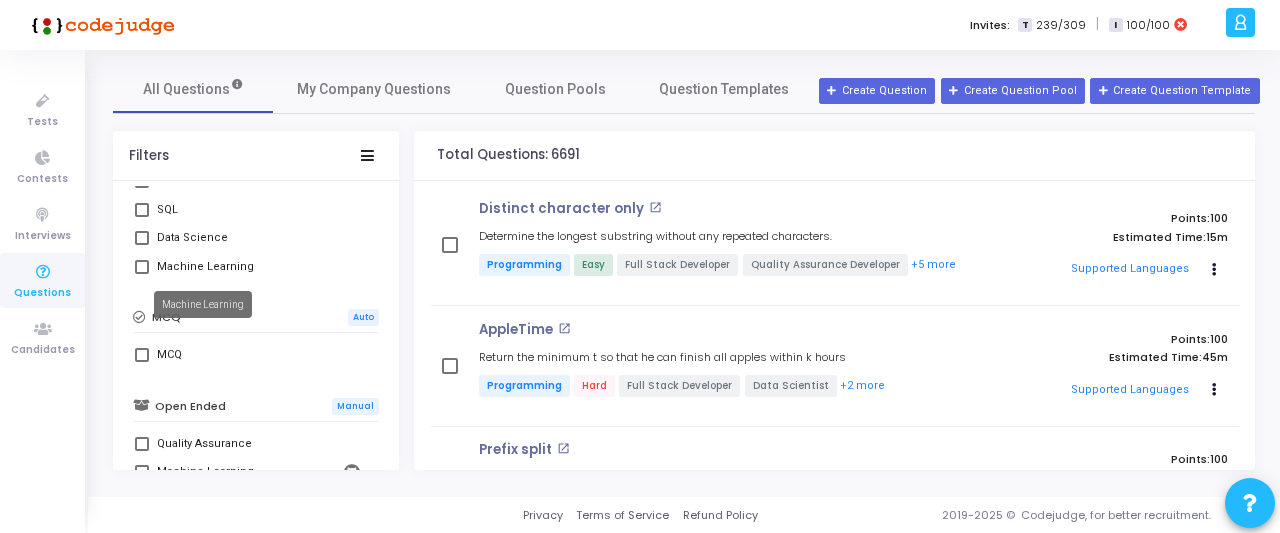 click on "Machine Learning" at bounding box center (205, 267) 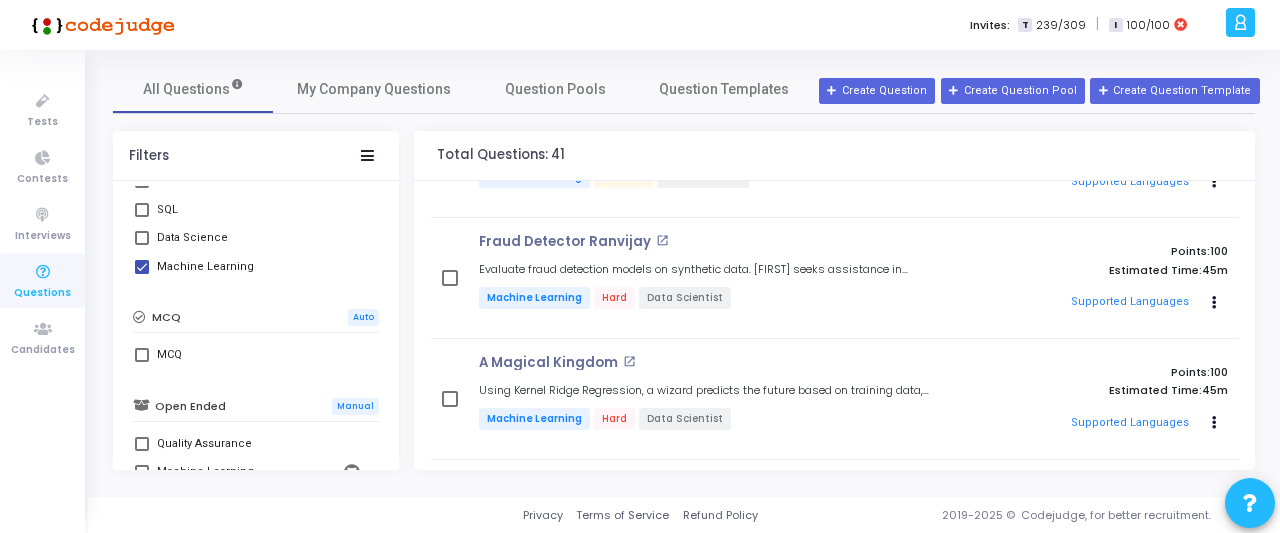 scroll, scrollTop: 330, scrollLeft: 0, axis: vertical 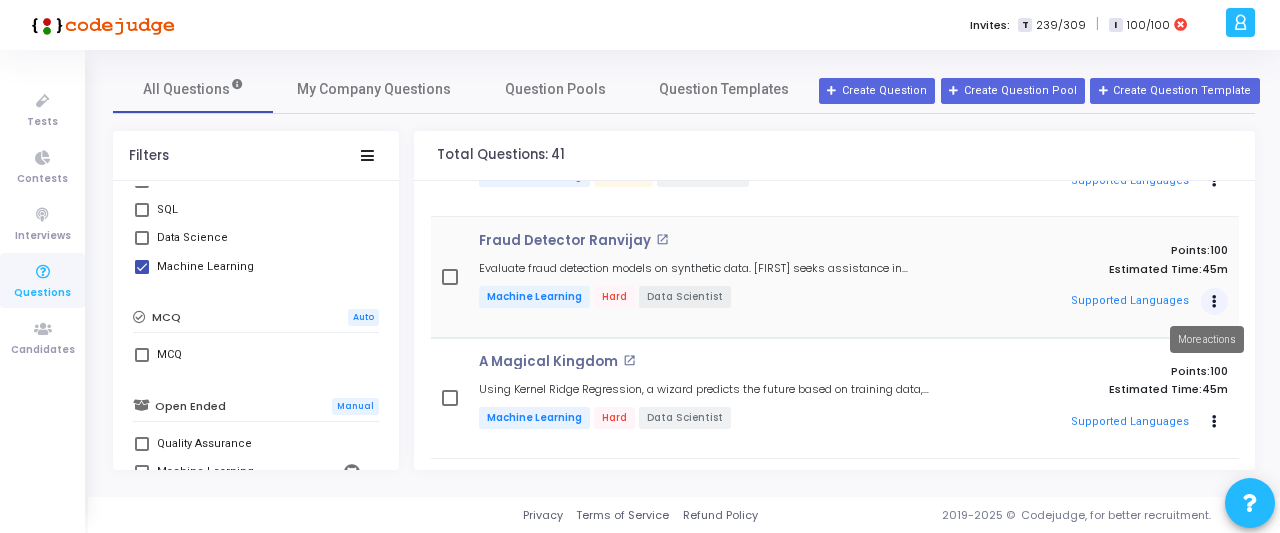 click at bounding box center [1214, 302] 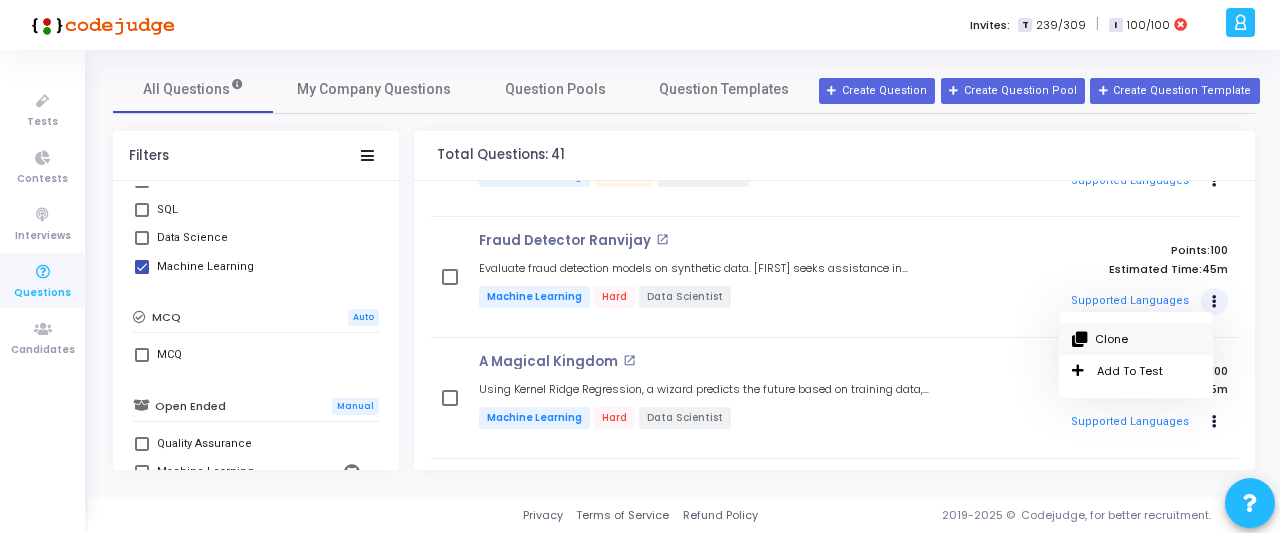 click on "Clone" at bounding box center [1136, 339] 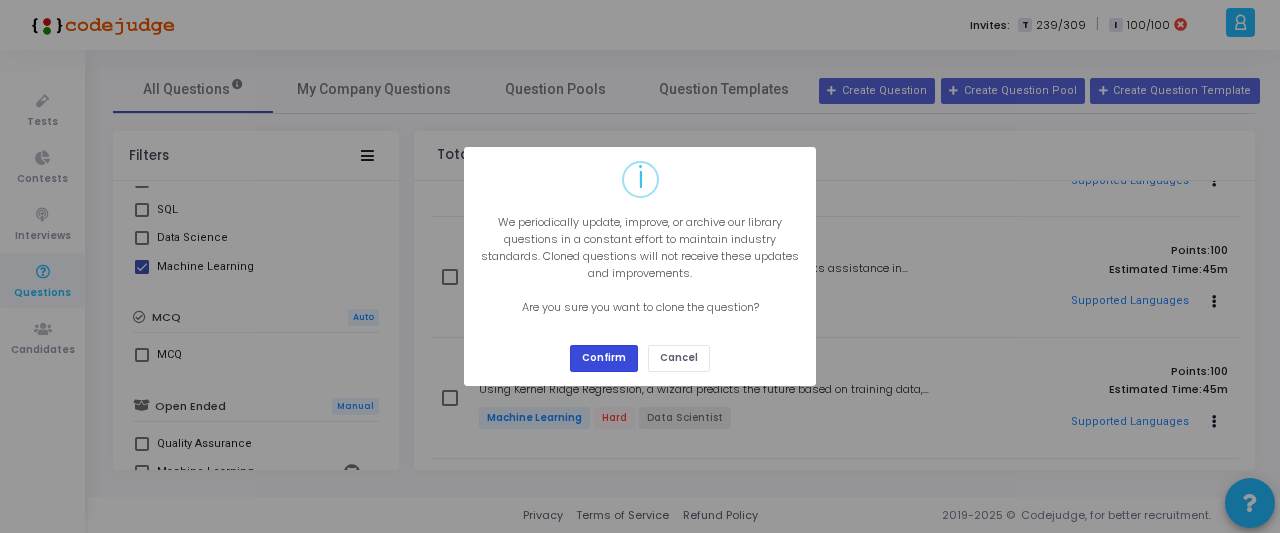 click on "Confirm" at bounding box center [604, 358] 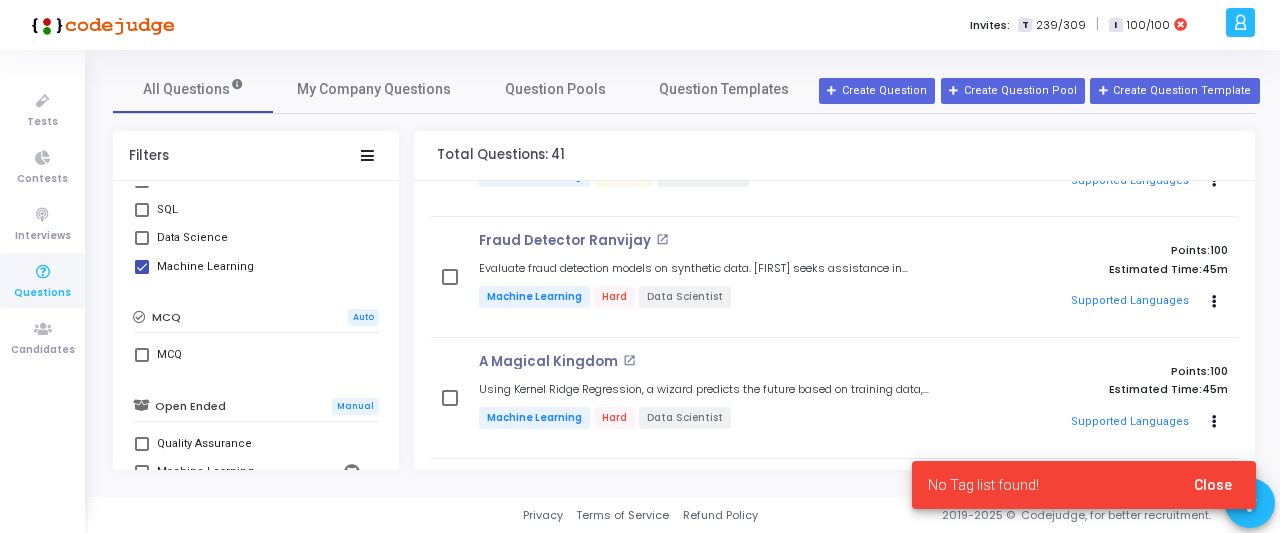 click on "Close" at bounding box center [1213, 485] 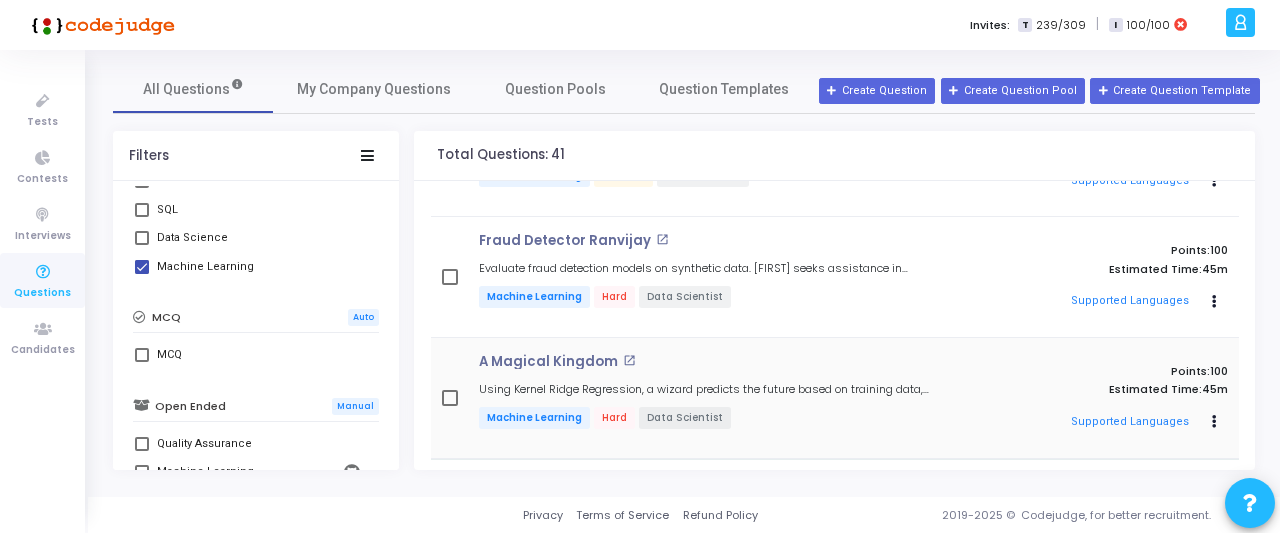 scroll, scrollTop: 0, scrollLeft: 0, axis: both 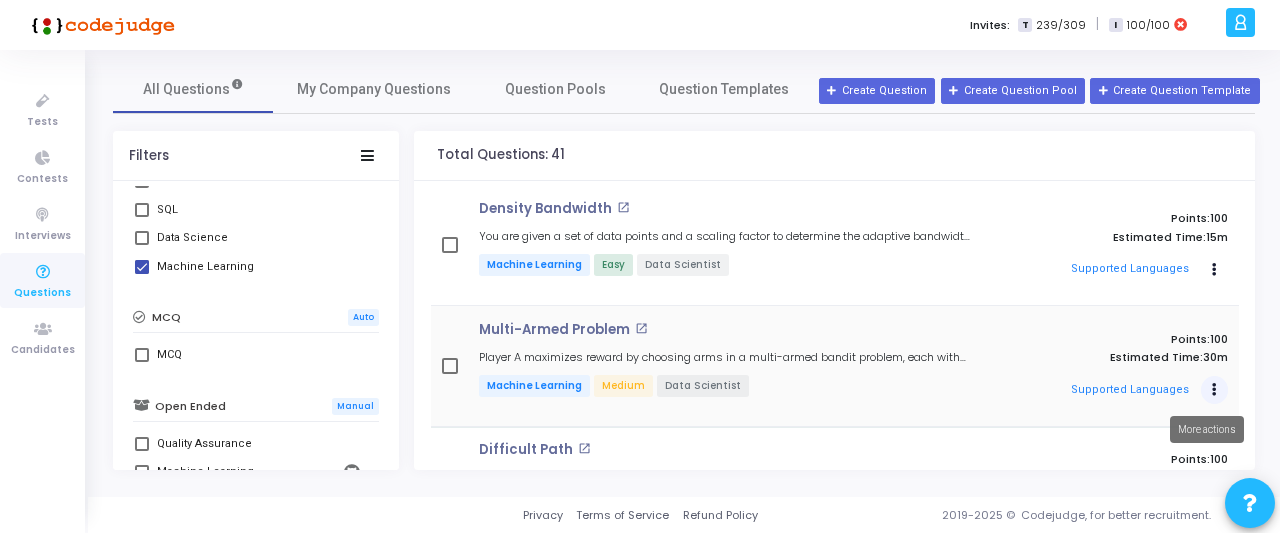 click at bounding box center [1214, 390] 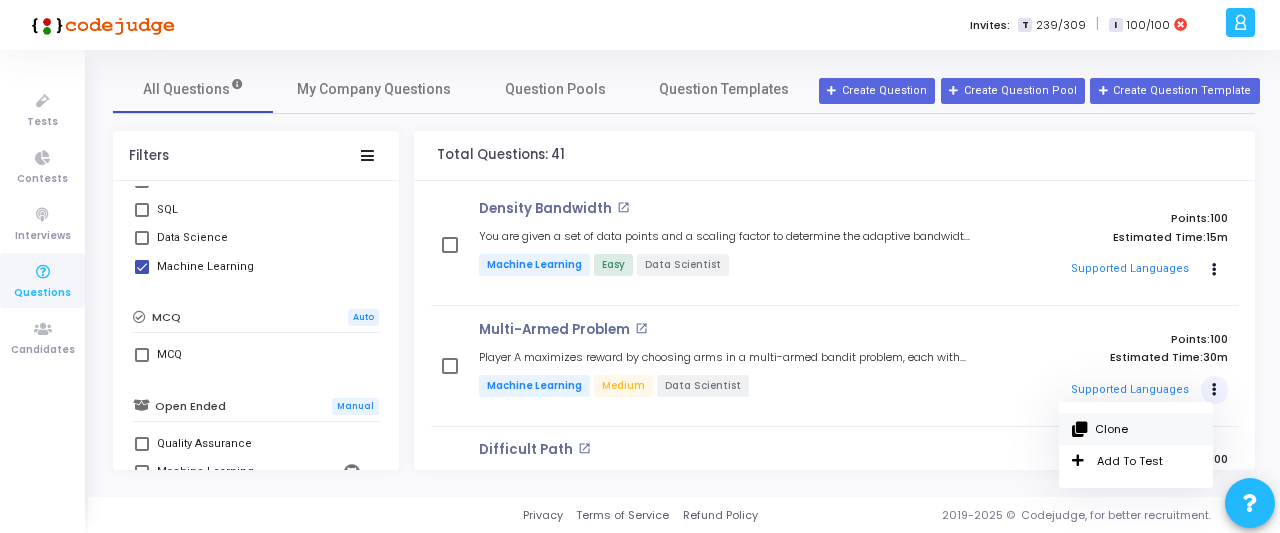 click on "Clone" at bounding box center [1136, 429] 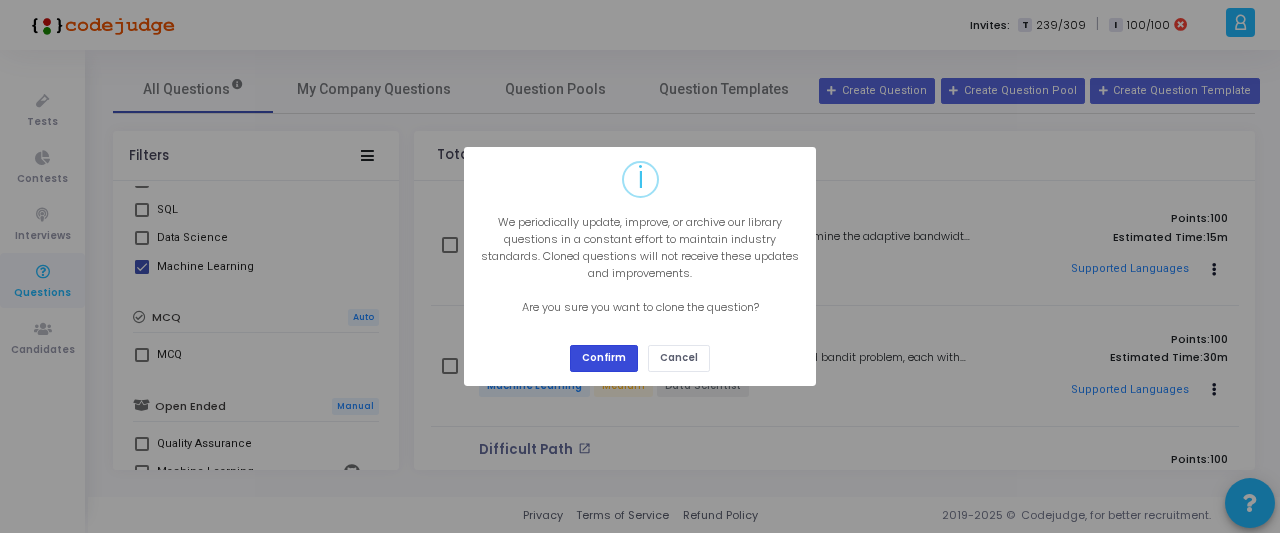 click on "Confirm" at bounding box center (604, 358) 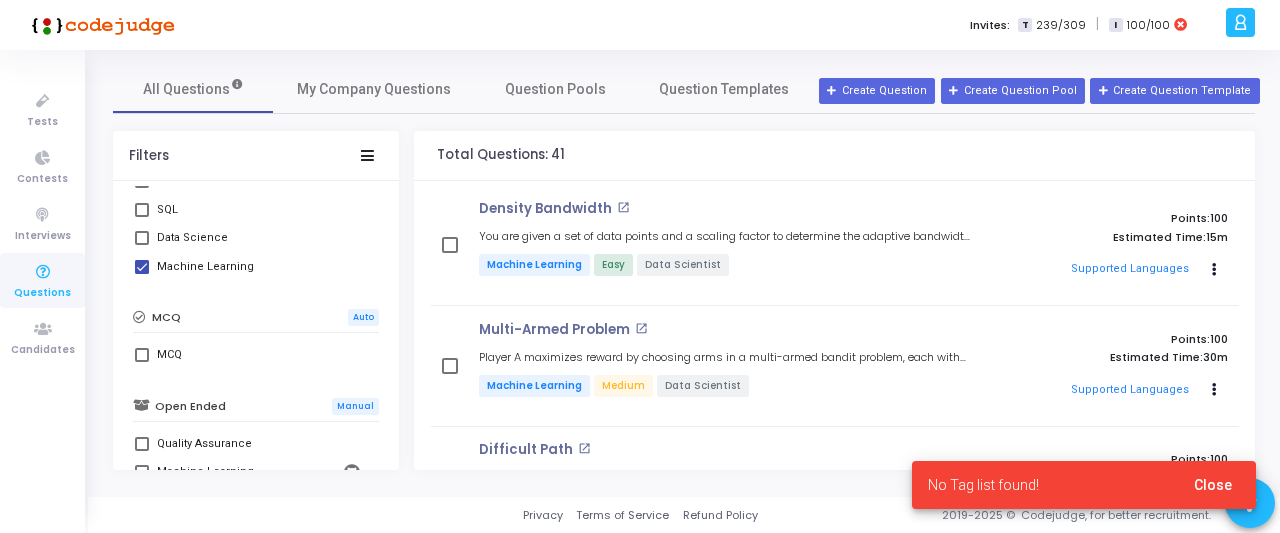 click on "Close" at bounding box center (1213, 485) 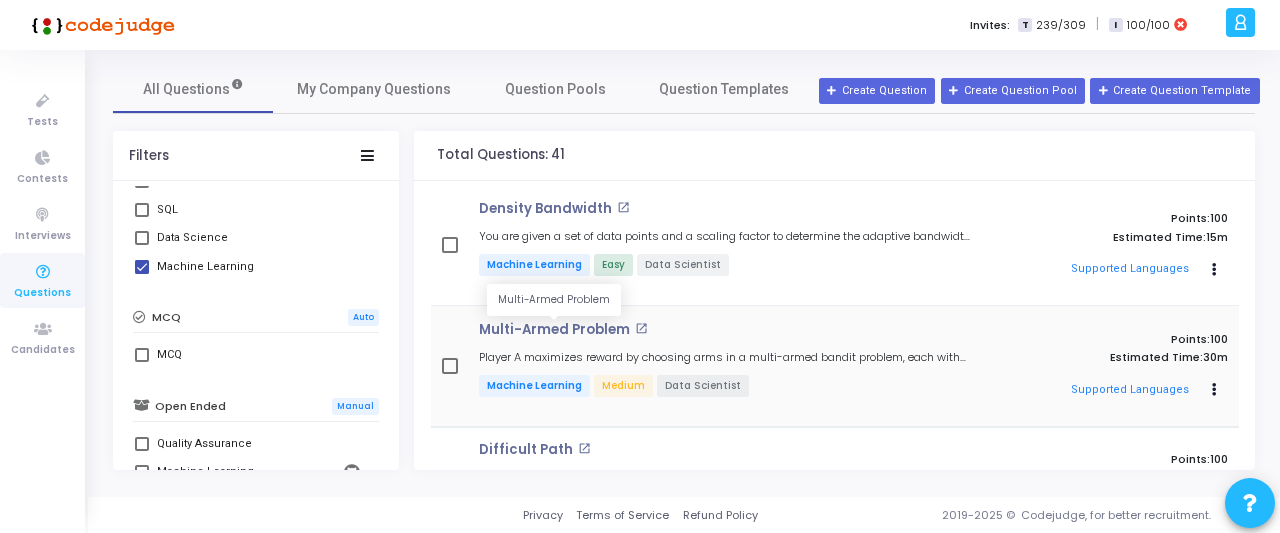 click on "Multi-Armed Problem" at bounding box center [554, 330] 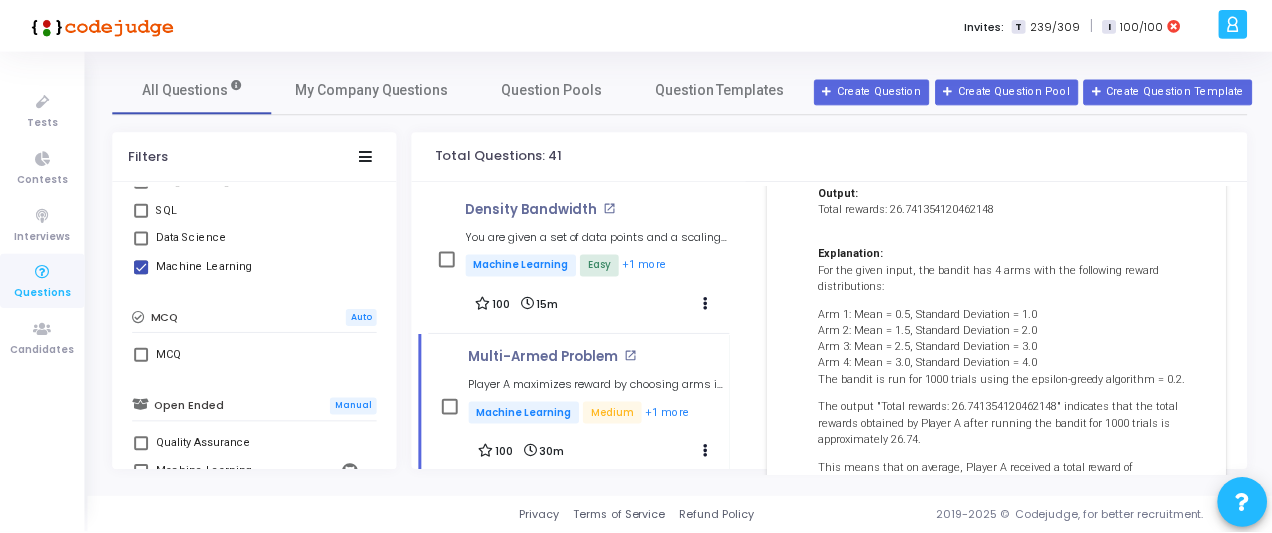 scroll, scrollTop: 930, scrollLeft: 0, axis: vertical 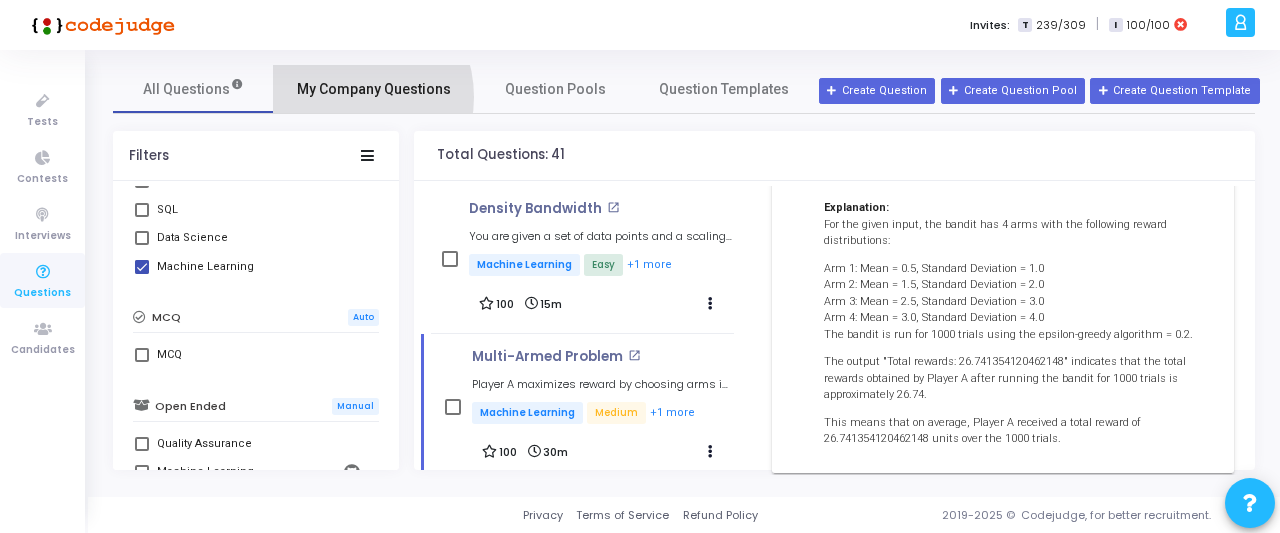 click on "My Company Questions" at bounding box center (374, 89) 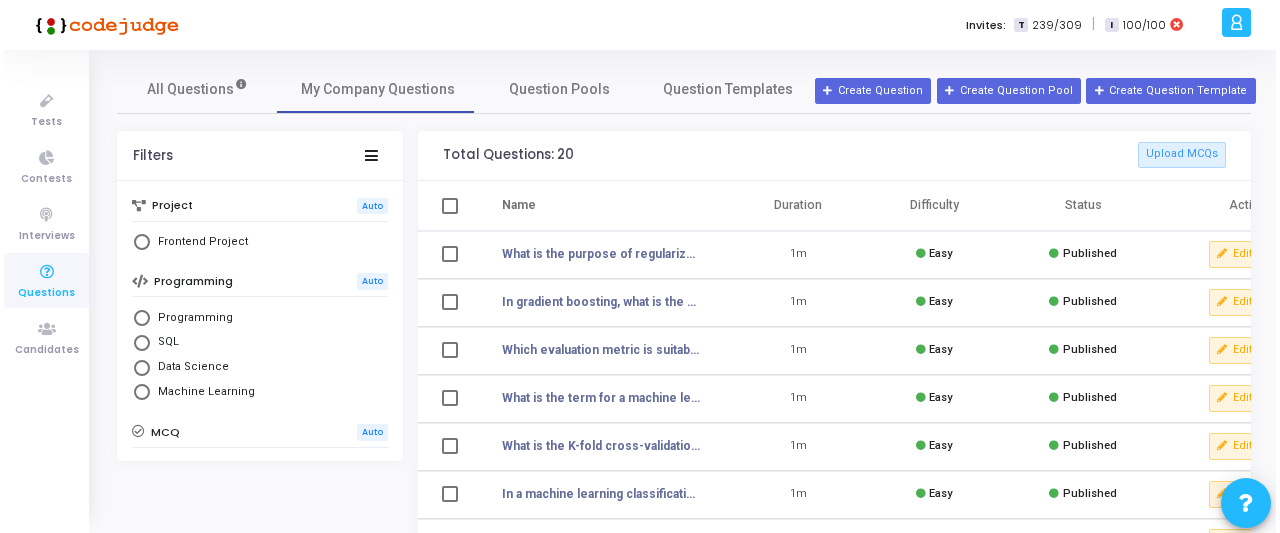scroll, scrollTop: 33, scrollLeft: 0, axis: vertical 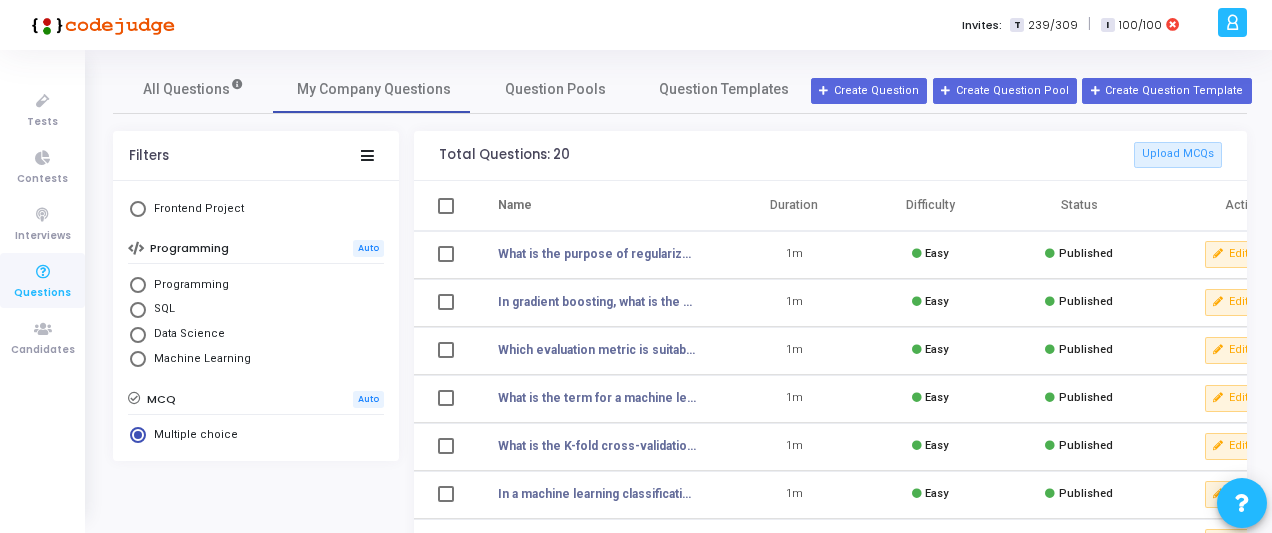 click on "Machine Learning" at bounding box center (198, 359) 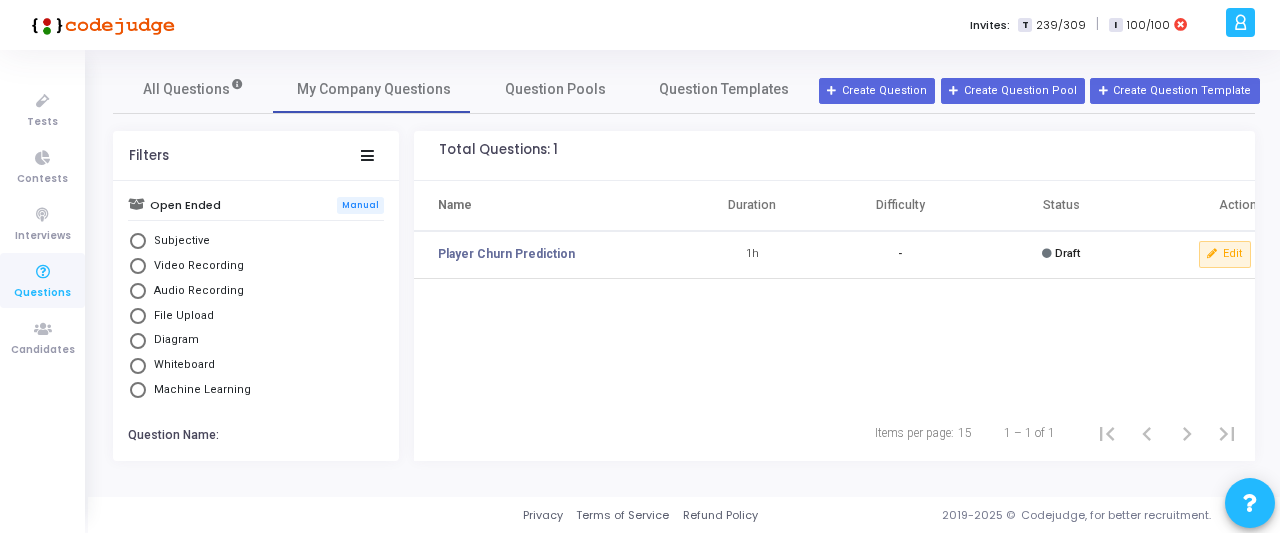 scroll, scrollTop: 306, scrollLeft: 0, axis: vertical 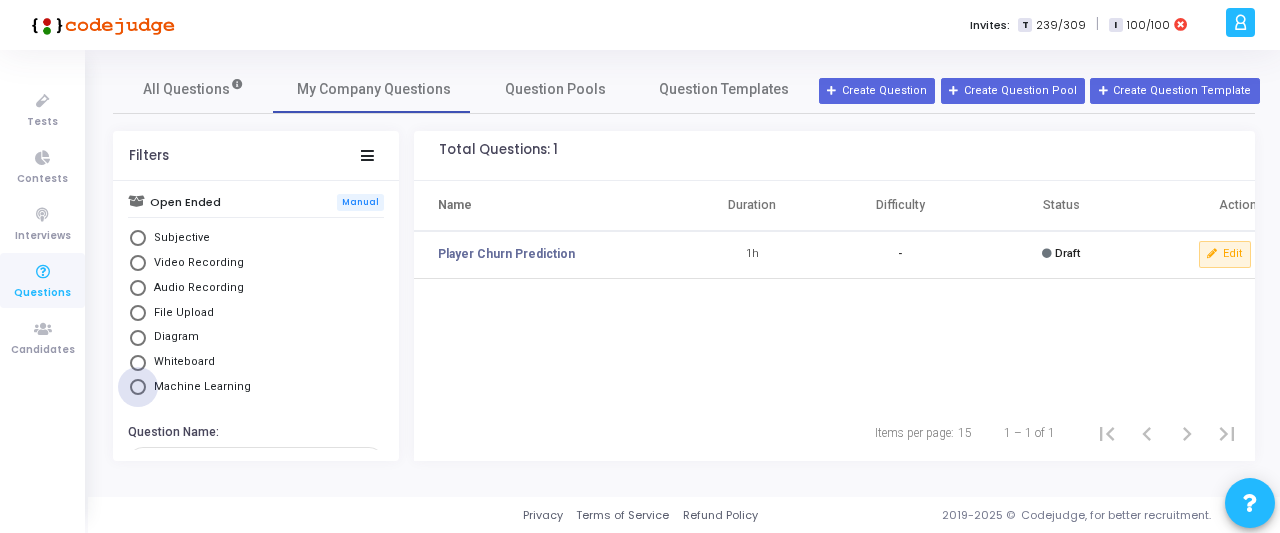 click on "Machine Learning" at bounding box center (198, 387) 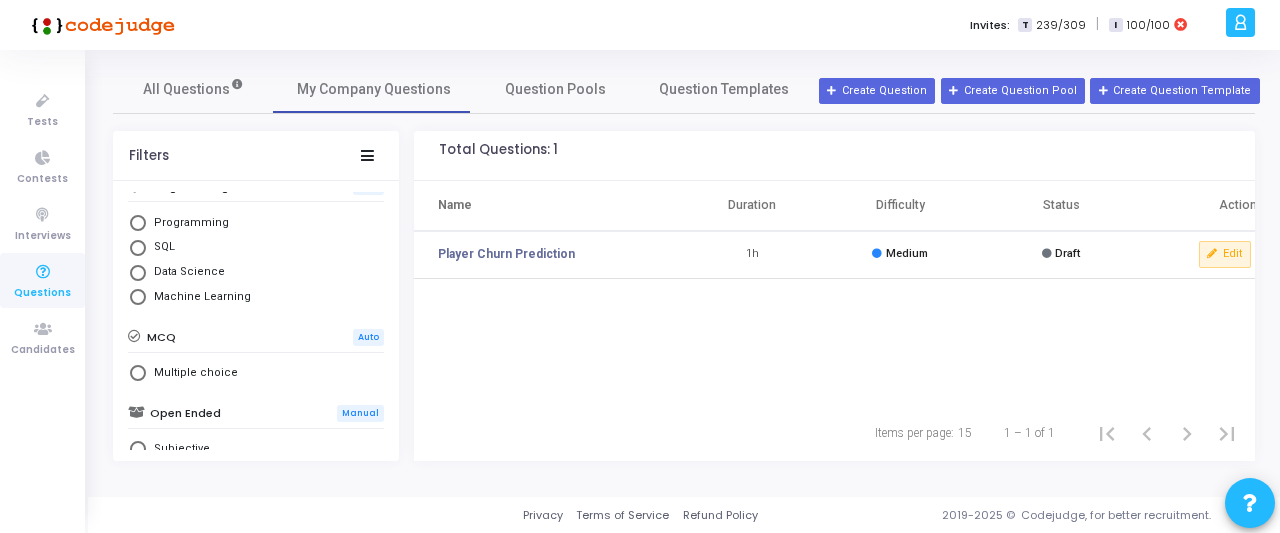 scroll, scrollTop: 88, scrollLeft: 0, axis: vertical 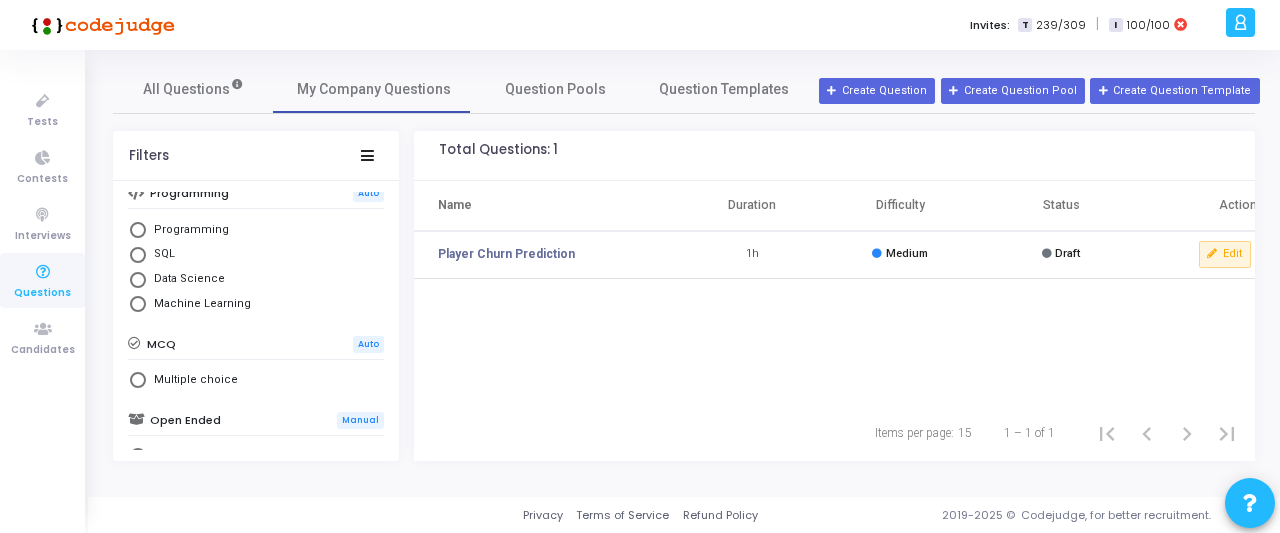 click on "Machine Learning" at bounding box center [198, 304] 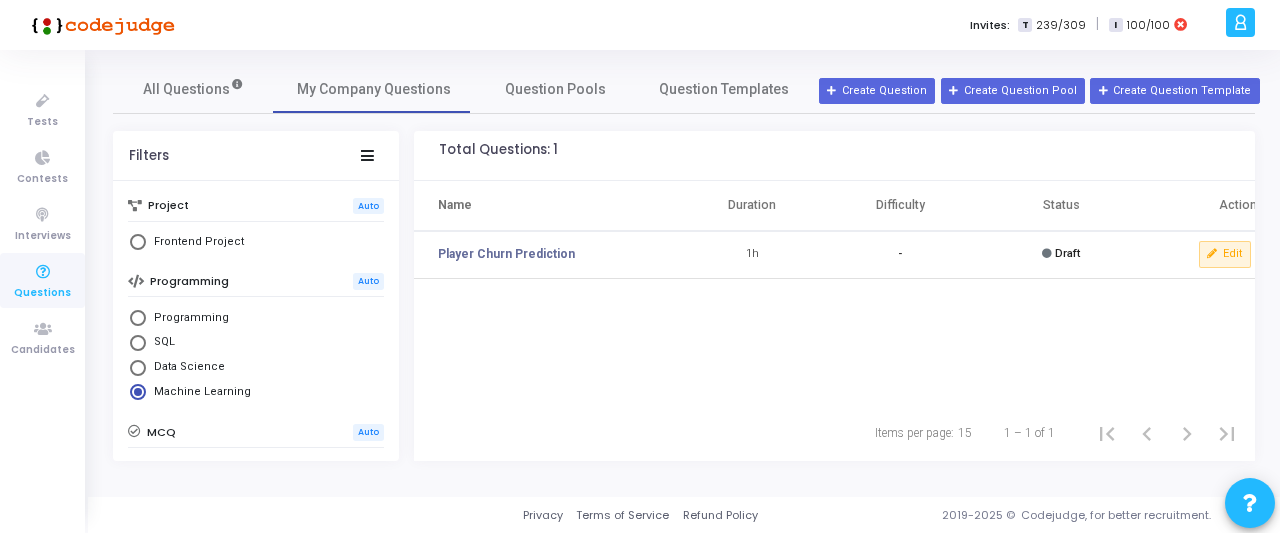 scroll, scrollTop: 0, scrollLeft: 0, axis: both 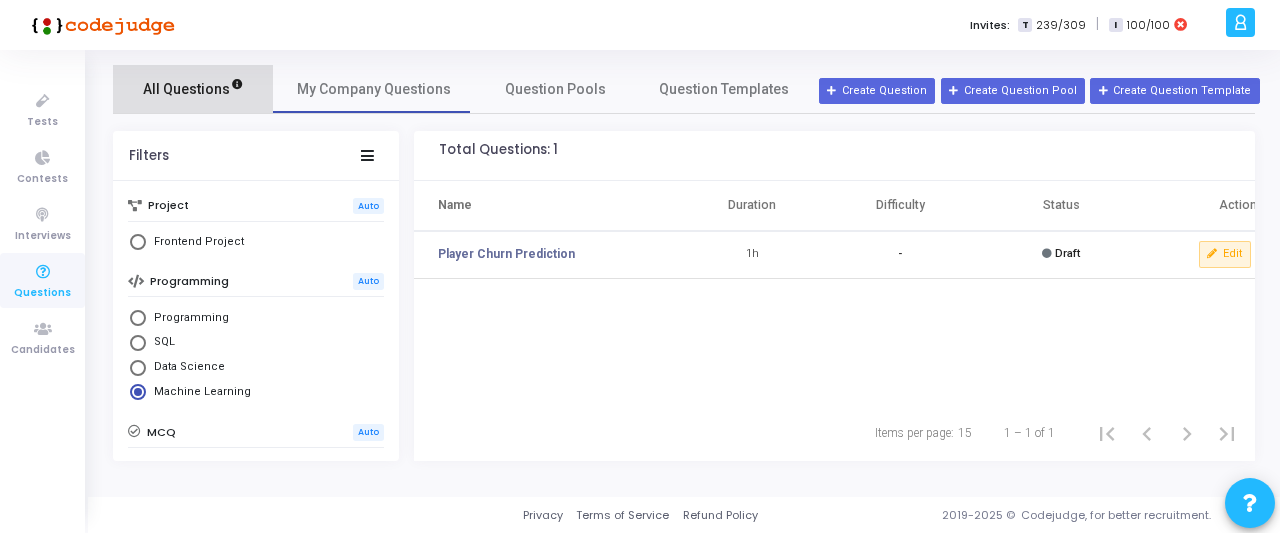 click on "All Questions" at bounding box center [193, 89] 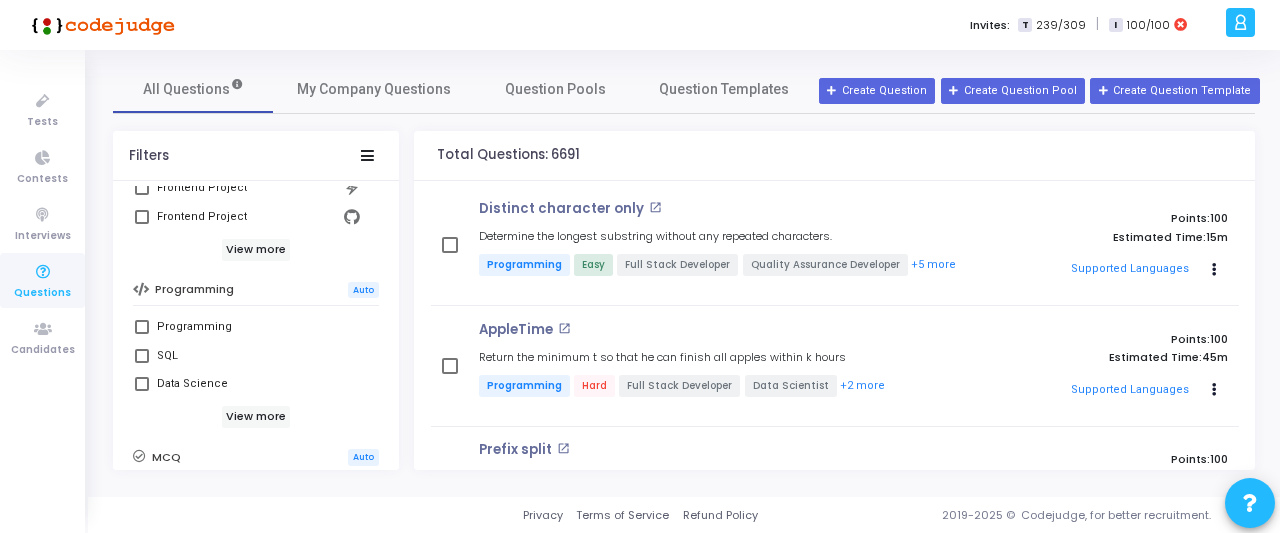 scroll, scrollTop: 277, scrollLeft: 0, axis: vertical 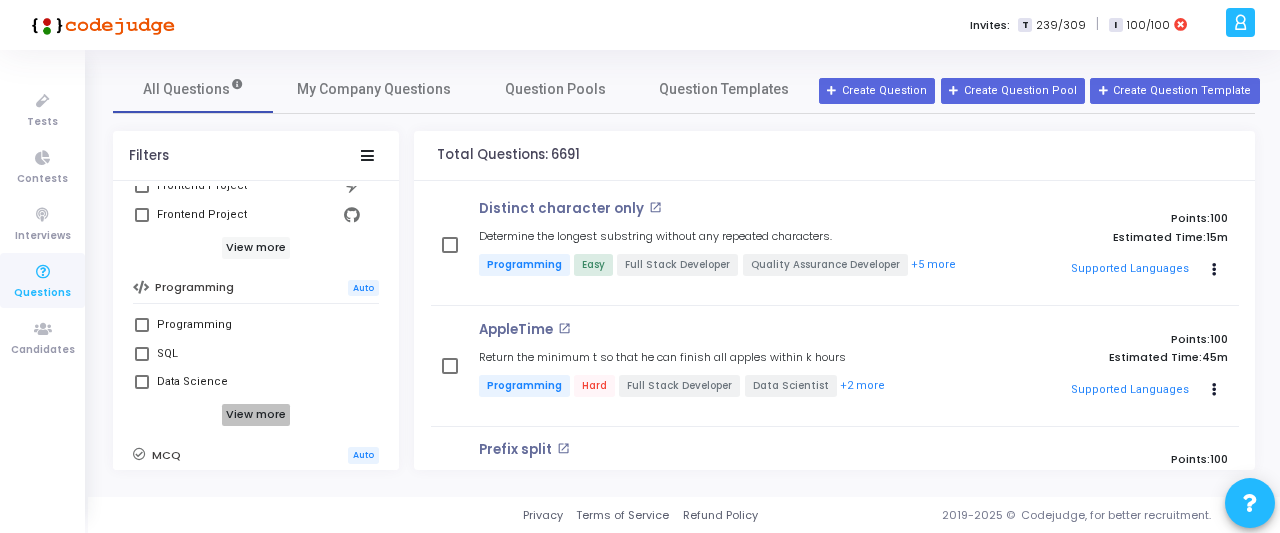 click on "View more" at bounding box center (256, 415) 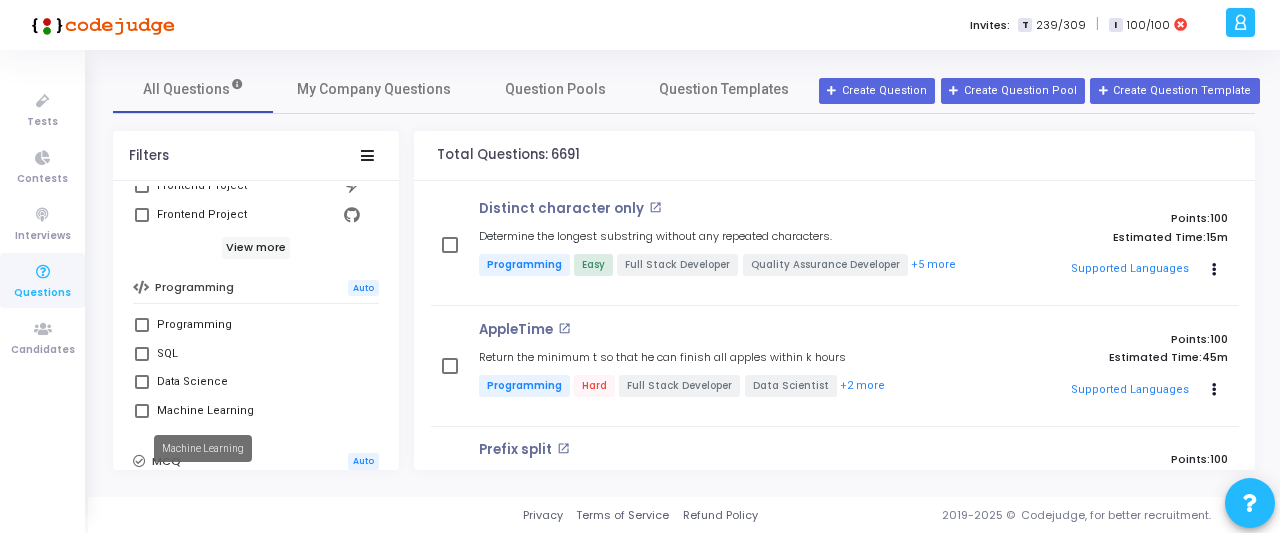click on "Machine Learning" at bounding box center (205, 411) 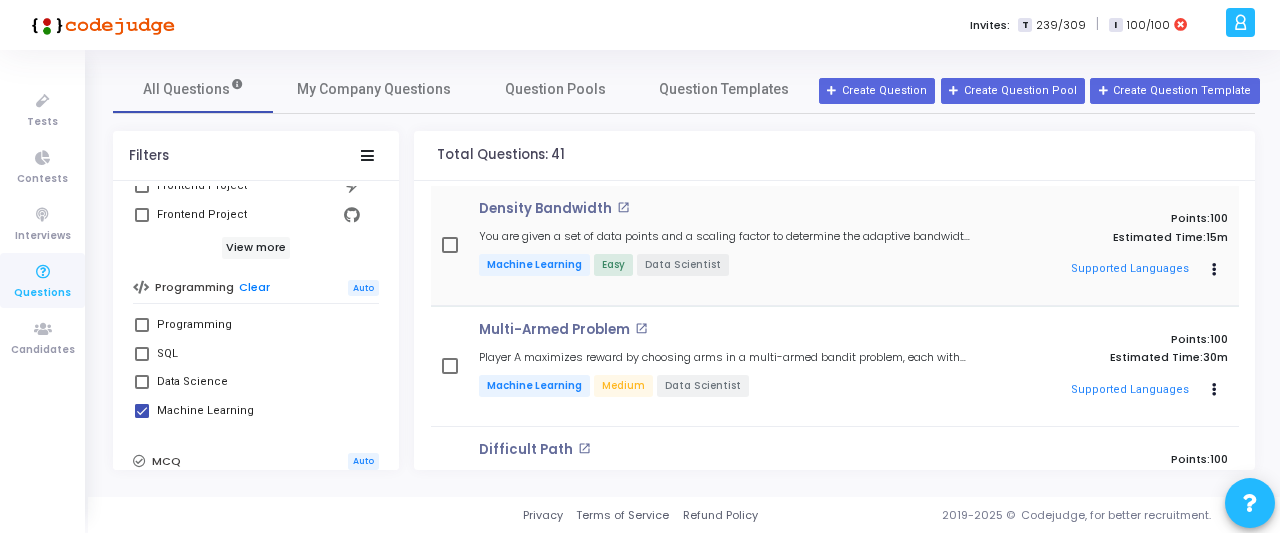 click on "Density Bandwidth open_in_new   You are given a set of data points and a scaling factor to determine the adaptive bandwidth for each...   Machine Learning   Easy   Data Scientist" at bounding box center (725, 245) 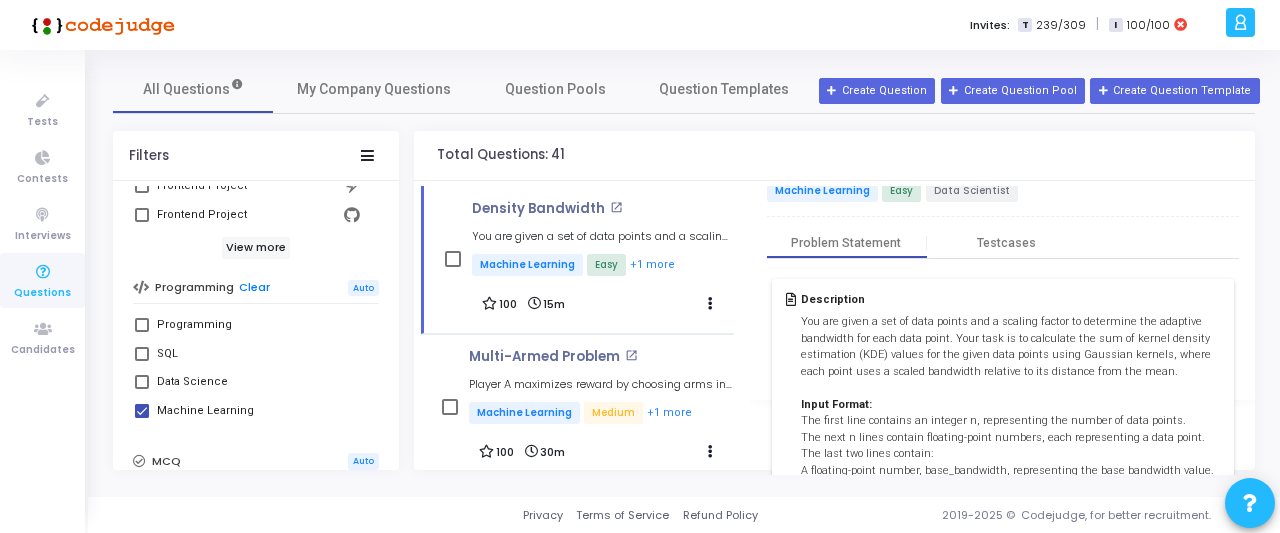 scroll, scrollTop: 76, scrollLeft: 0, axis: vertical 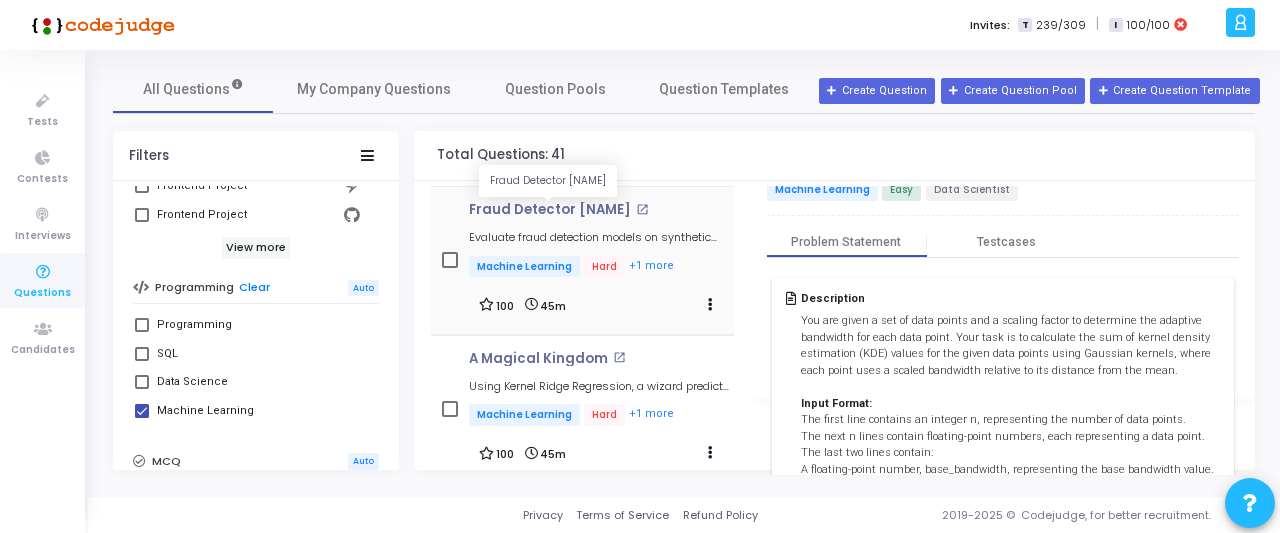 click on "Fraud Detector [NAME]" at bounding box center (550, 210) 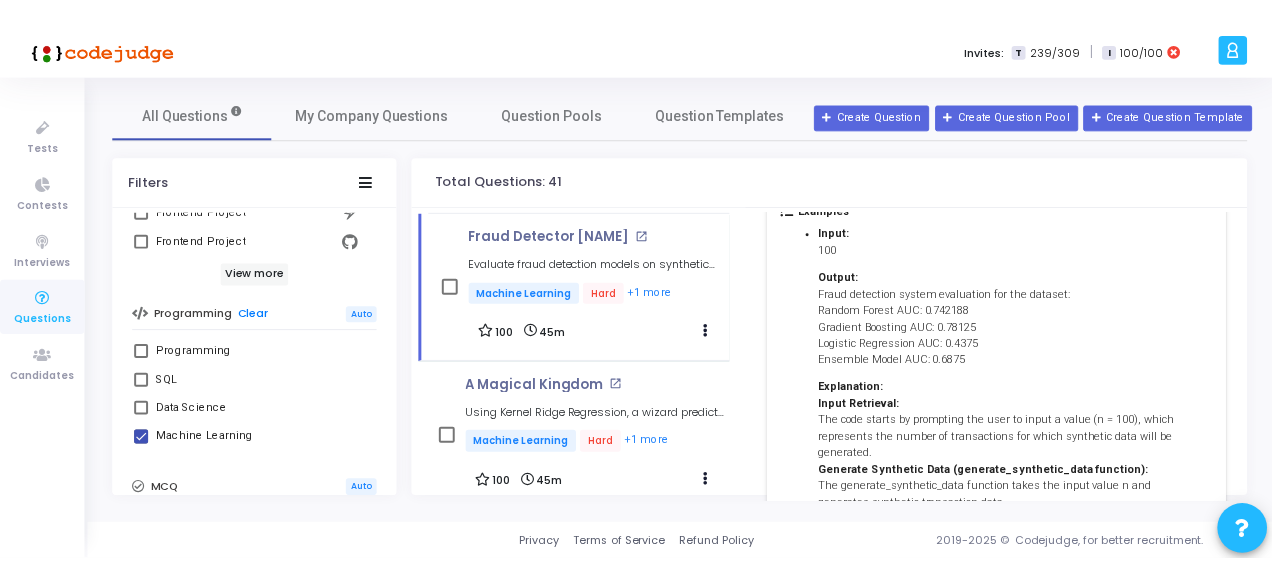 scroll, scrollTop: 733, scrollLeft: 0, axis: vertical 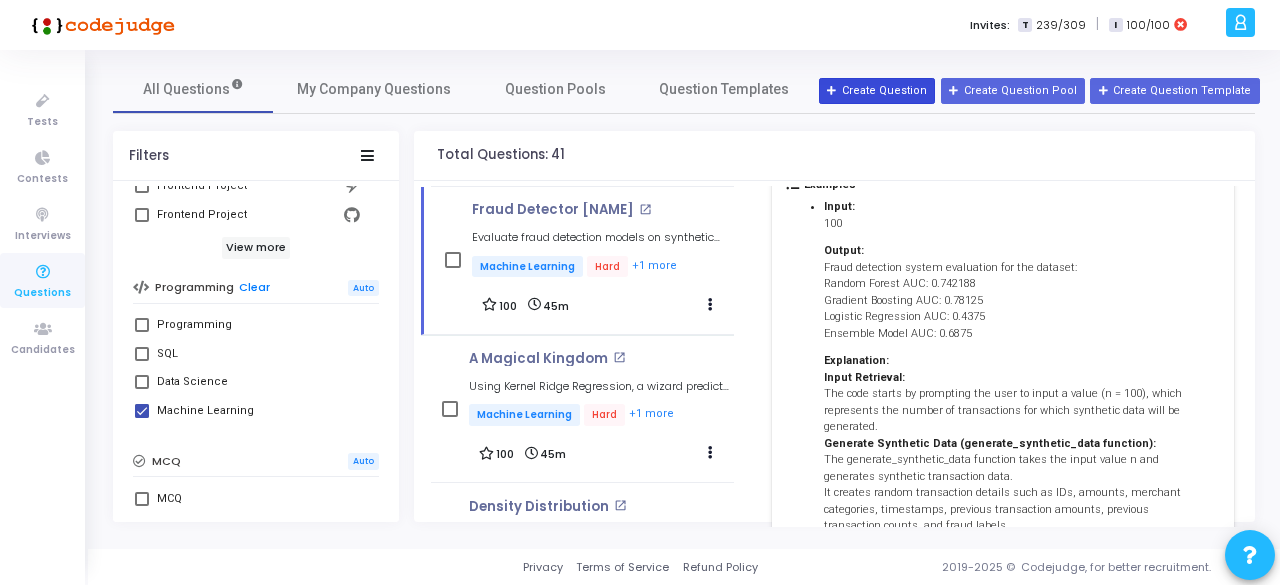 click on "Create Question" at bounding box center (877, 91) 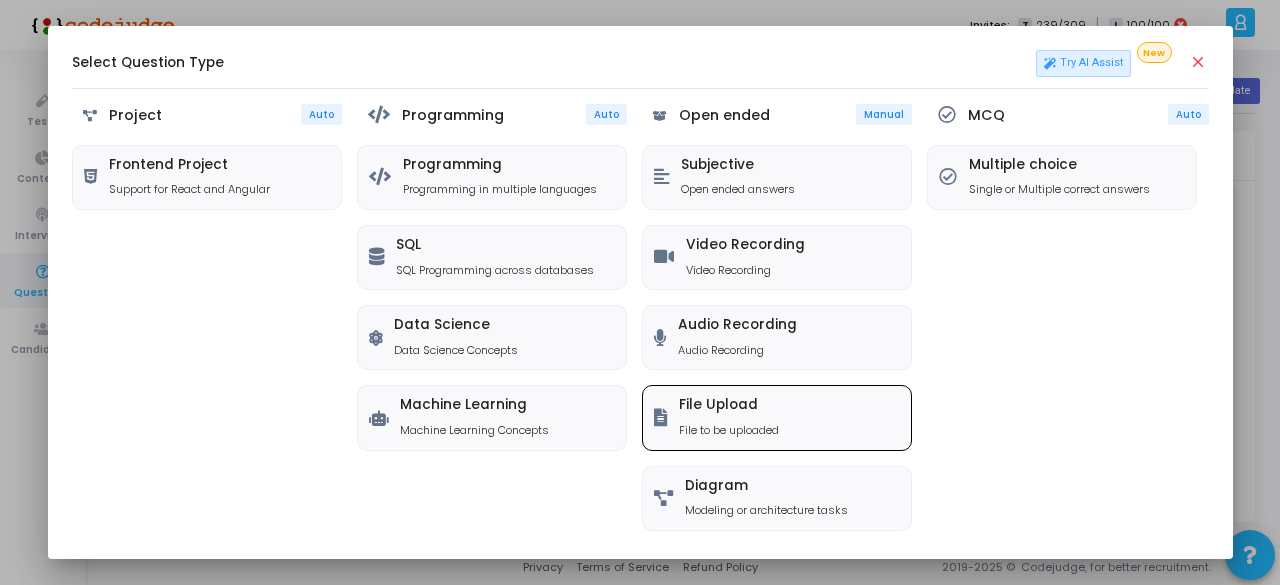 click on "File Upload File to be uploaded" at bounding box center (777, 417) 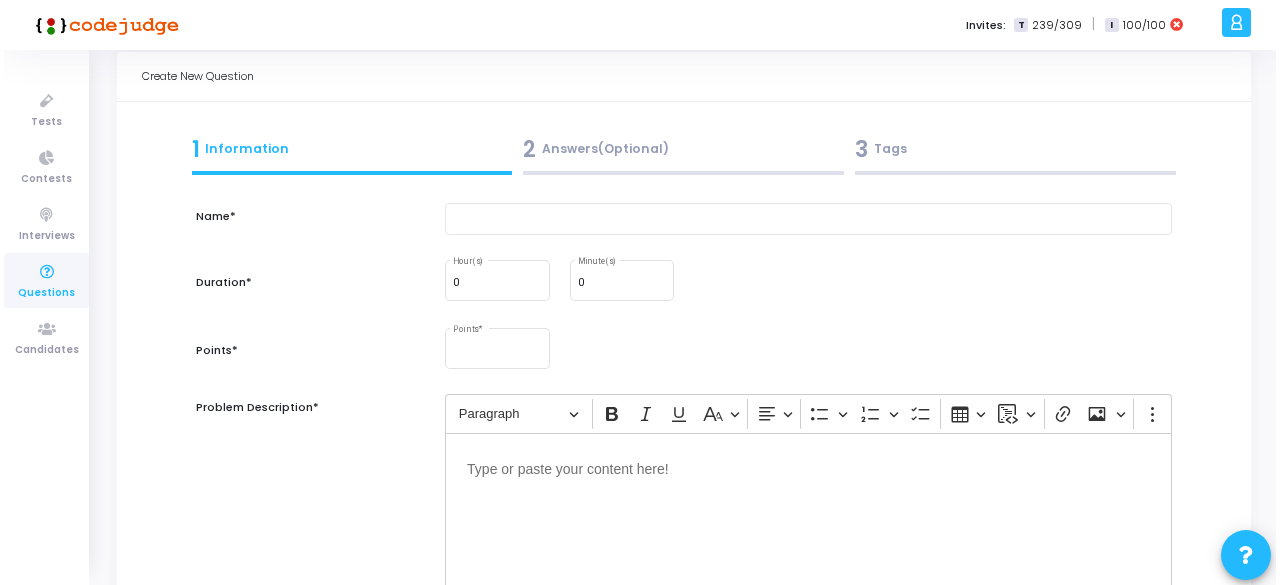 scroll, scrollTop: 0, scrollLeft: 0, axis: both 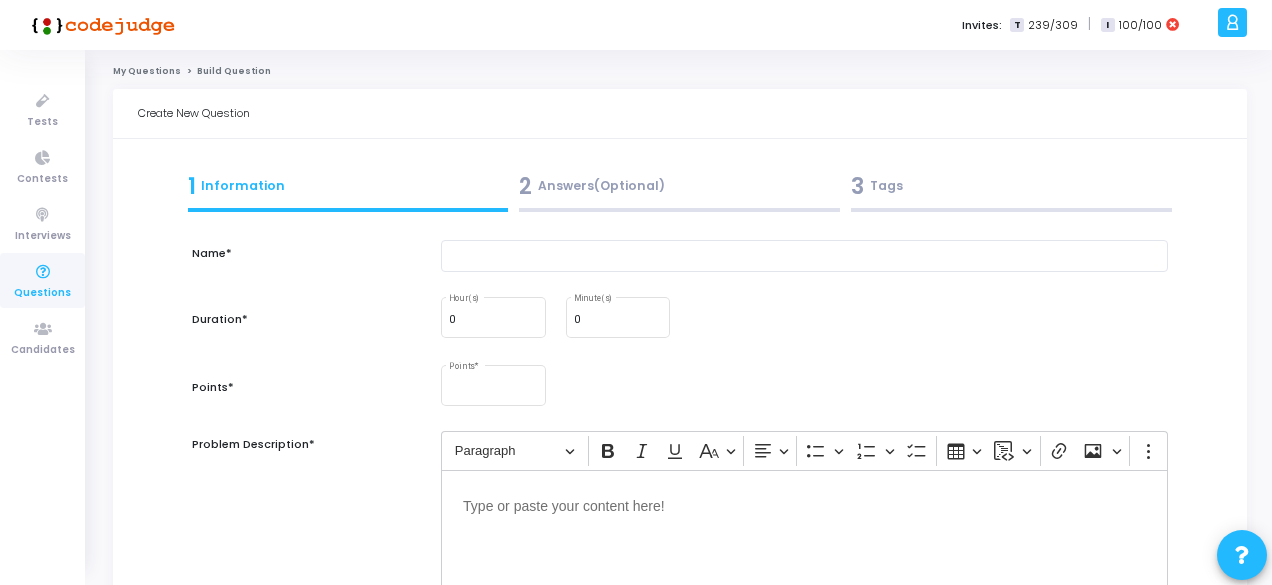 click on "Build Question" 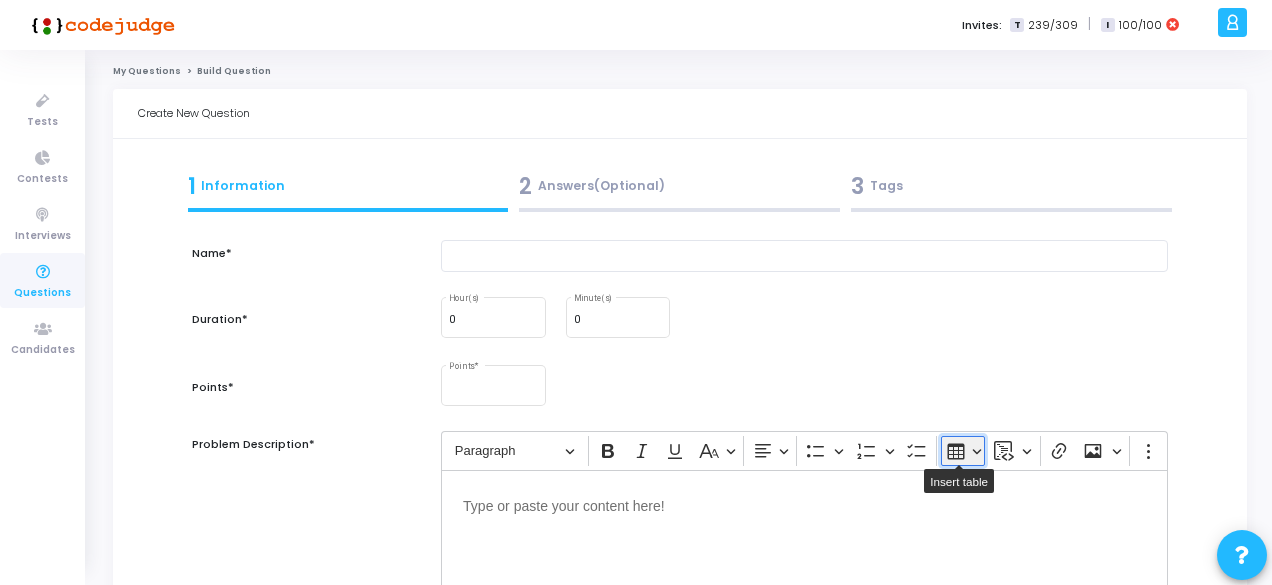 click on "Insert table" at bounding box center (963, 451) 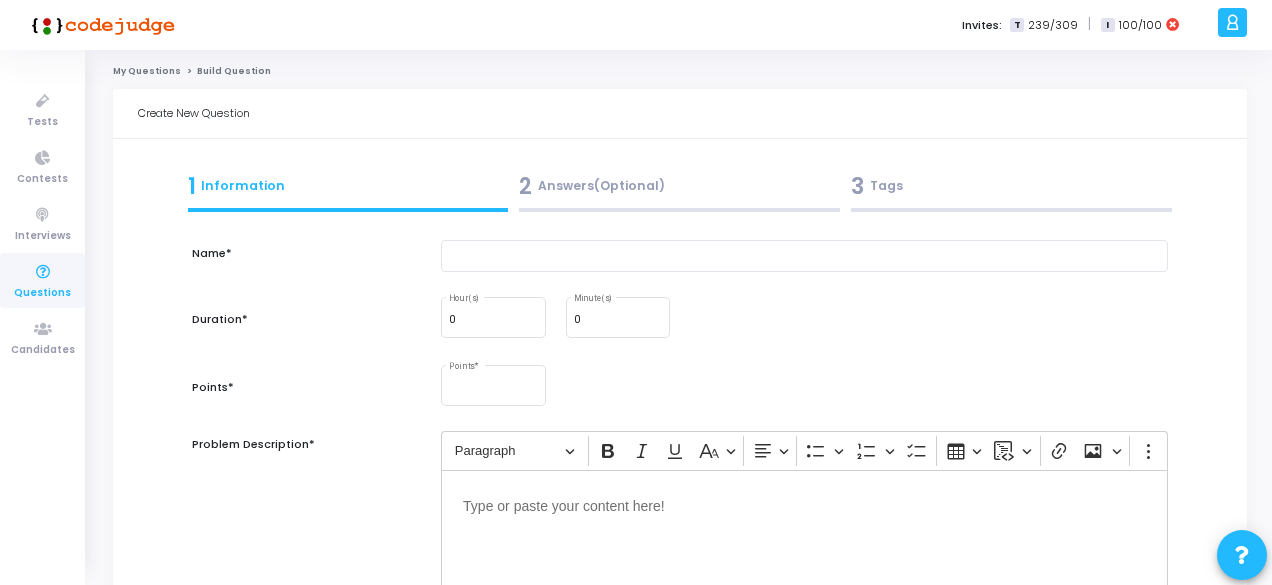 click on "Name* Duration* 0 Hour(s) 0 Minute(s) Points* Points  * Problem Description* Rich Text Editor Paragraph Bold Italic Underline Basic styles Text alignment Bulleted List Bulleted List Numbered List Numbered List To-do List Insert table 1 × 1 1 × 2 1 × 3 1 × 4 1 × 5 1 × 6 1 × 7 1 × 8 1 × 9 1 × 10 2 × 1 2 × 2 2 × 3 2 × 4 2 × 5 2 × 6 2 × 7 2 × 8 2 × 9 2 × 10 3 × 1 3 × 2 3 × 3 3 × 4 3 × 5 3 × 6 3 × 7 3 × 8 3 × 9 3 × 10 4 × 1 4 × 2 4 × 3 4 × 4 4 × 5 4 × 6 4 × 7 4 × 8 4 × 9 4 × 10 5 × 1 5 × 2 5 × 3 5 × 4 5 × 5 5 × 6 5 × 7 5 × 8 5 × 9 5 × 10 6 × 1 6 × 2 6 × 3 6 × 4 6 × 5 6 × 6 6 × 7 6 × 8 6 × 9 6 × 10 7 × 1 7 × 2 7 × 3 7 × 4 7 × 5 7 × 6 7 × 7 7 × 8 7 × 9 7 × 10 8 × 1 8 × 2 8 × 3 8 × 4 8 × 5 8 × 6 8 × 7 8 × 8 8 × 9 8 × 10 9 × 1 9 × 2 9 × 3 9 × 4 9 × 5 9 × 6 9 × 7 9 × 8 9 × 9 9 × 10 10 × 1 10 × 2 10 × 3 10 × 4 10 × 5 10 × 6 10 × 7 10 × 8 10 × 9 10 × 10 10 × 10 Insert code block Insert code block Link Insert image  File" at bounding box center (680, 617) 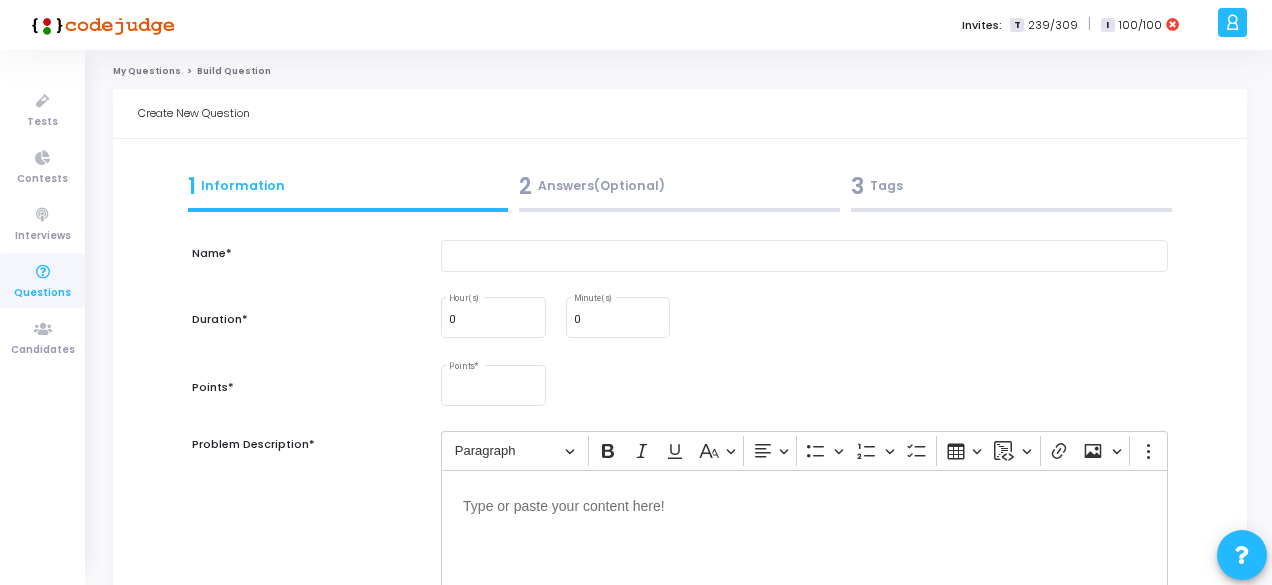 click on "My Questions" 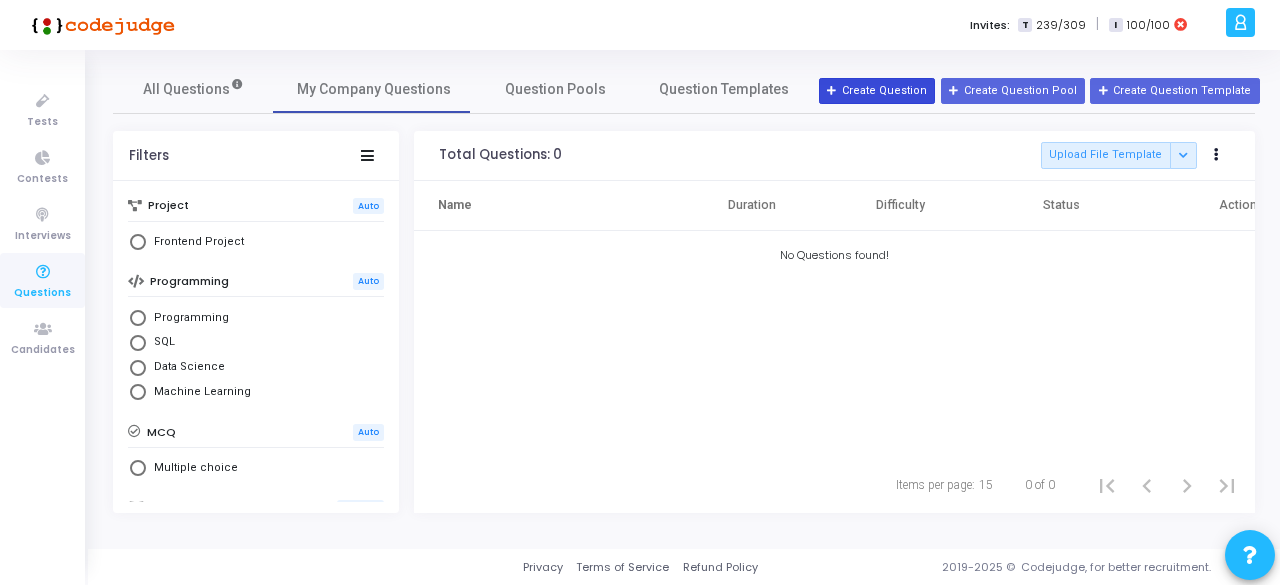 click on "Create Question" at bounding box center [877, 91] 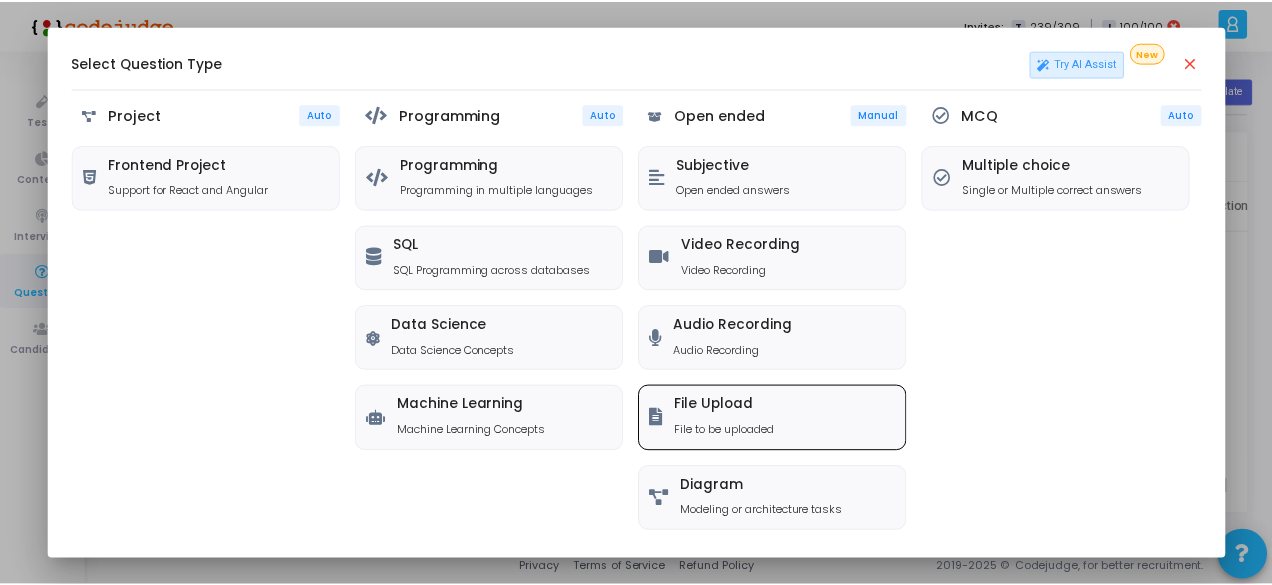 scroll, scrollTop: 161, scrollLeft: 0, axis: vertical 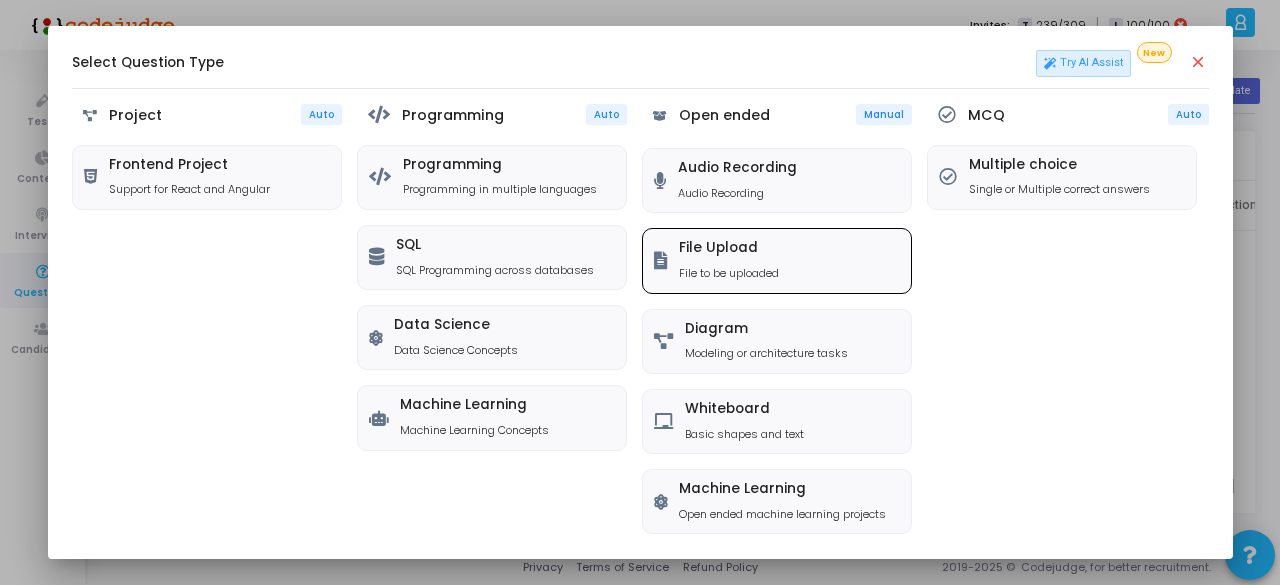 click on "File Upload File to be uploaded" at bounding box center [777, 260] 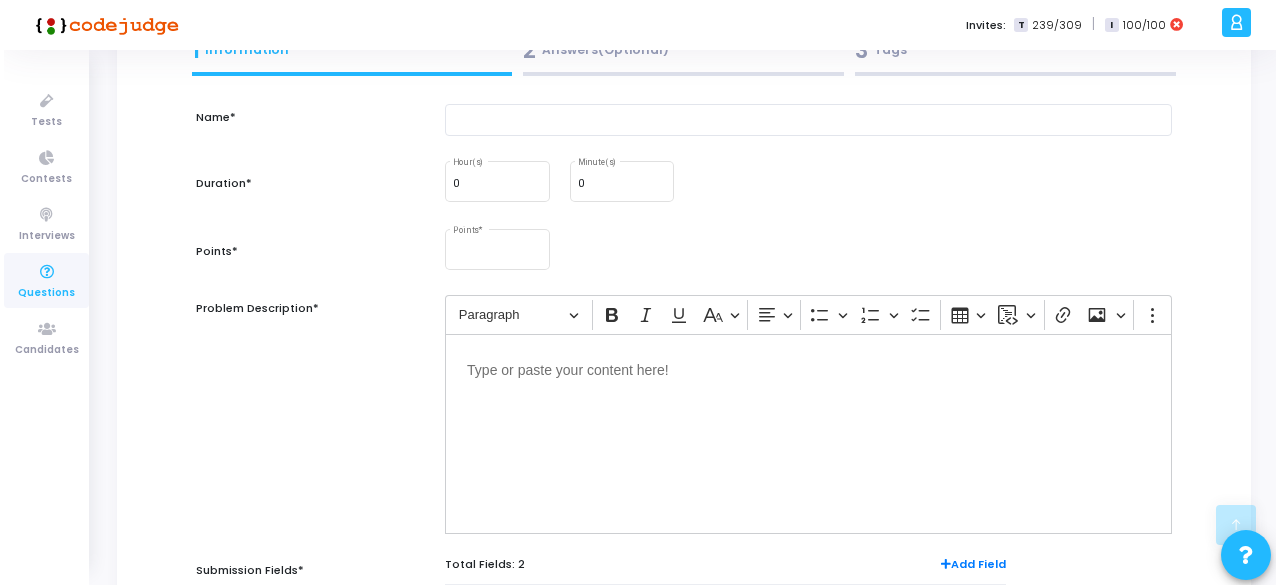 scroll, scrollTop: 0, scrollLeft: 0, axis: both 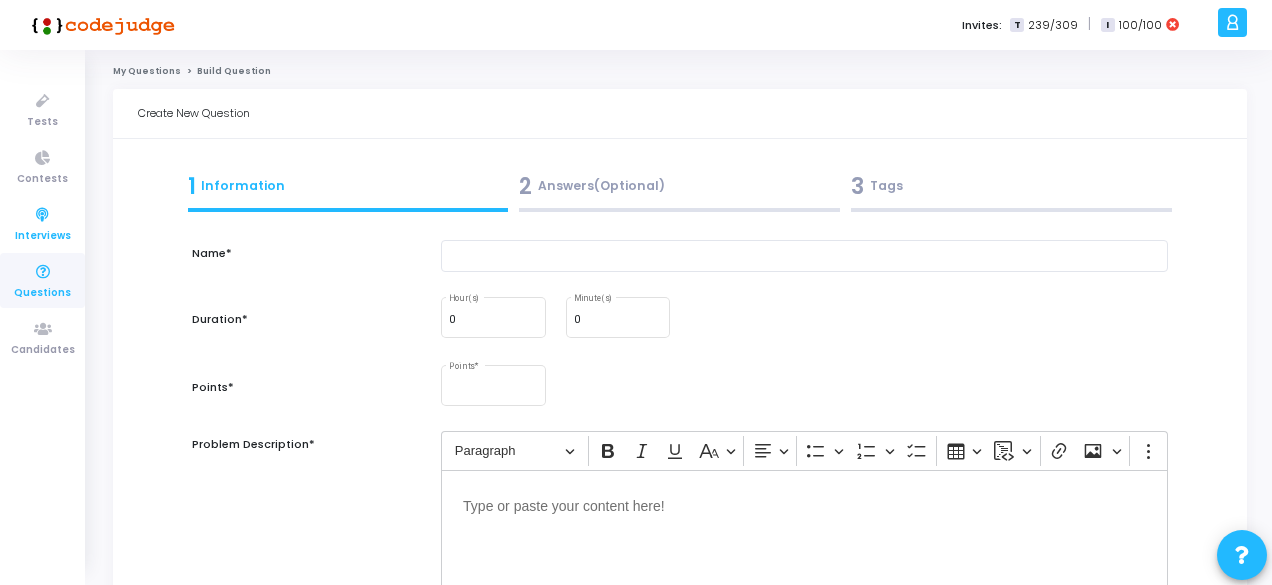 click at bounding box center (43, 215) 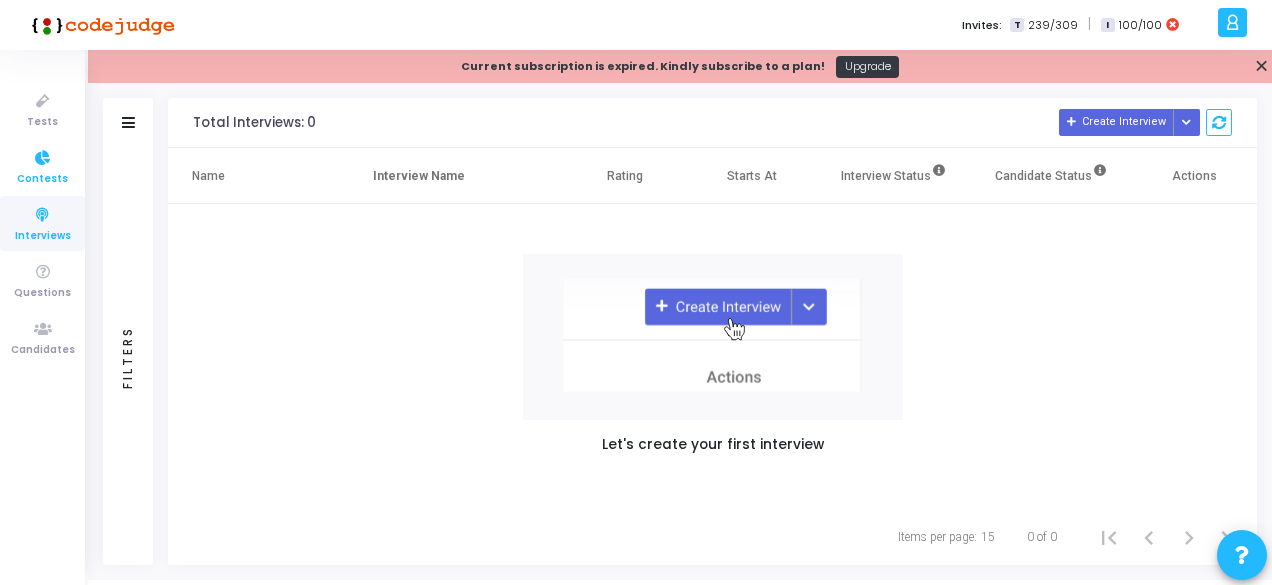 click at bounding box center [43, 158] 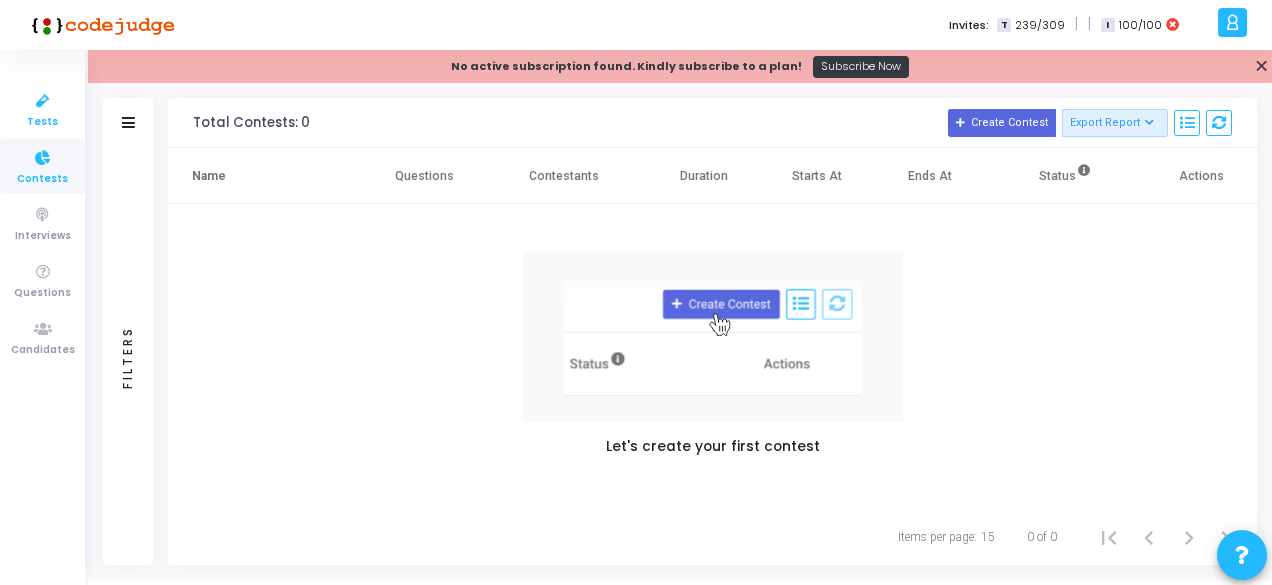 click at bounding box center [43, 101] 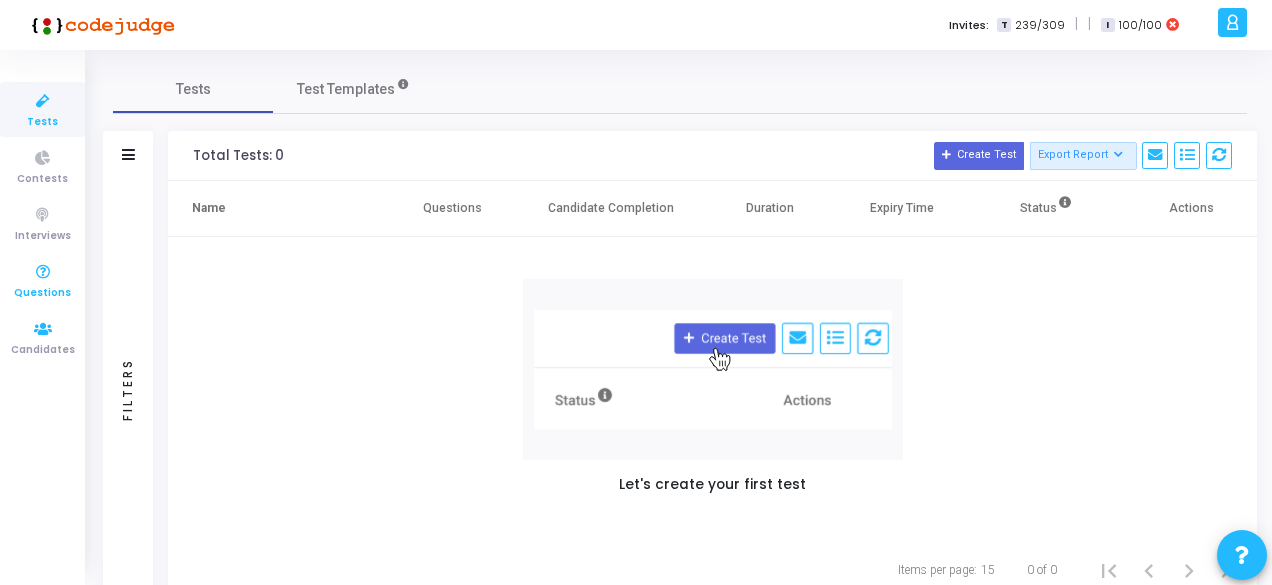 click on "Questions" at bounding box center (42, 293) 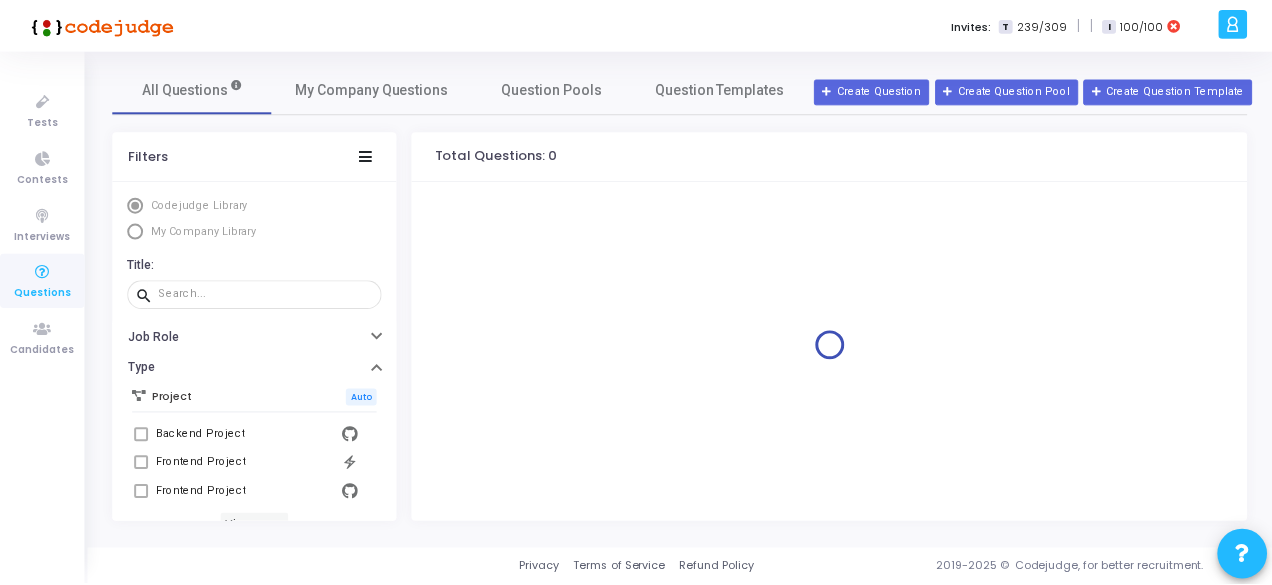scroll, scrollTop: 578, scrollLeft: 0, axis: vertical 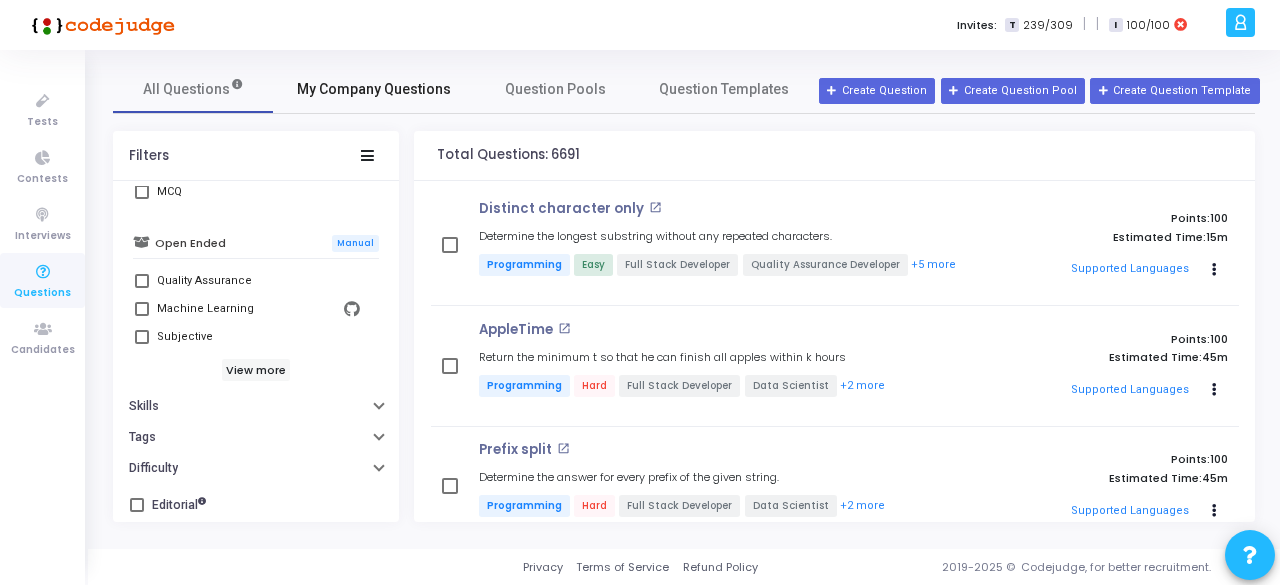 click on "My Company Questions" at bounding box center [374, 89] 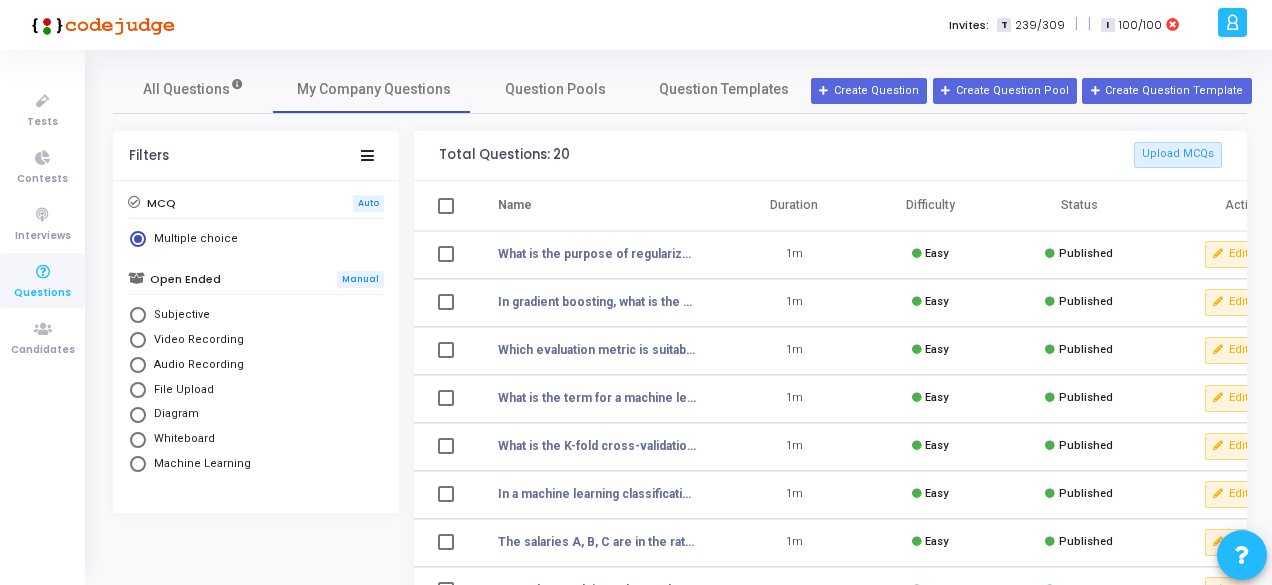 scroll, scrollTop: 297, scrollLeft: 0, axis: vertical 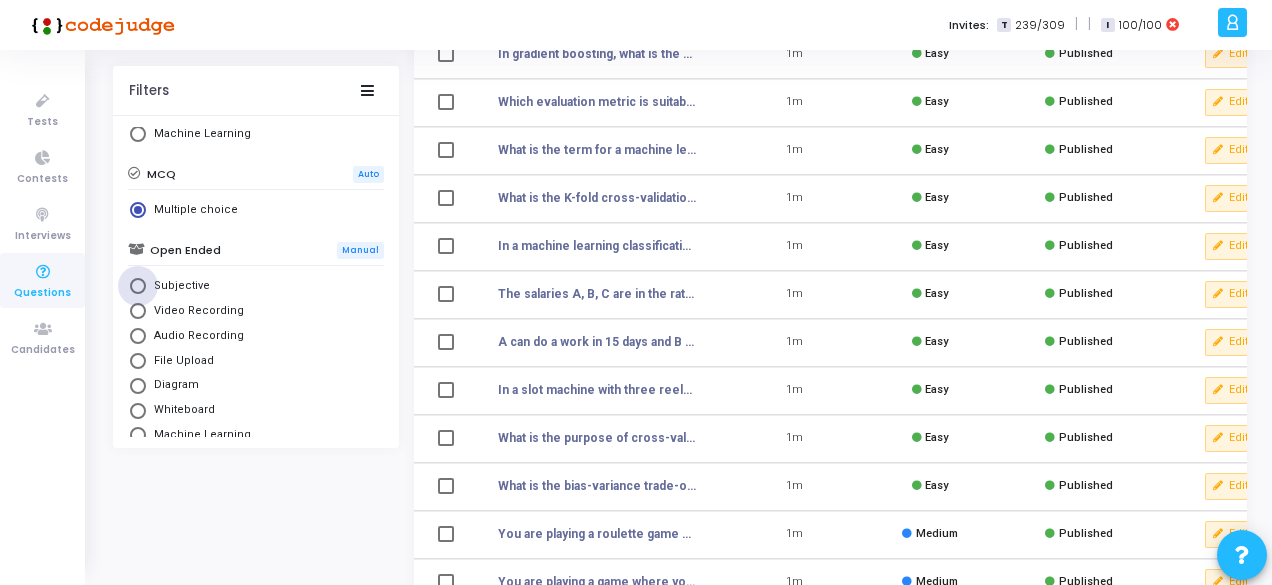 click on "Subjective" at bounding box center [178, 285] 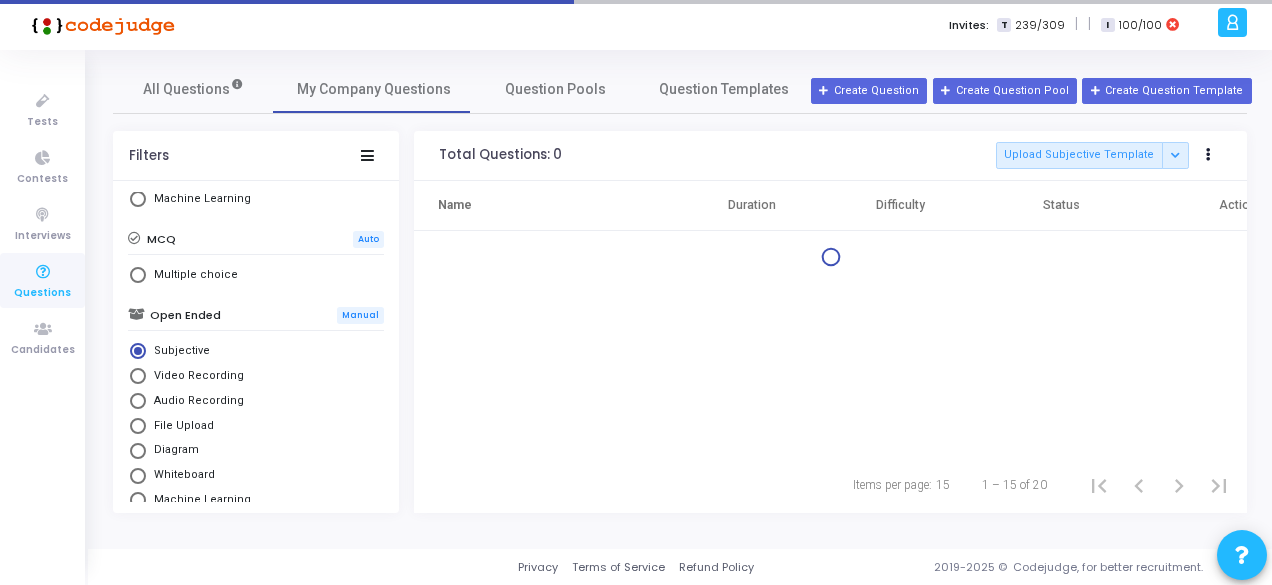 scroll, scrollTop: 0, scrollLeft: 0, axis: both 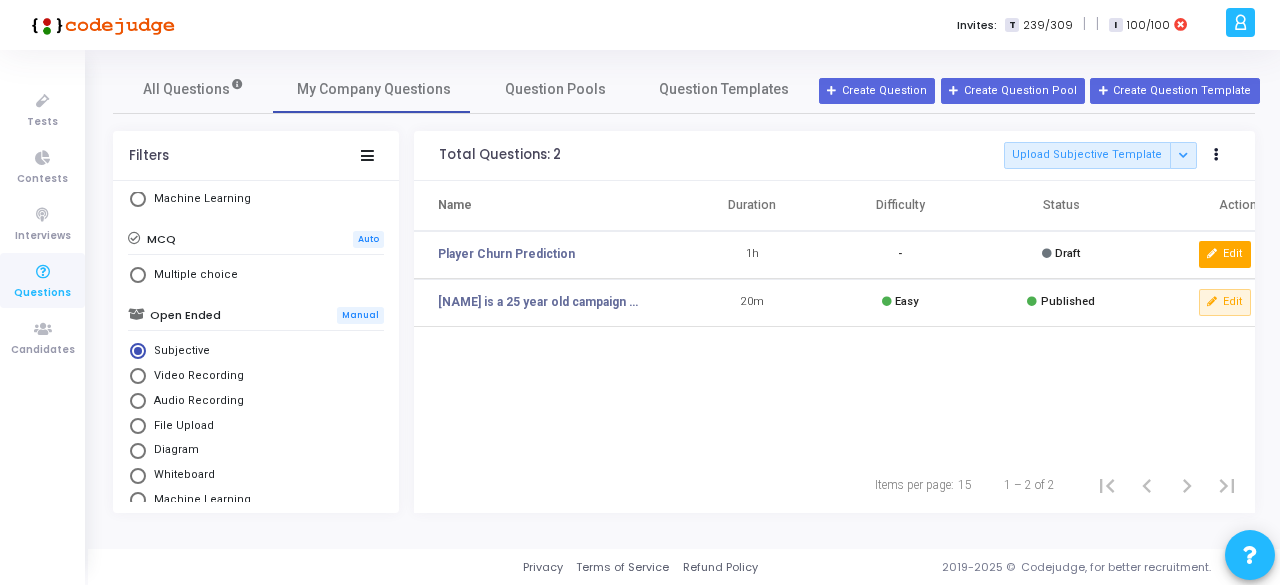 click on "Edit" at bounding box center (1225, 254) 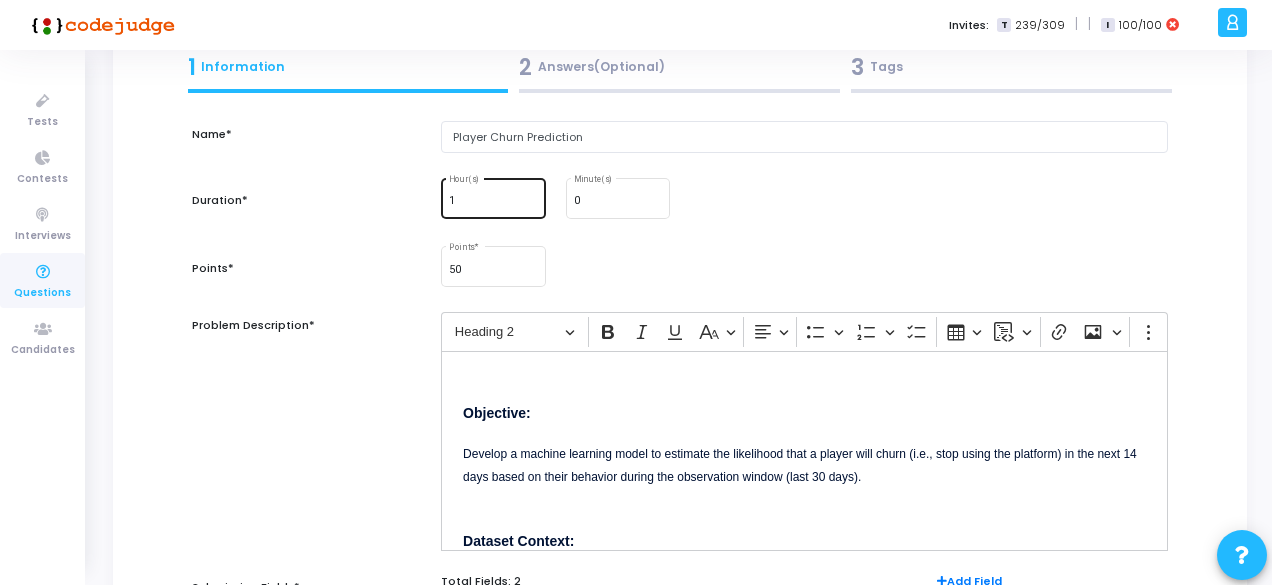 scroll, scrollTop: 120, scrollLeft: 0, axis: vertical 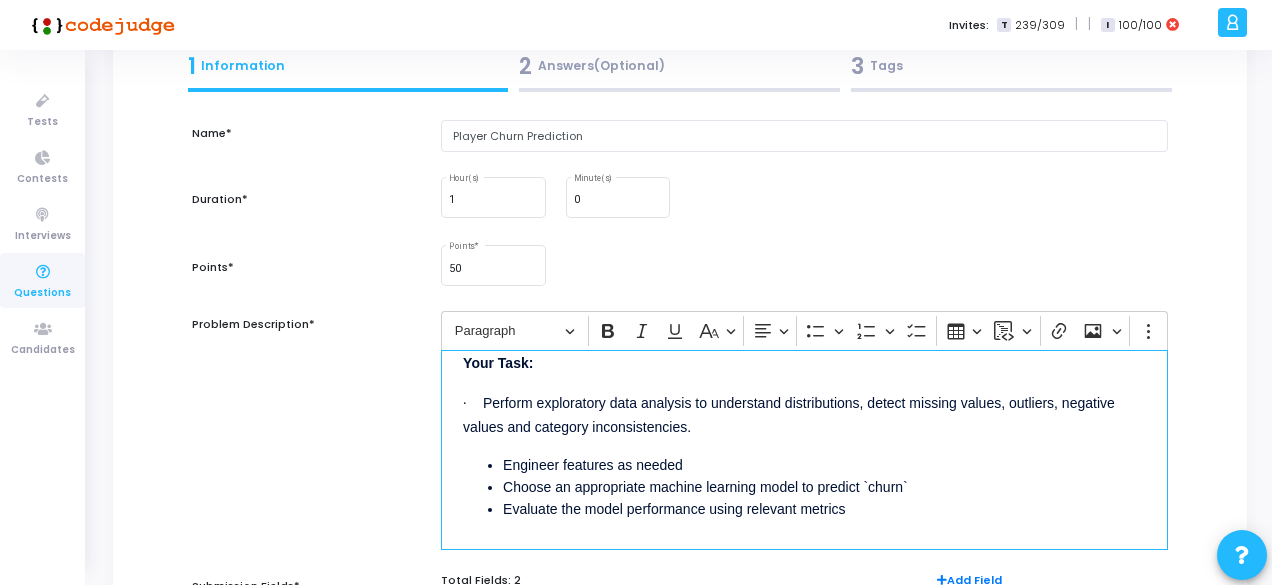 drag, startPoint x: 720, startPoint y: 451, endPoint x: 488, endPoint y: 423, distance: 233.68355 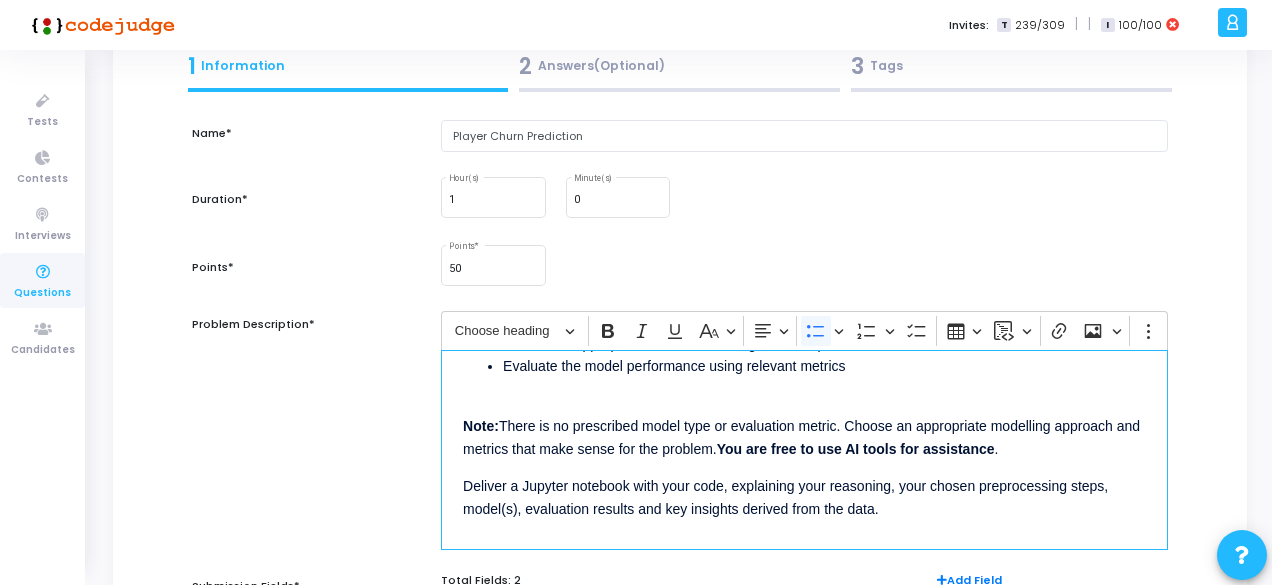 scroll, scrollTop: 969, scrollLeft: 0, axis: vertical 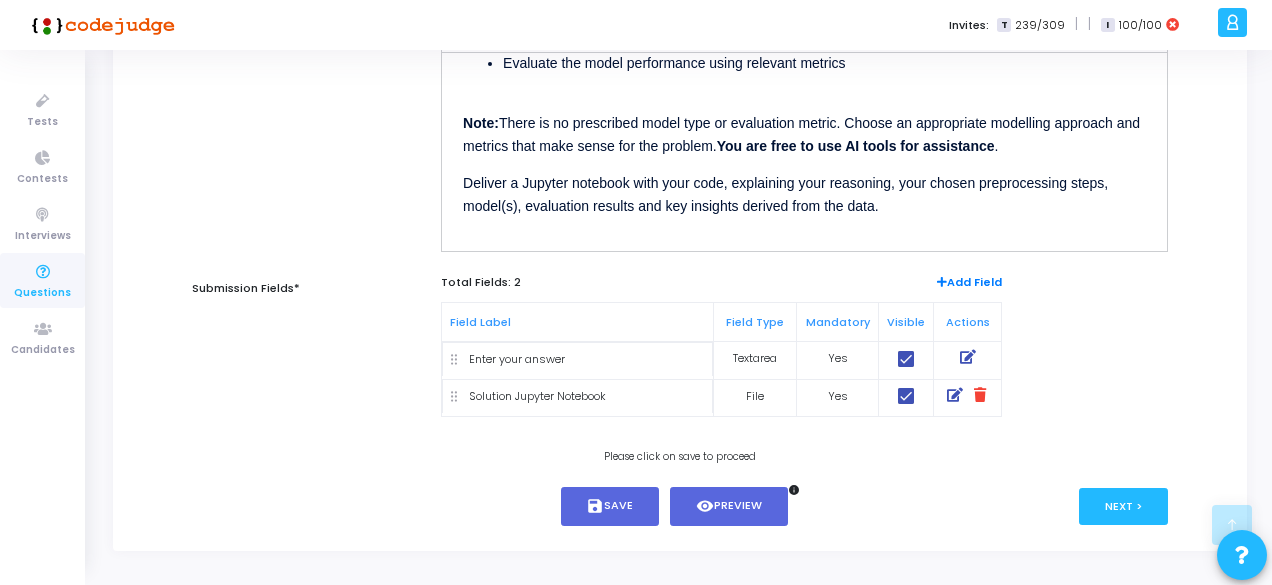 click on "Name* Player Churn Prediction Duration* 1 Hour(s) 0 Minute(s) Points* 50 Points  * Problem Description* Rich Text Editor Choose heading Bold Italic Underline Basic styles Text alignment Bulleted List Bulleted List Numbered List Numbered List To-do List Insert table Insert code block Insert code block Link Insert image Insert image Show more items Objective: Develop a machine learning model to estimate the likelihood that a player will churn (i.e., stop using the platform) in the next 14 days based on their behavior during the observation window (last 30 days). Dataset Context: This dataset contains behavioural, financial and demographic information about players on a real?money gaming platform.   Each record corresponds to a player snapshot taken on `snapshot_date` and summarises activity over the preceding `observation_window_days`.    The target `churn` indicates whether the player churned in the following `prediction_window_days` days.   Dataset Details: Column Description user_id age tier deposit_count ." at bounding box center [680, 143] 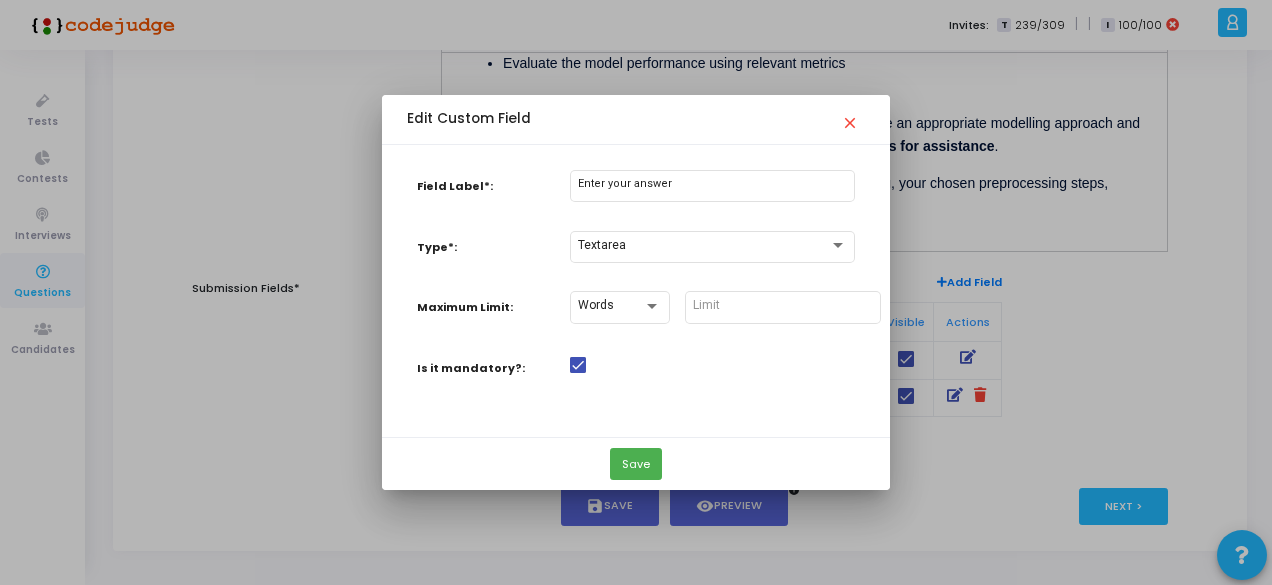 scroll, scrollTop: 0, scrollLeft: 0, axis: both 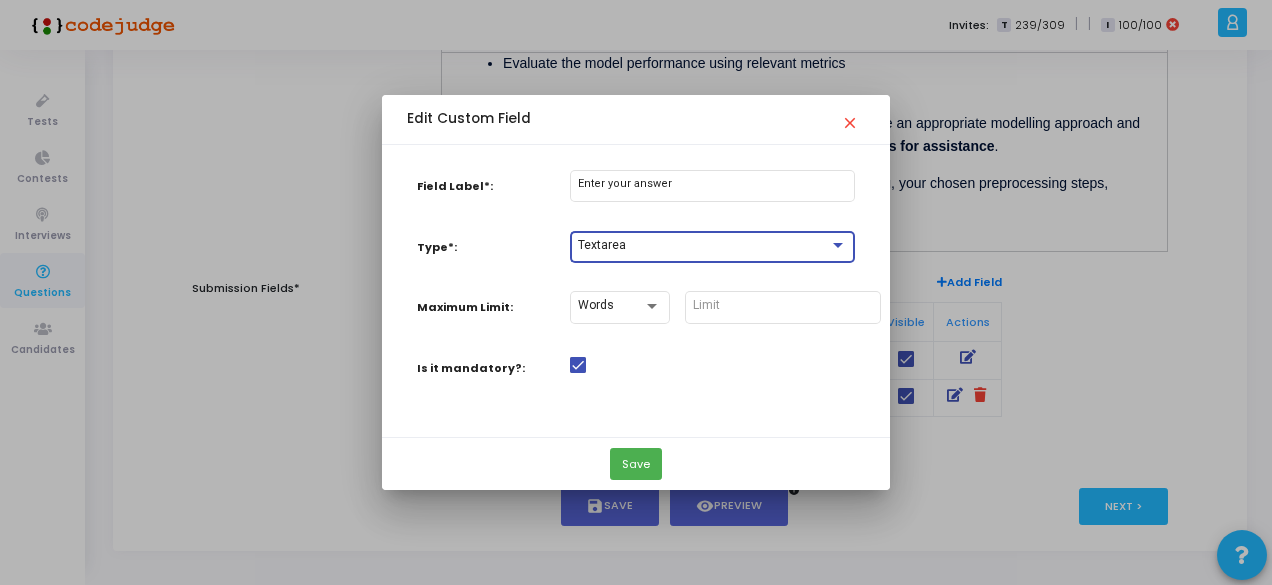 click on "Textarea" at bounding box center (703, 246) 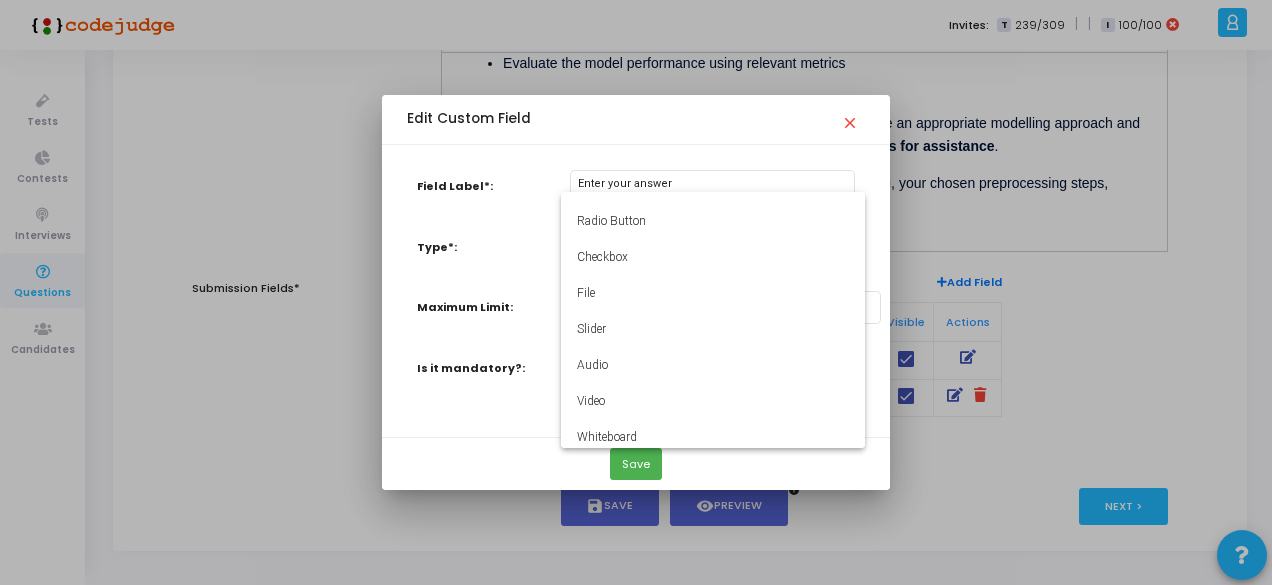 scroll, scrollTop: 168, scrollLeft: 0, axis: vertical 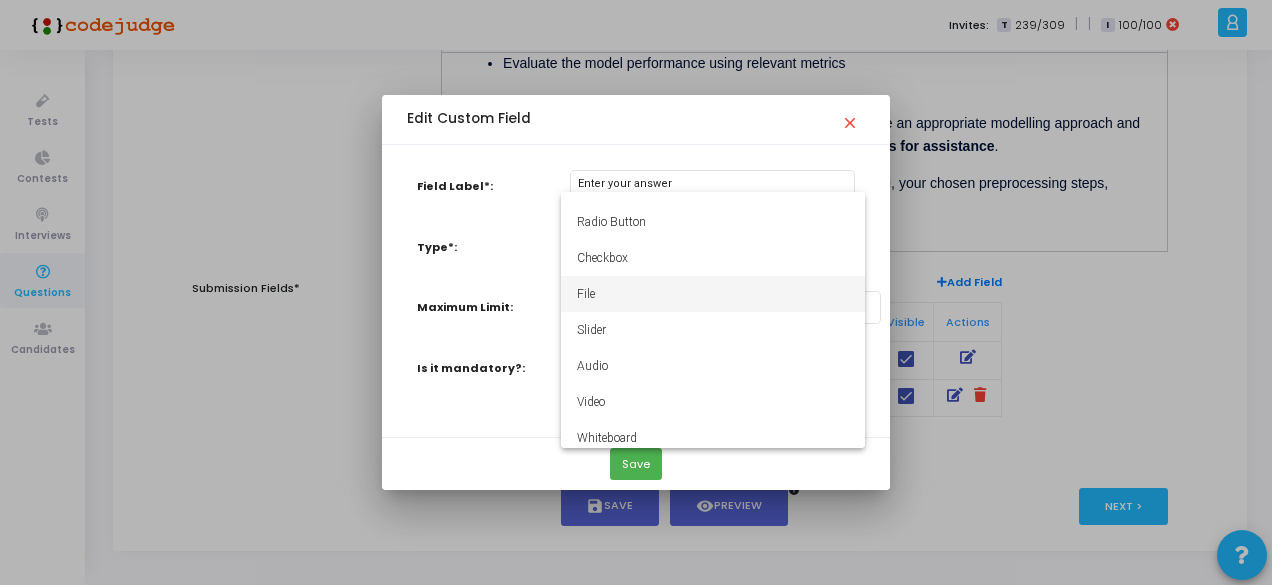 click on "File" at bounding box center [713, 294] 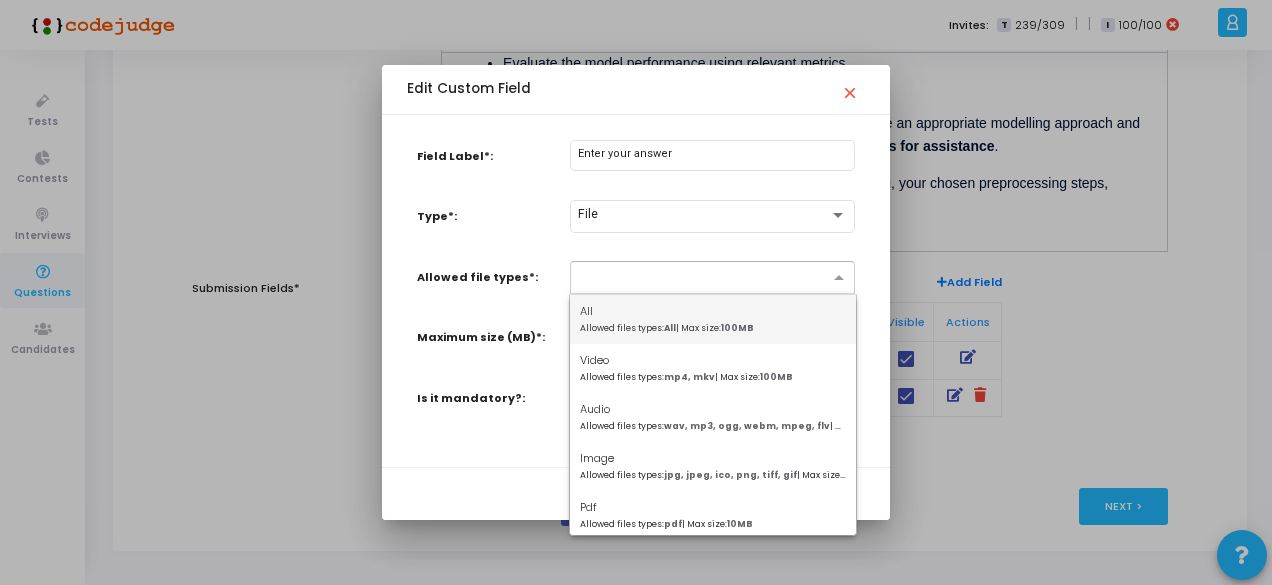 click at bounding box center [705, 278] 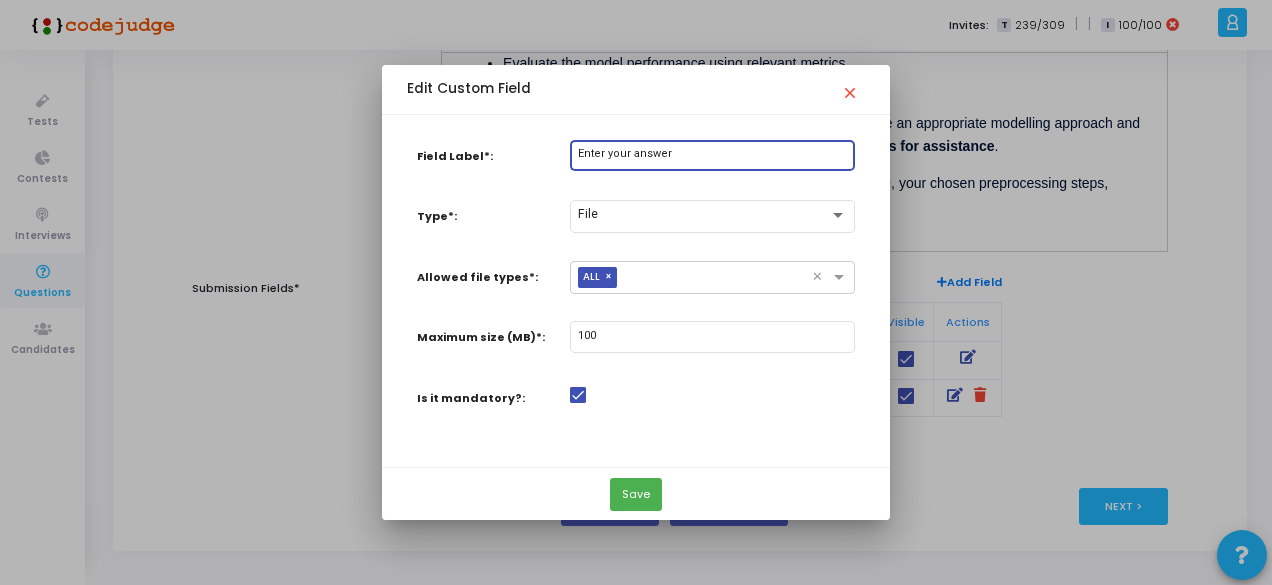 click on "Enter your answer" at bounding box center [712, 154] 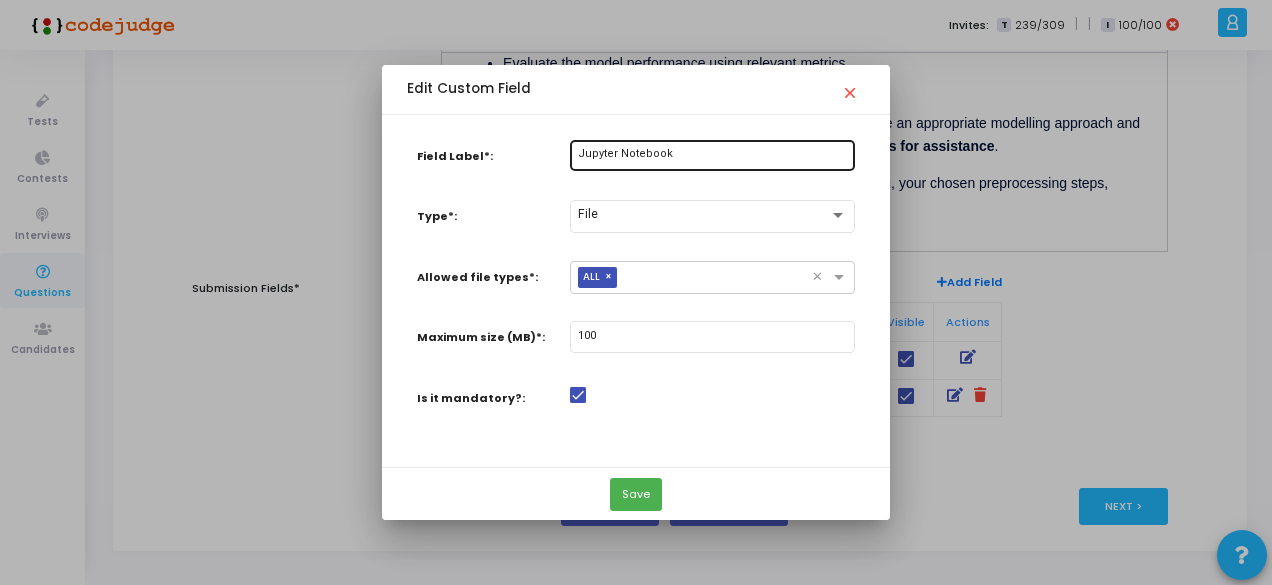 click on "Jupyter Notebook" at bounding box center [713, 154] 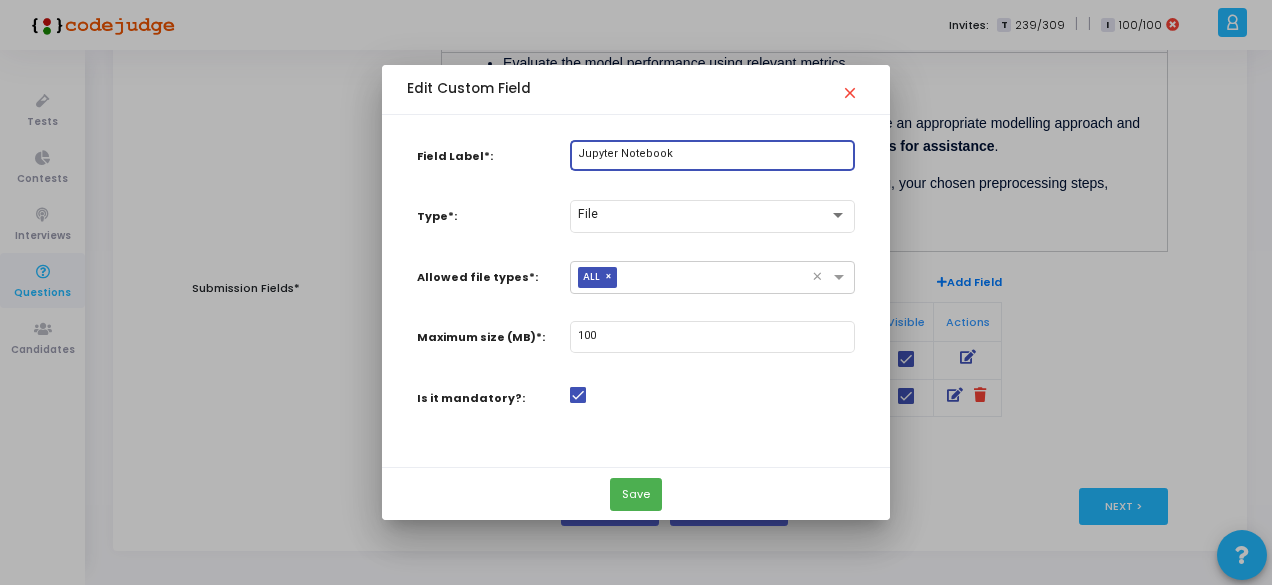 click on "Jupyter Notebook" at bounding box center (712, 154) 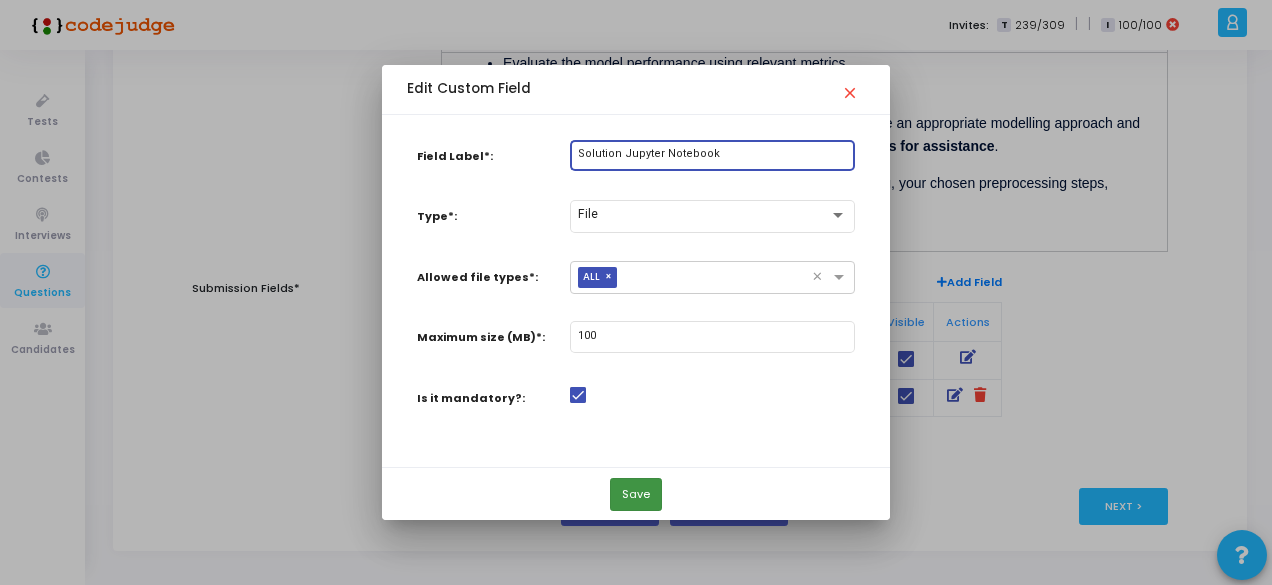 type on "Solution Jupyter Notebook" 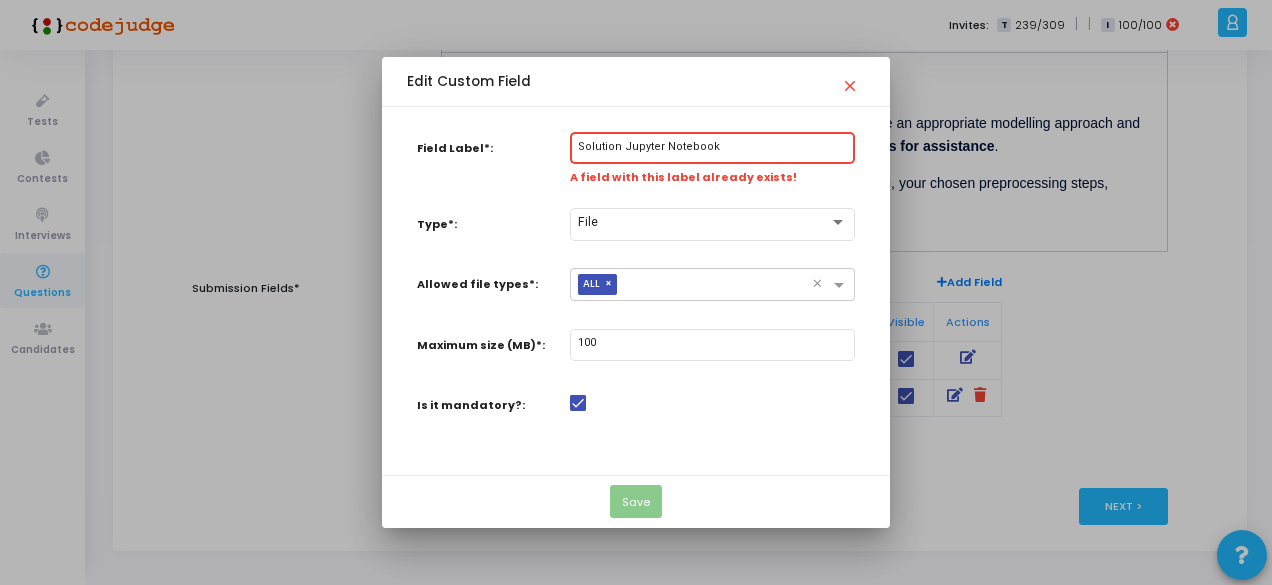 click on "Solution Jupyter Notebook" at bounding box center [712, 147] 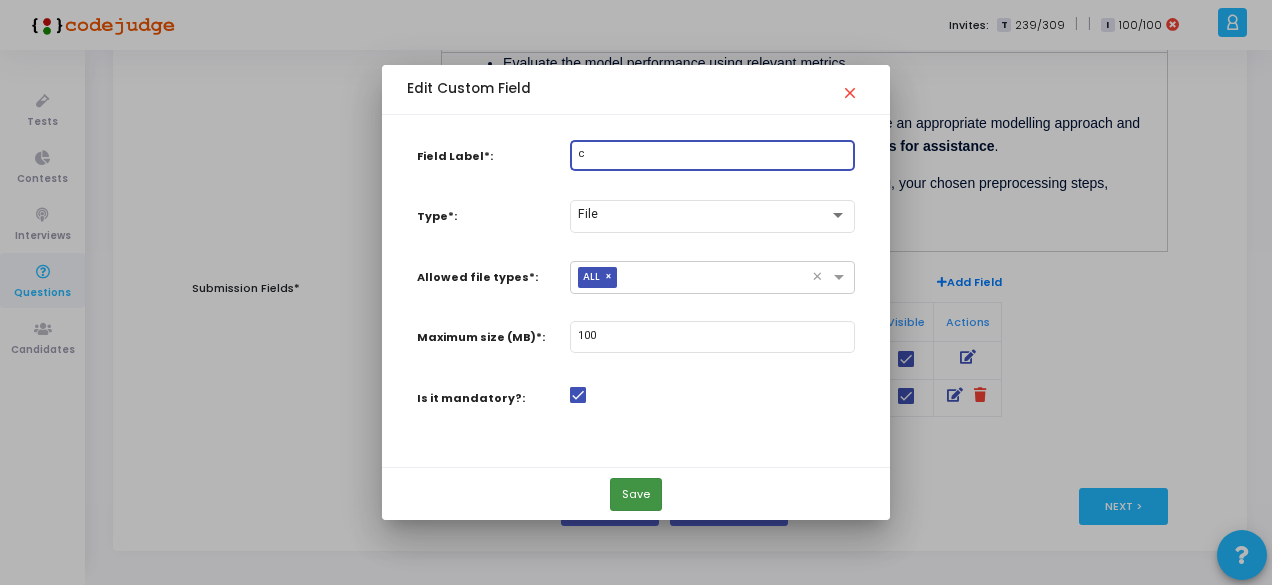 type on "c" 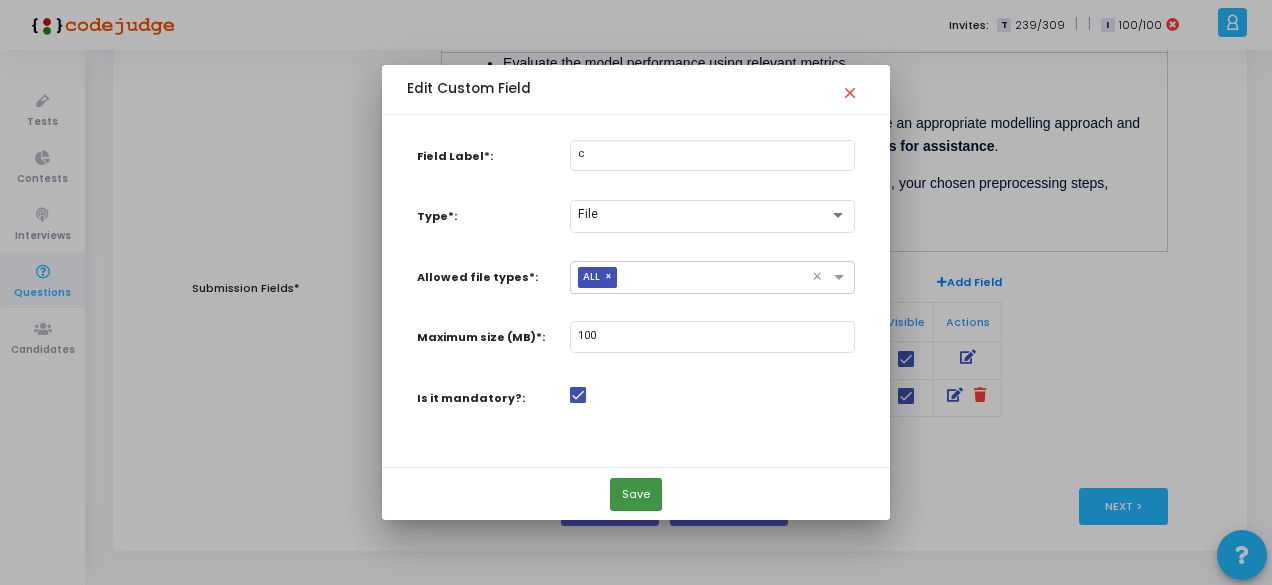 click on "Save" at bounding box center (636, 494) 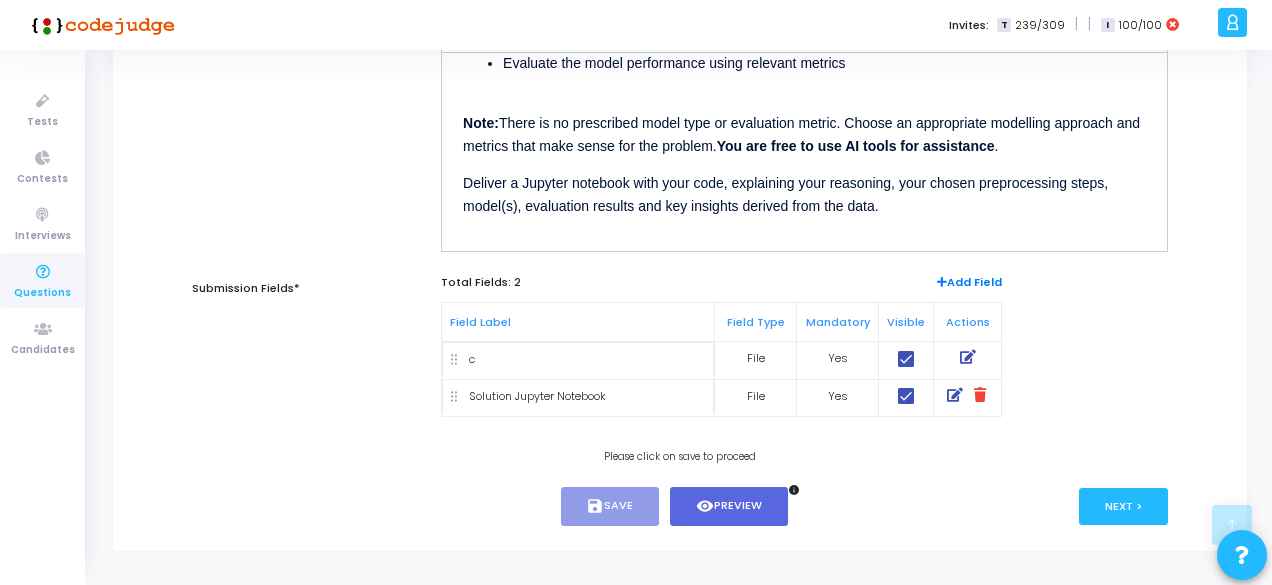 click at bounding box center (980, 395) 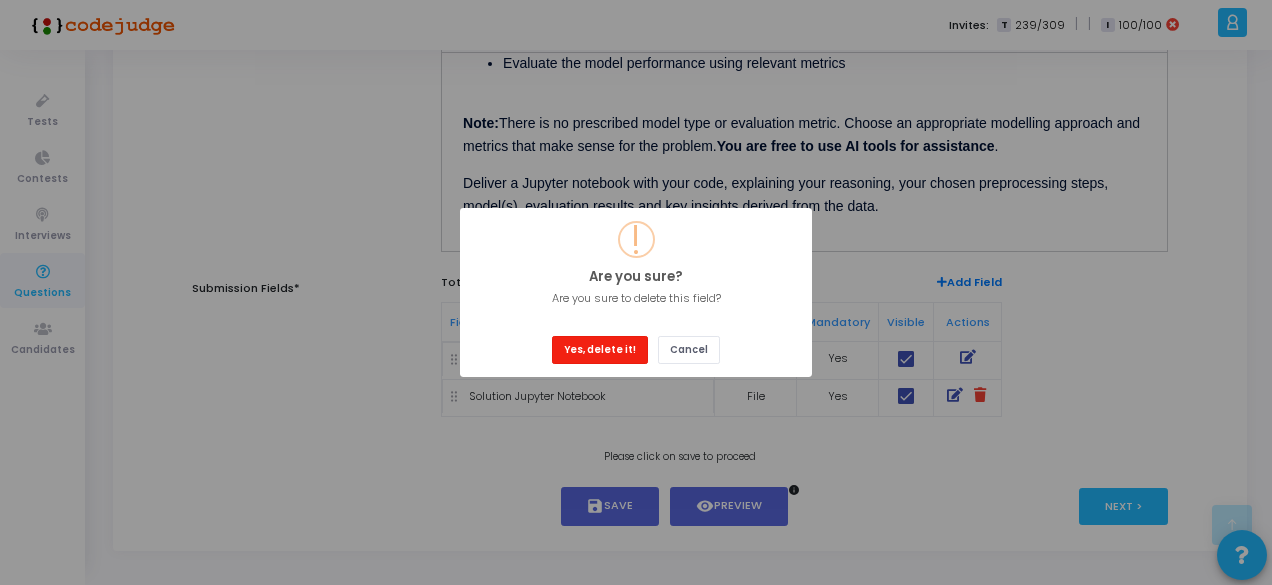 click on "Yes, delete it!" at bounding box center (600, 349) 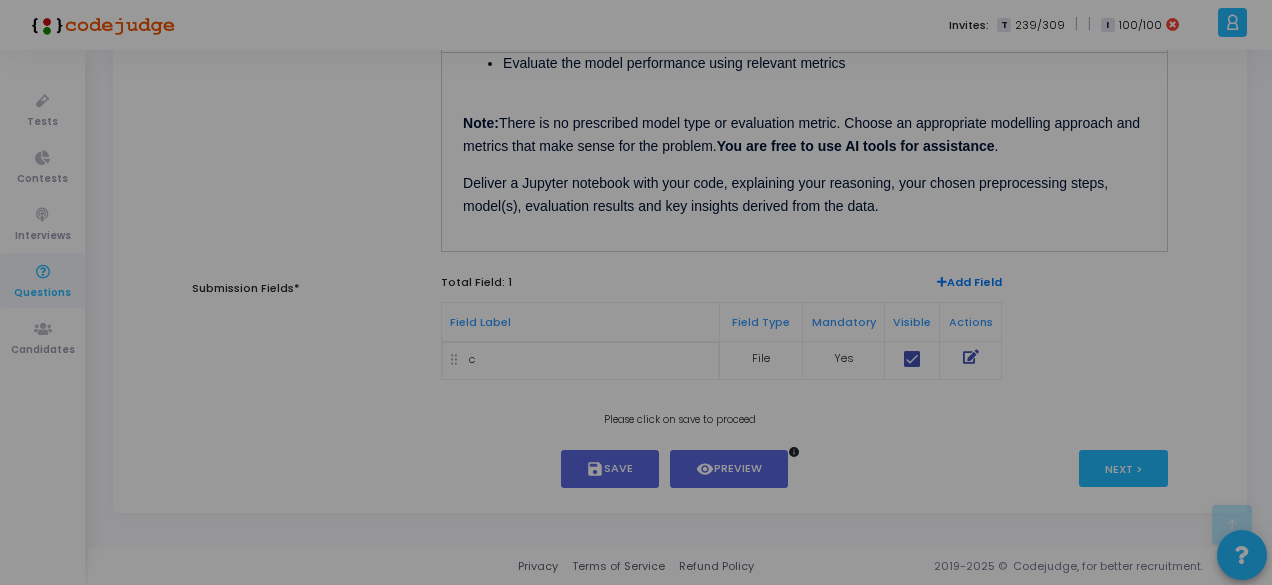 scroll, scrollTop: 414, scrollLeft: 0, axis: vertical 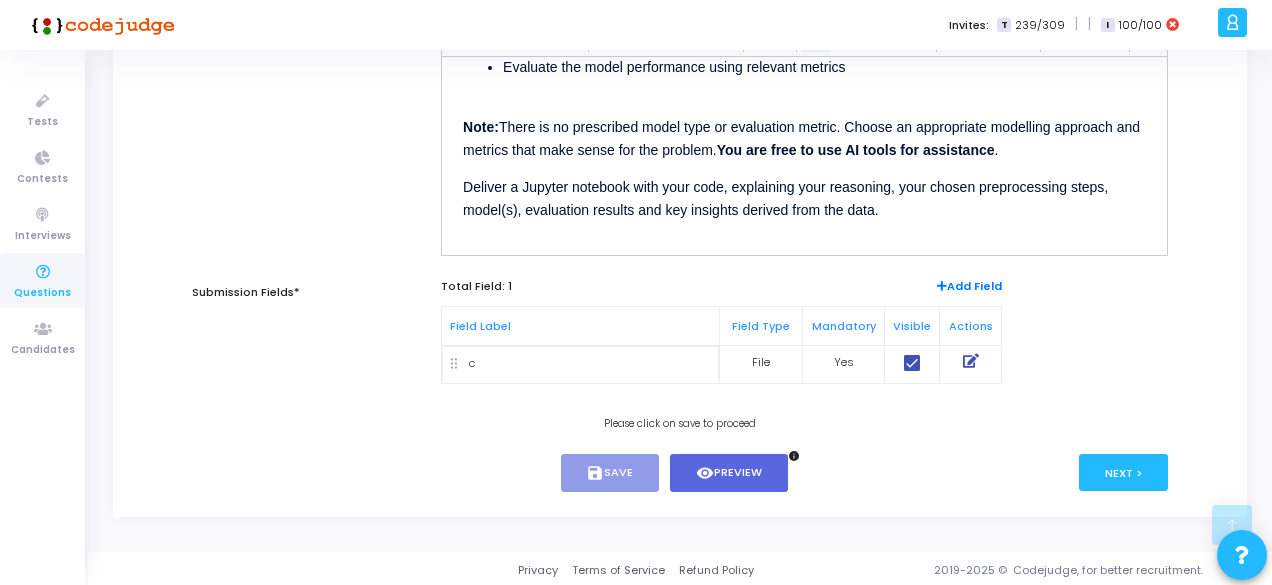 click at bounding box center (971, 365) 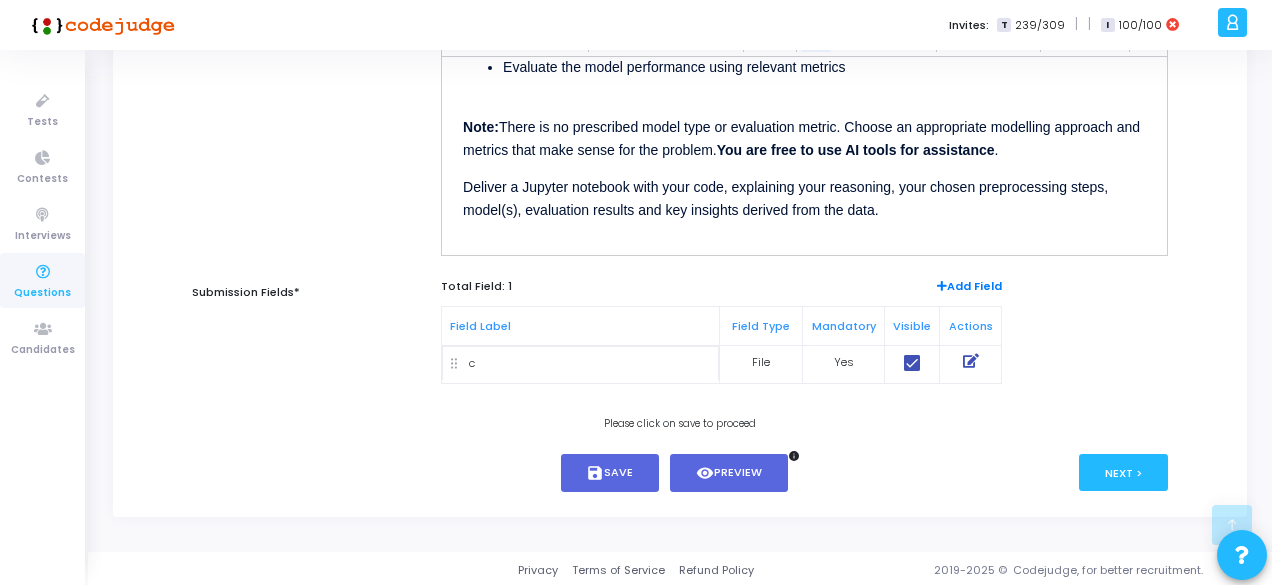 click at bounding box center [971, 361] 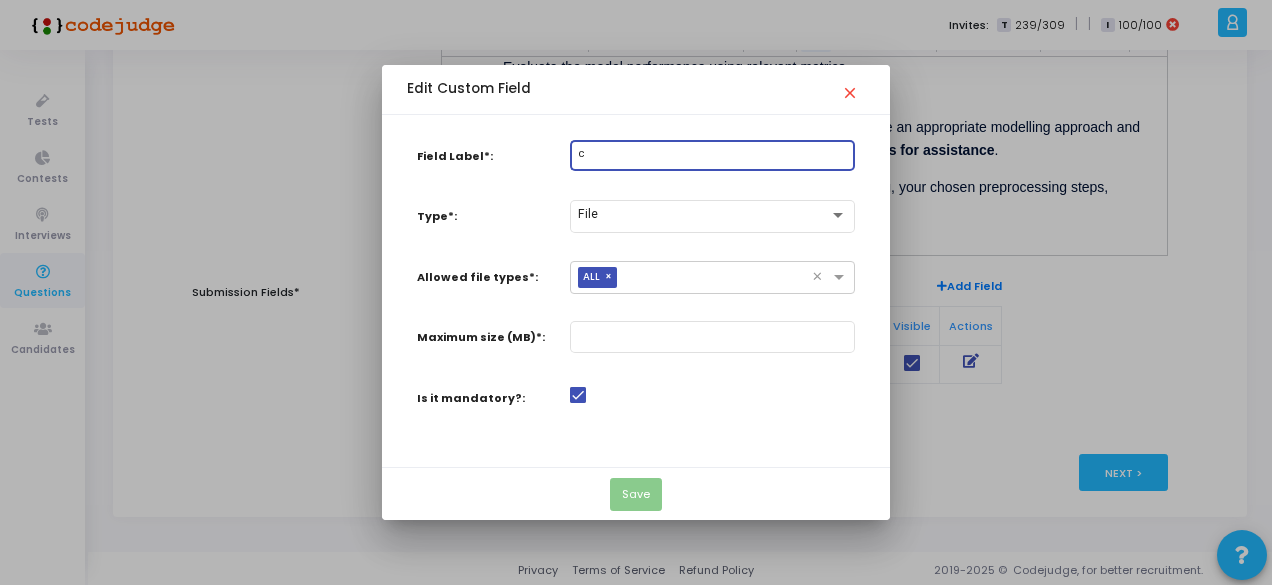 click on "c" at bounding box center [712, 154] 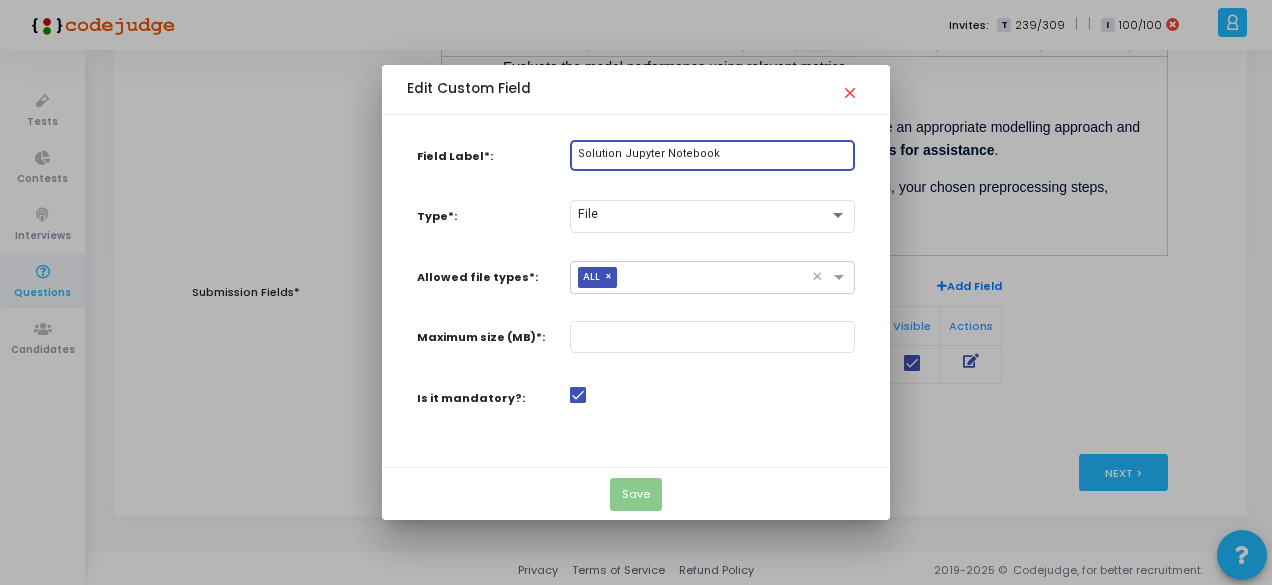 type on "Solution Jupyter Notebook" 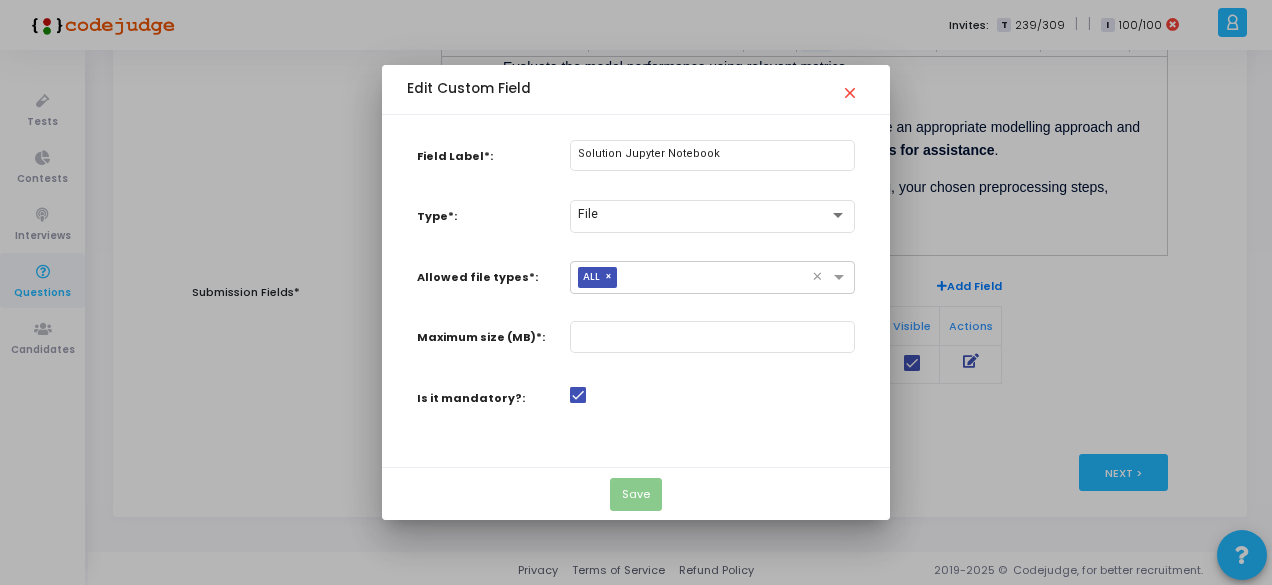click on "Field Label*: Solution Jupyter Notebook Type*: File Allowed file types*: × ALL × Maximum size (MB)*: Is it mandatory?:" at bounding box center (636, 291) 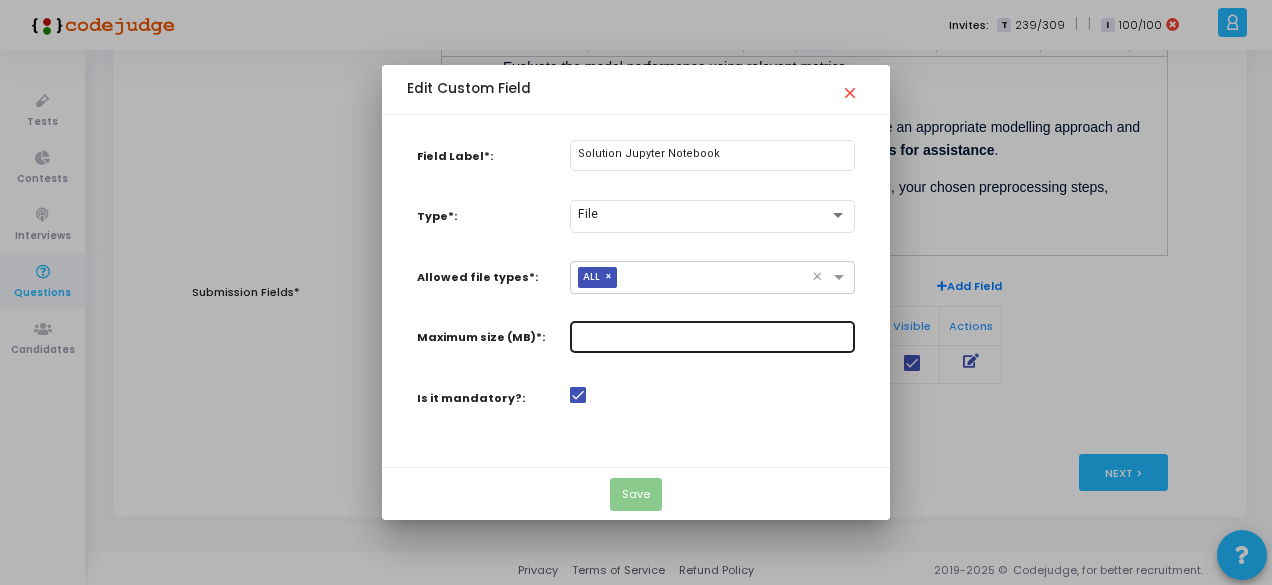 click at bounding box center [712, 336] 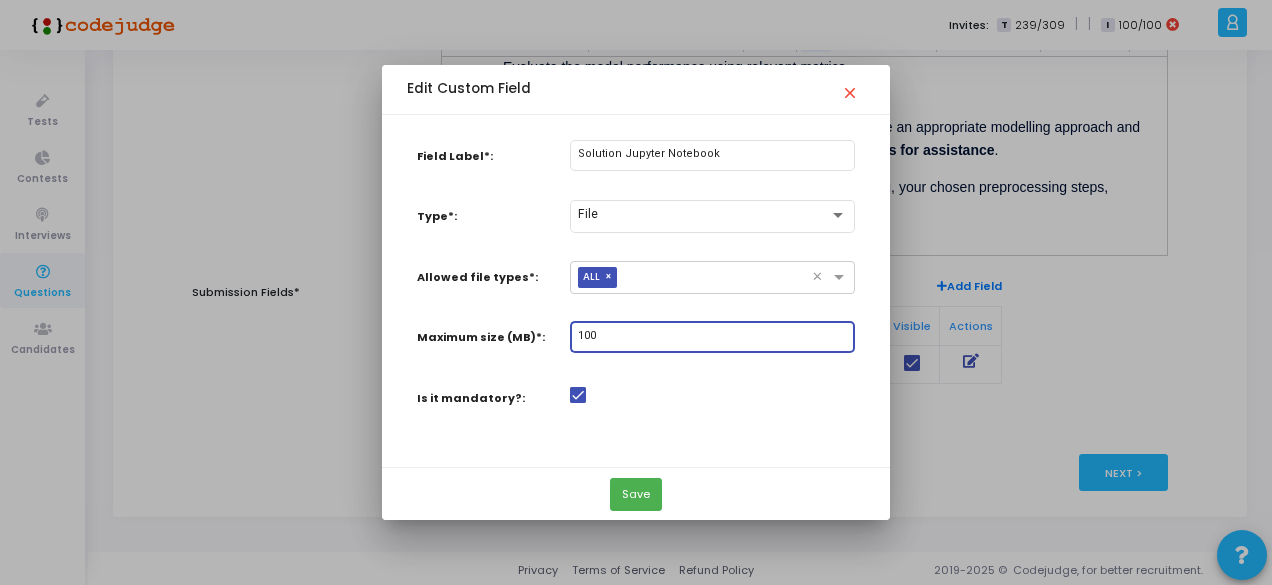 type on "100" 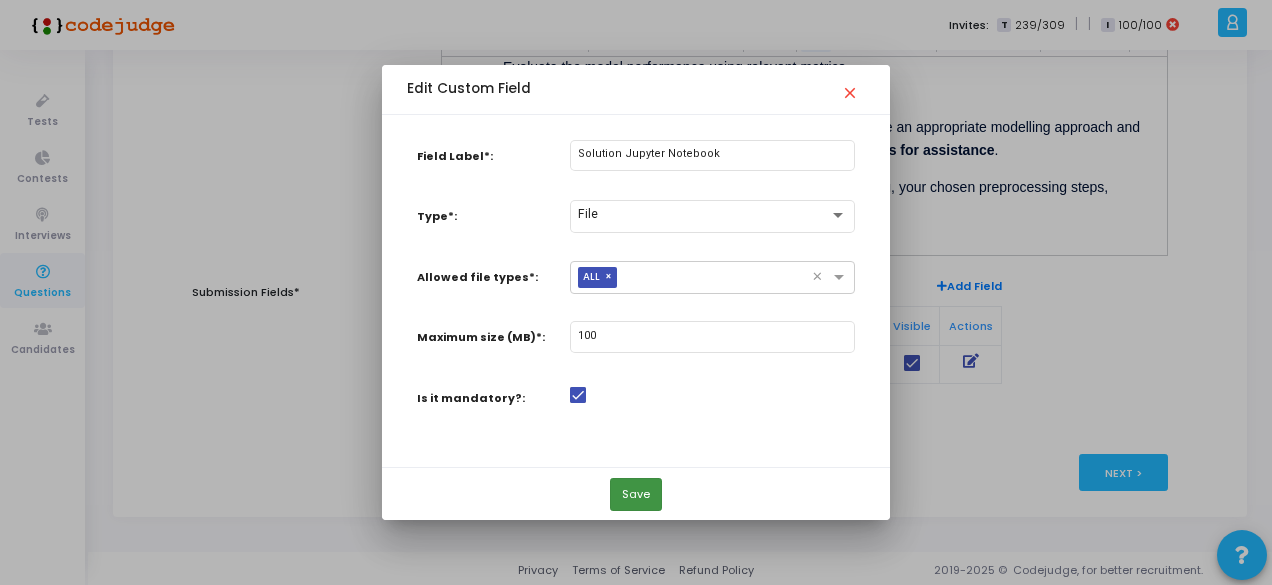 click on "Save" at bounding box center (636, 494) 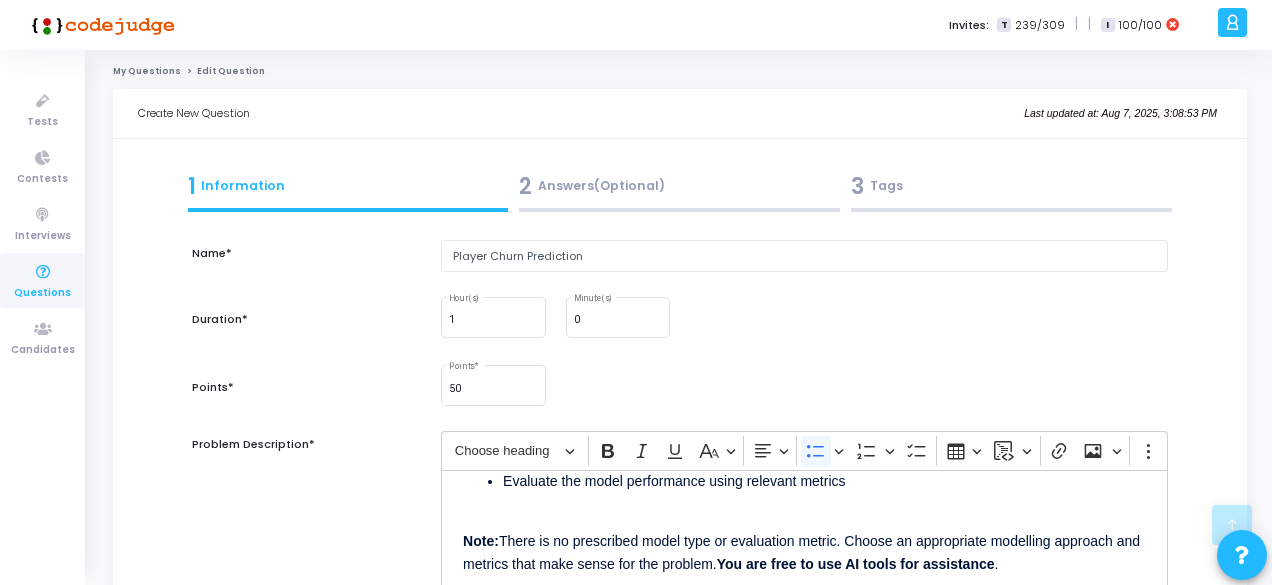 scroll, scrollTop: 414, scrollLeft: 0, axis: vertical 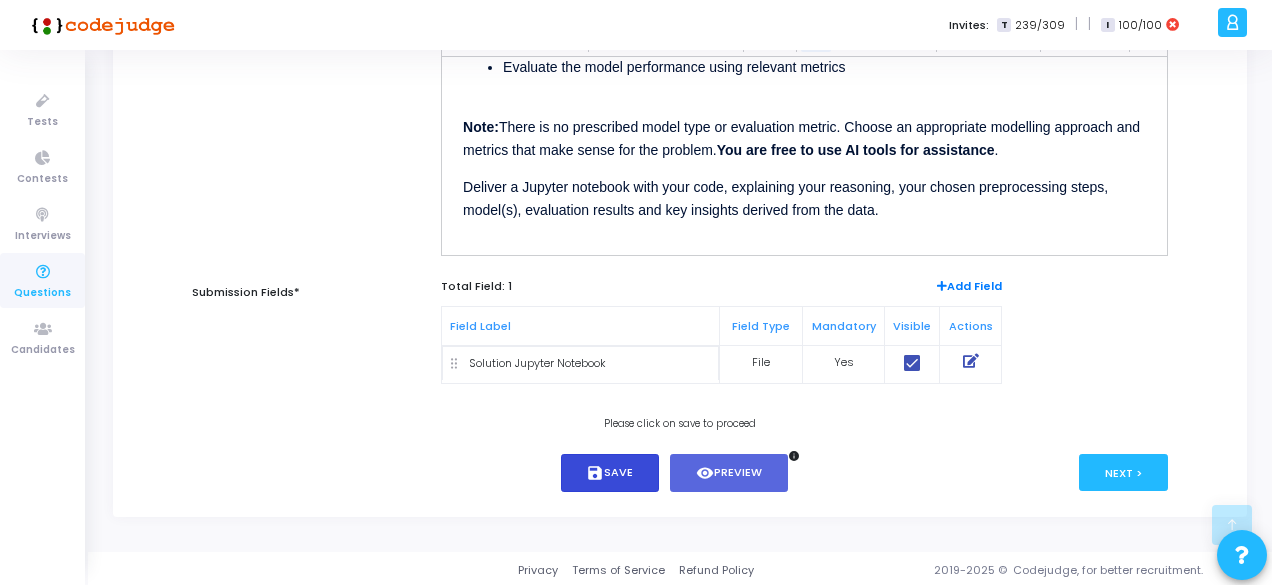 click on "save  Save" at bounding box center [610, 473] 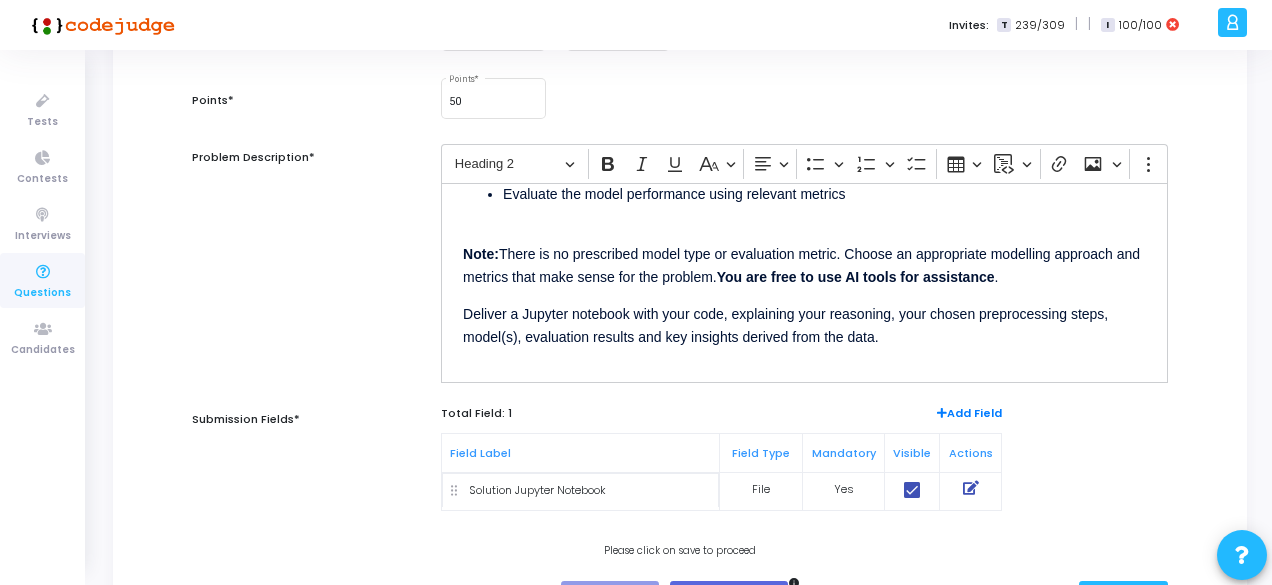 scroll, scrollTop: 288, scrollLeft: 0, axis: vertical 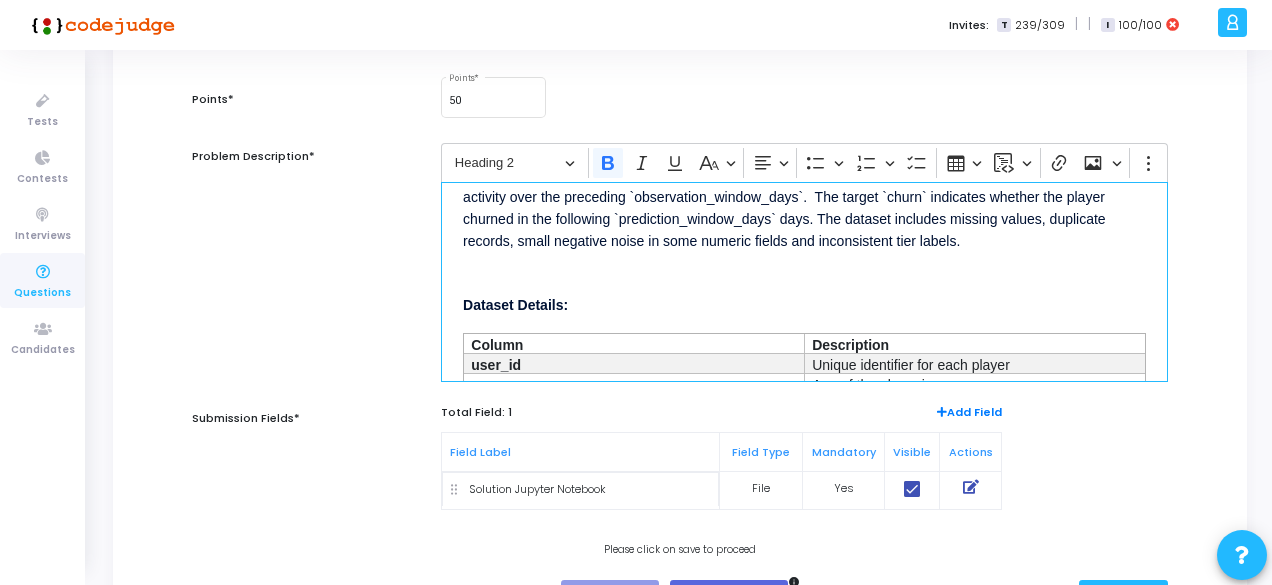 click on "Dataset Details:" at bounding box center [804, 293] 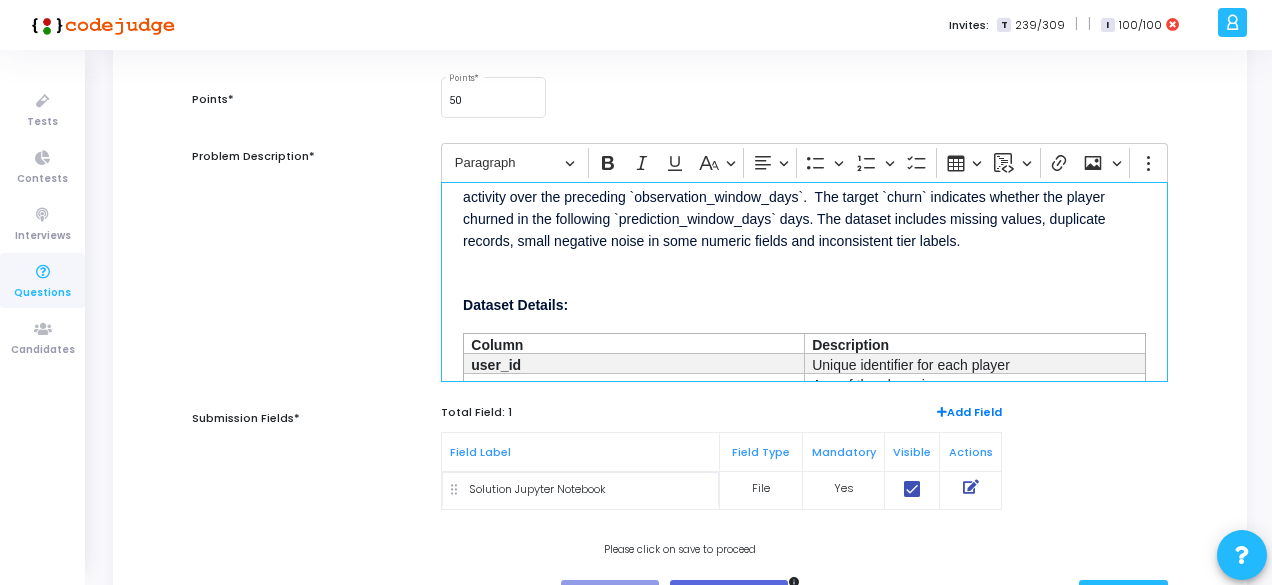 click on "This dataset contains behavioural, financial and demographic information about players on a real?money gaming platform.   Each record corresponds to a player snapshot taken on `snapshot_date` and summarises activity over the preceding `observation_window_days`.    The target `churn` indicates whether the player churned in the following `prediction_window_days` days.   The dataset includes missing values, duplicate records, small negative noise in some numeric fields and inconsistent tier labels." at bounding box center (804, 195) 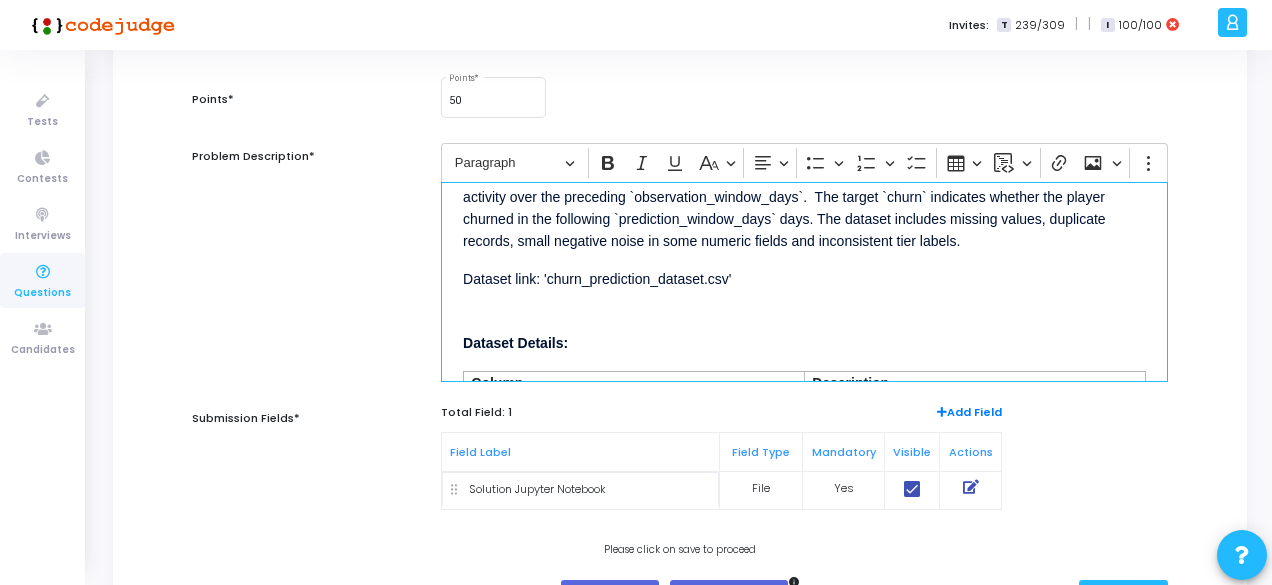 click on "Dataset Details:" at bounding box center [804, 331] 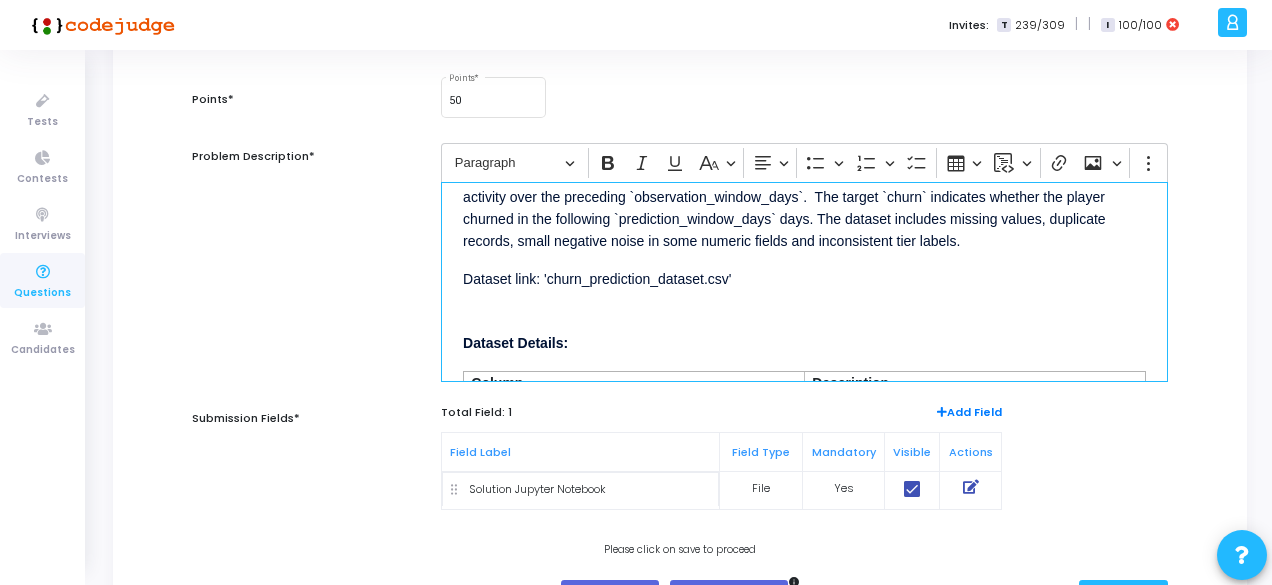 click on "Dataset link: 'churn_prediction_dataset.csv'" at bounding box center [597, 279] 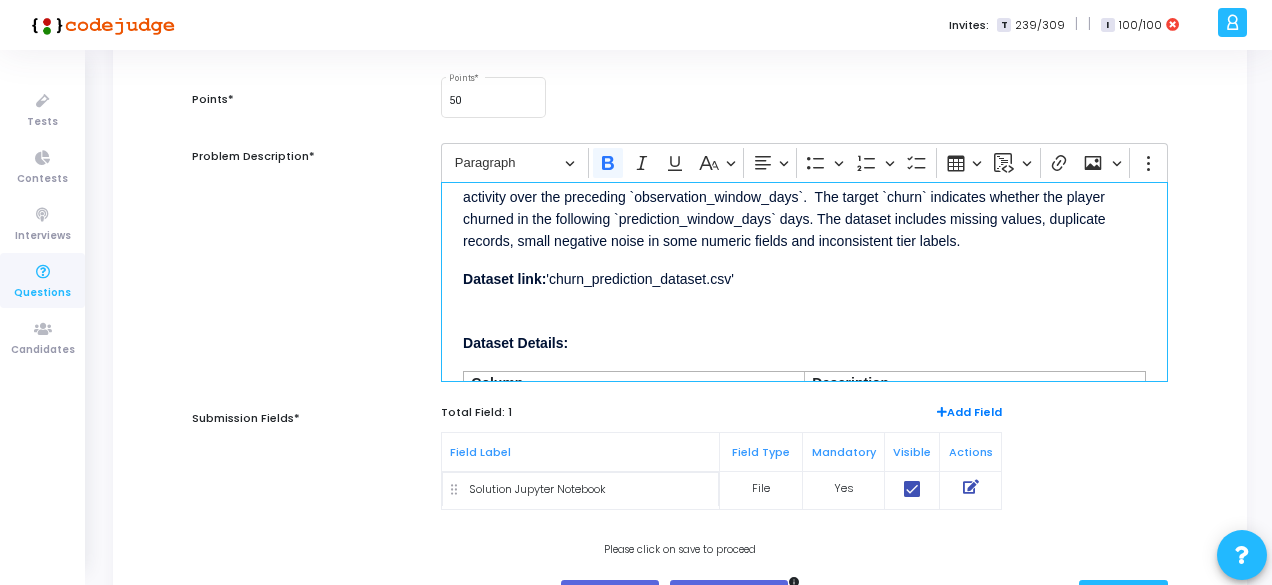 click on "Dataset link:  'churn_prediction_dataset.csv'" at bounding box center [804, 277] 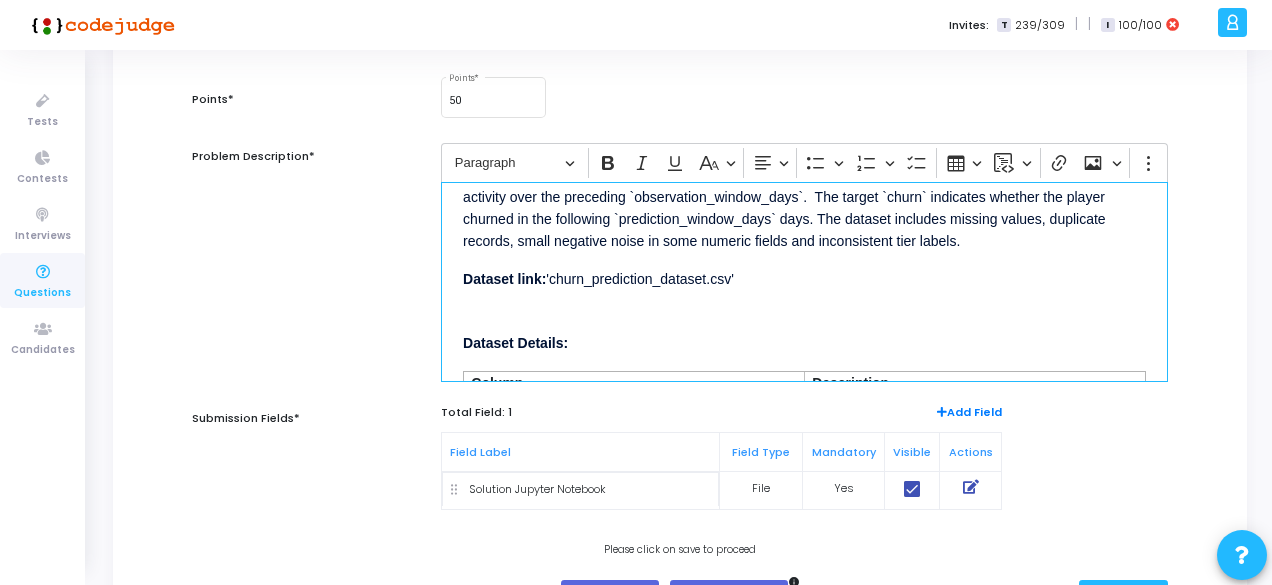 scroll, scrollTop: 414, scrollLeft: 0, axis: vertical 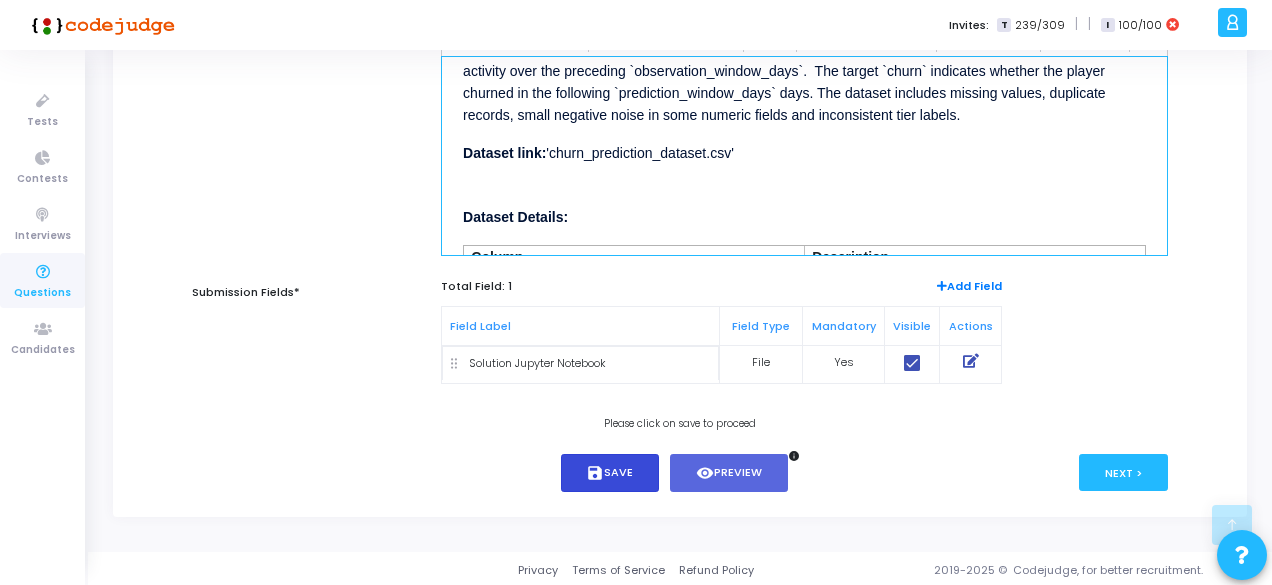click on "save  Save" at bounding box center (610, 473) 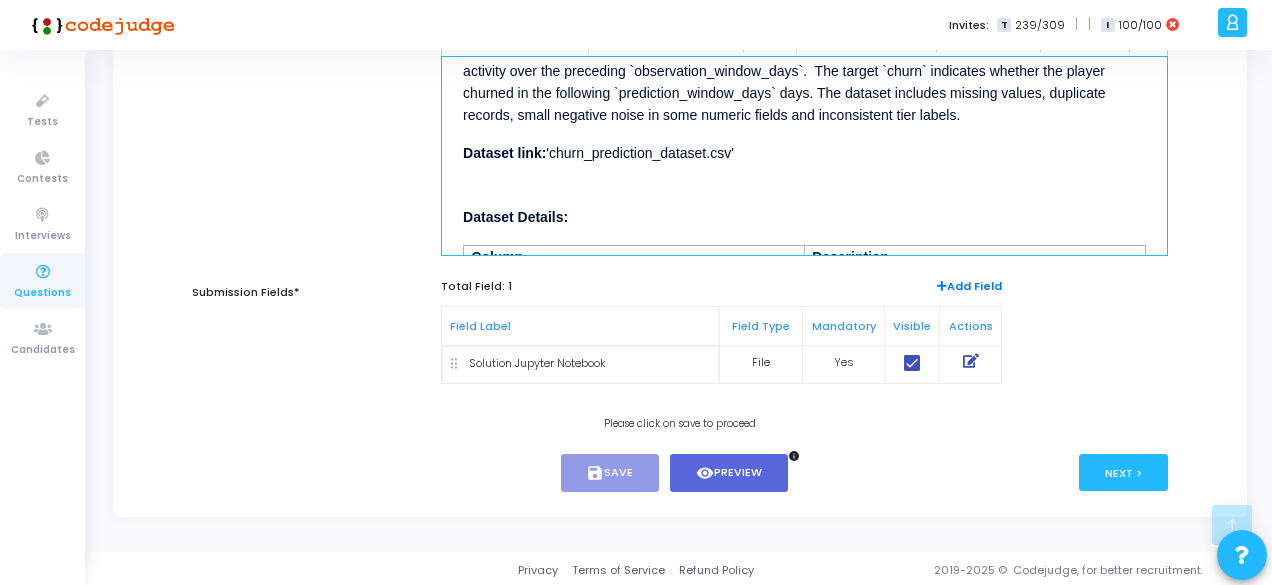 click on "Dataset link:  'churn_prediction_dataset.csv'" at bounding box center [598, 153] 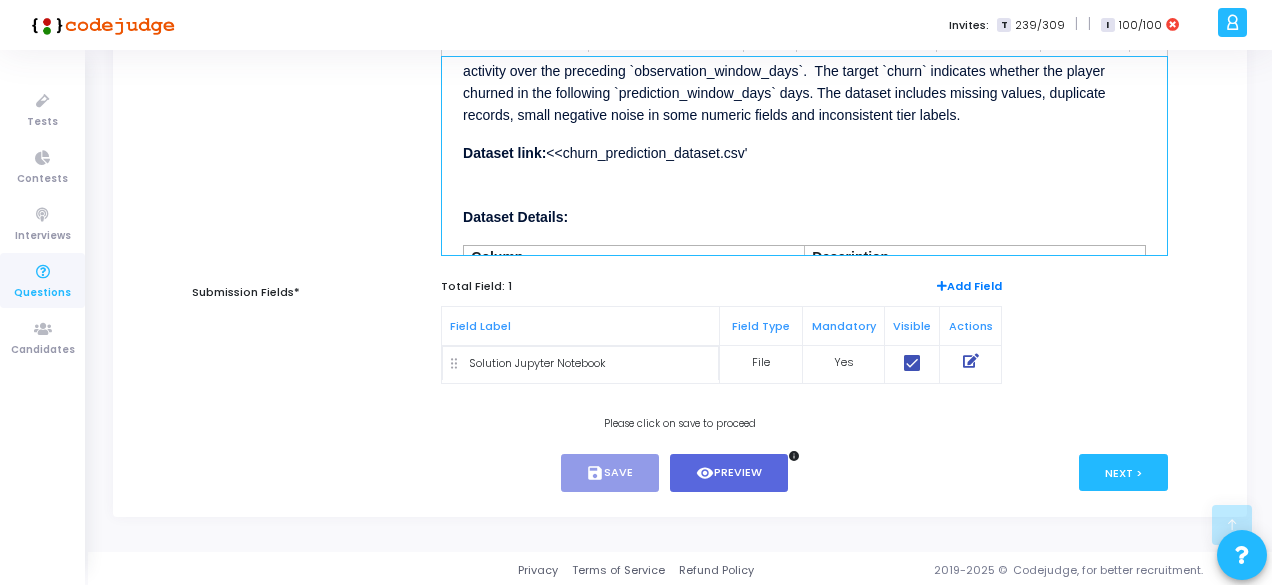 click on "Dataset link:  <<churn_prediction_dataset.csv'" at bounding box center [804, 151] 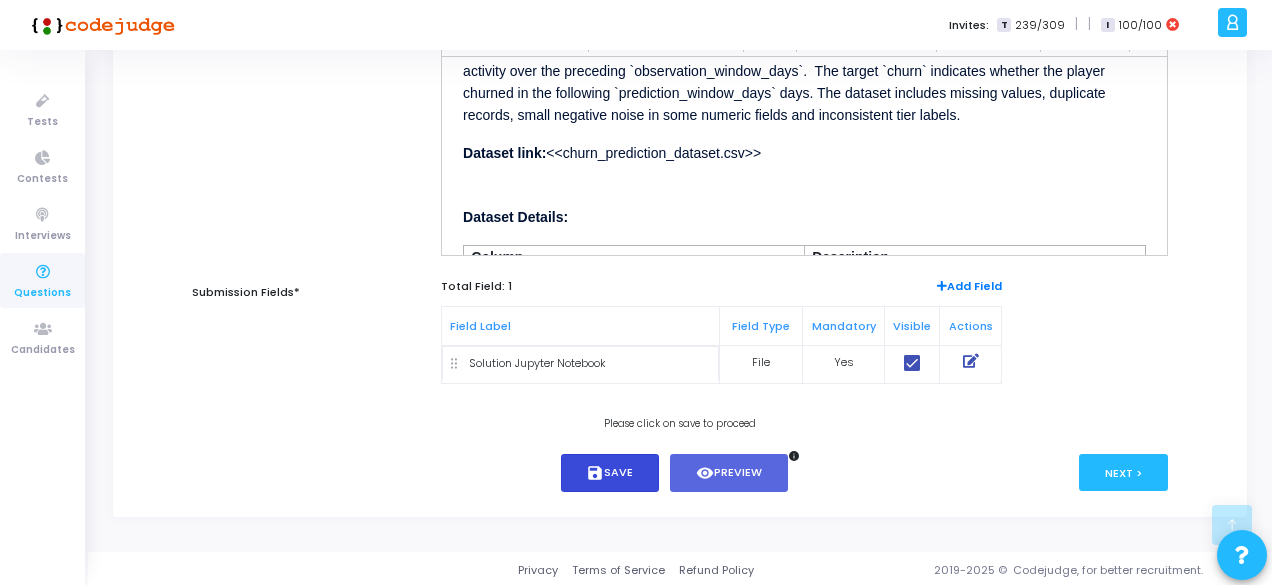 click on "save  Save" at bounding box center [610, 473] 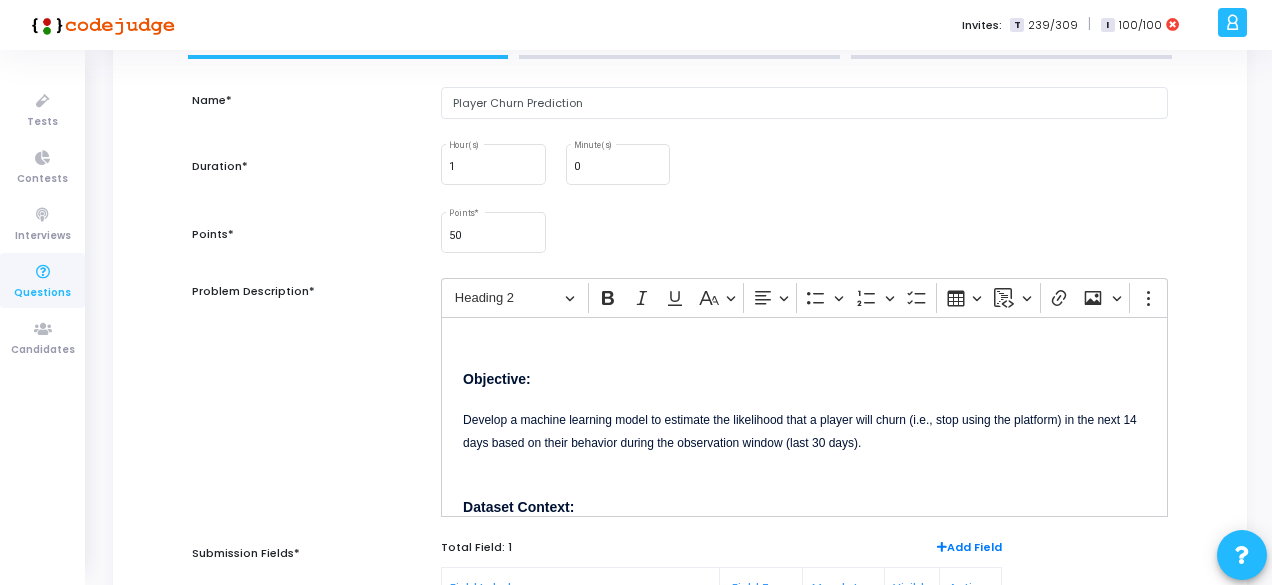 scroll, scrollTop: 154, scrollLeft: 0, axis: vertical 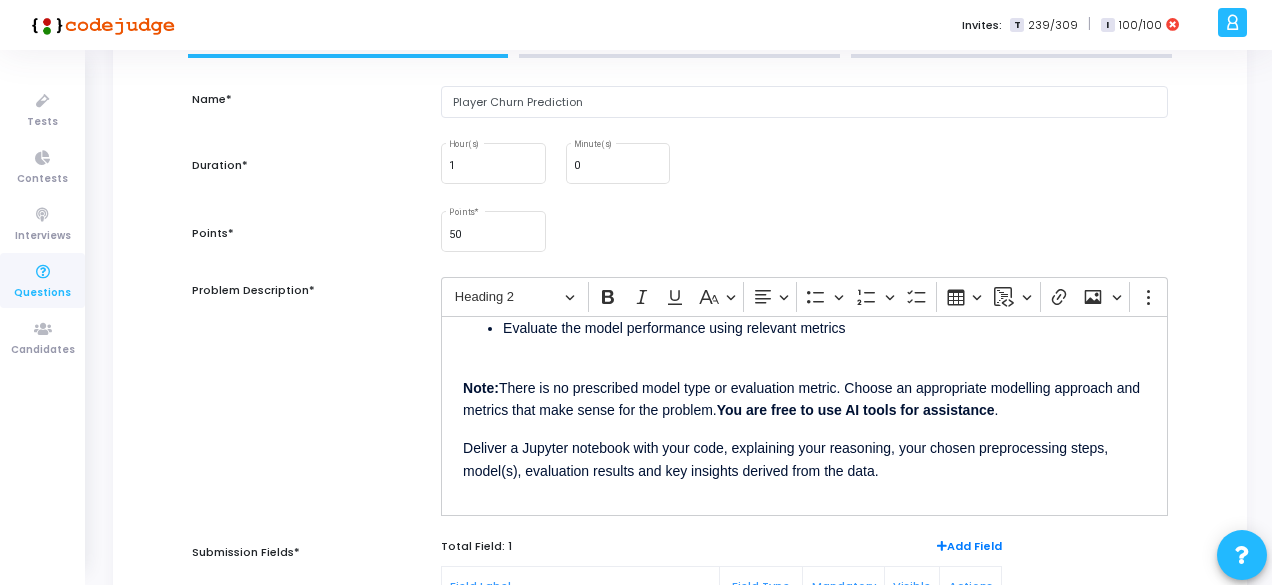 click on "Problem Description*" at bounding box center (306, 407) 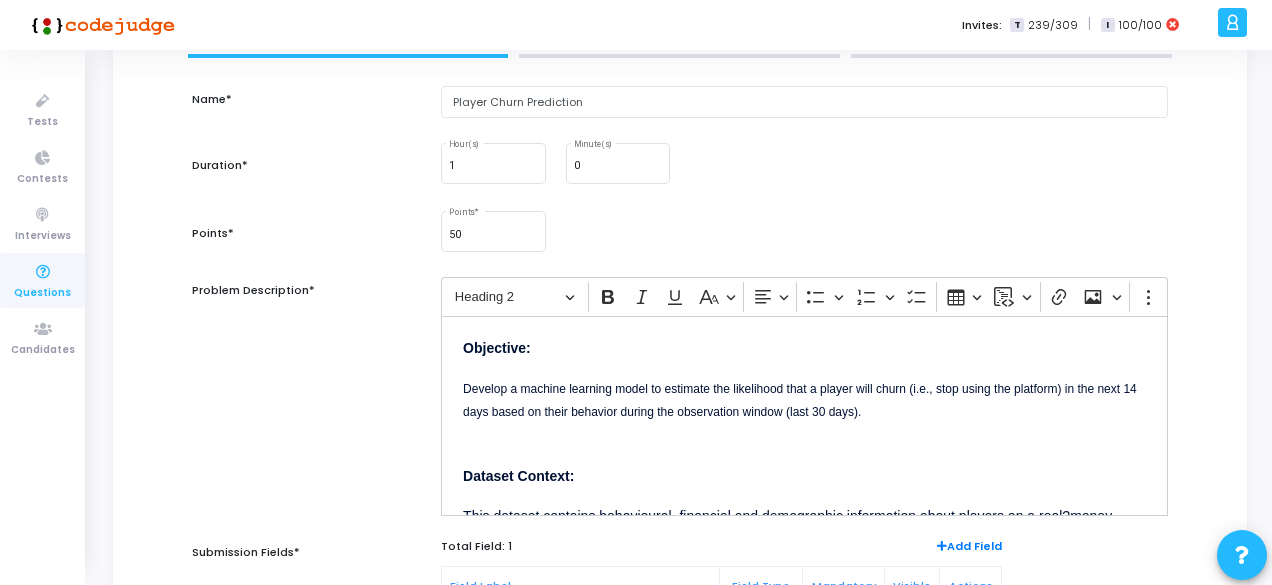 scroll, scrollTop: 0, scrollLeft: 0, axis: both 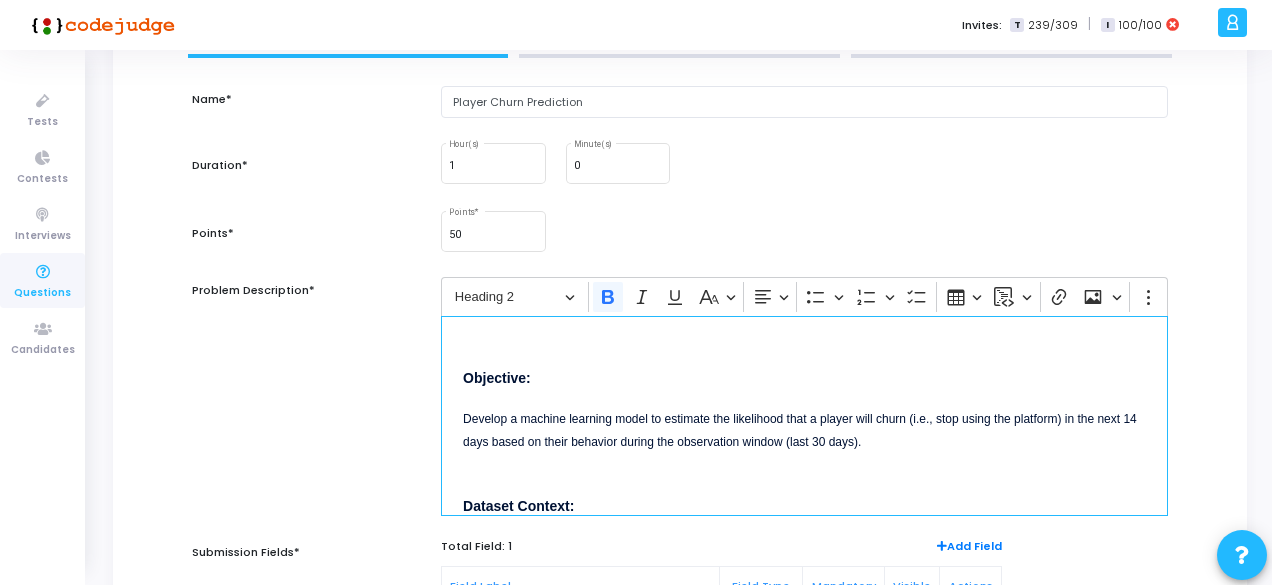 click on "⁠⁠⁠⁠⁠⁠⁠ Objective:" at bounding box center [804, 366] 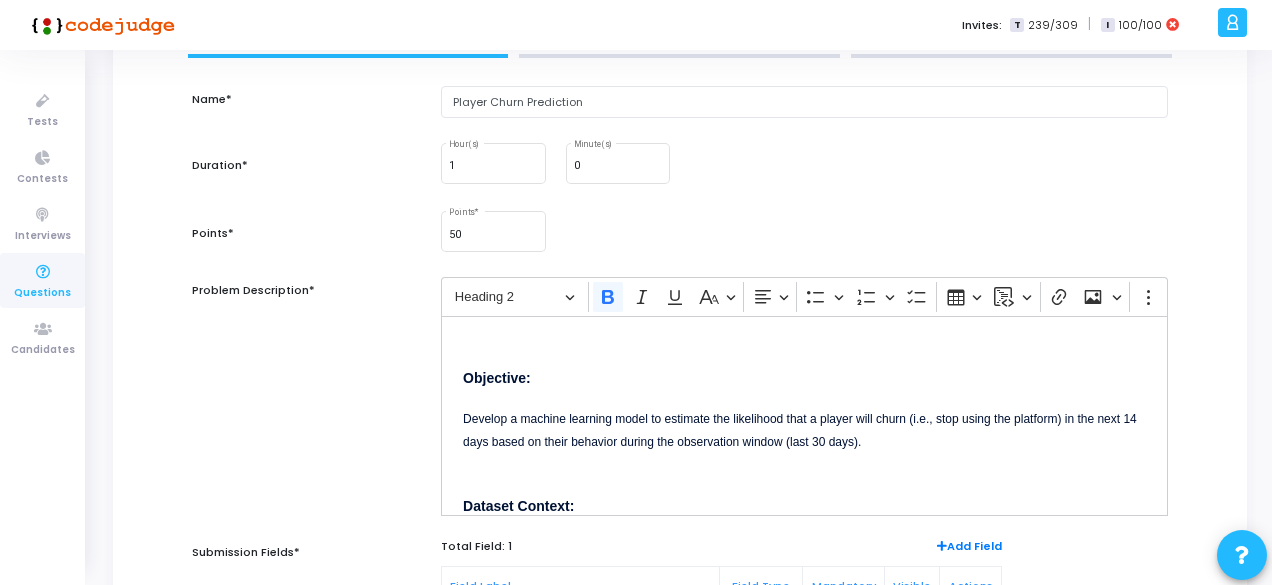 click on "Problem Description*" at bounding box center (306, 407) 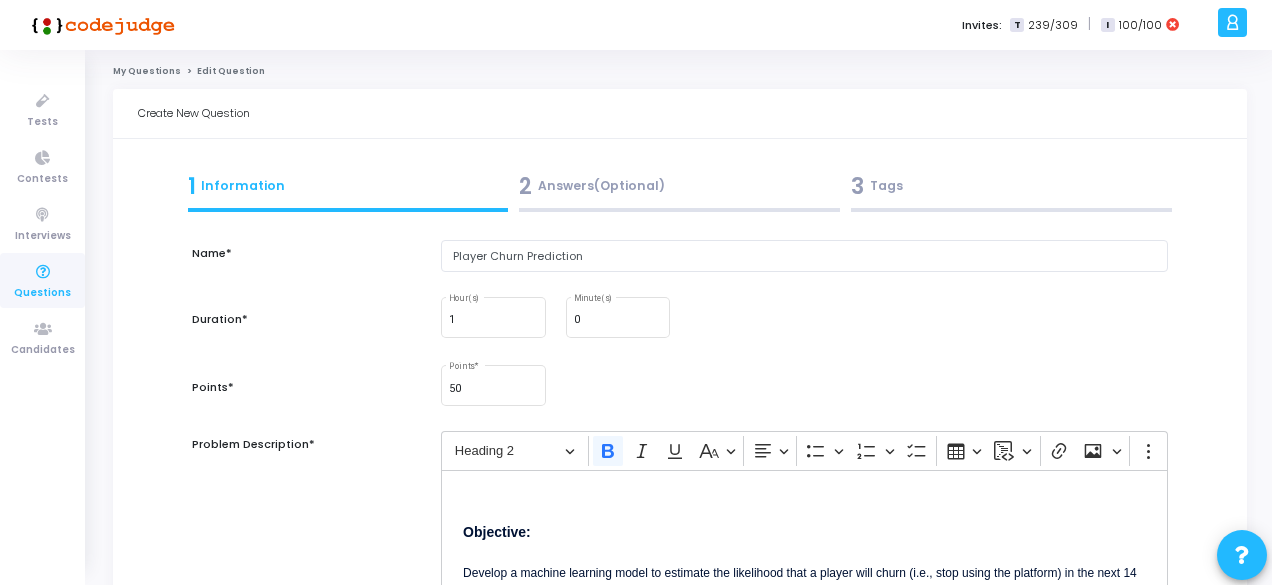 scroll, scrollTop: 414, scrollLeft: 0, axis: vertical 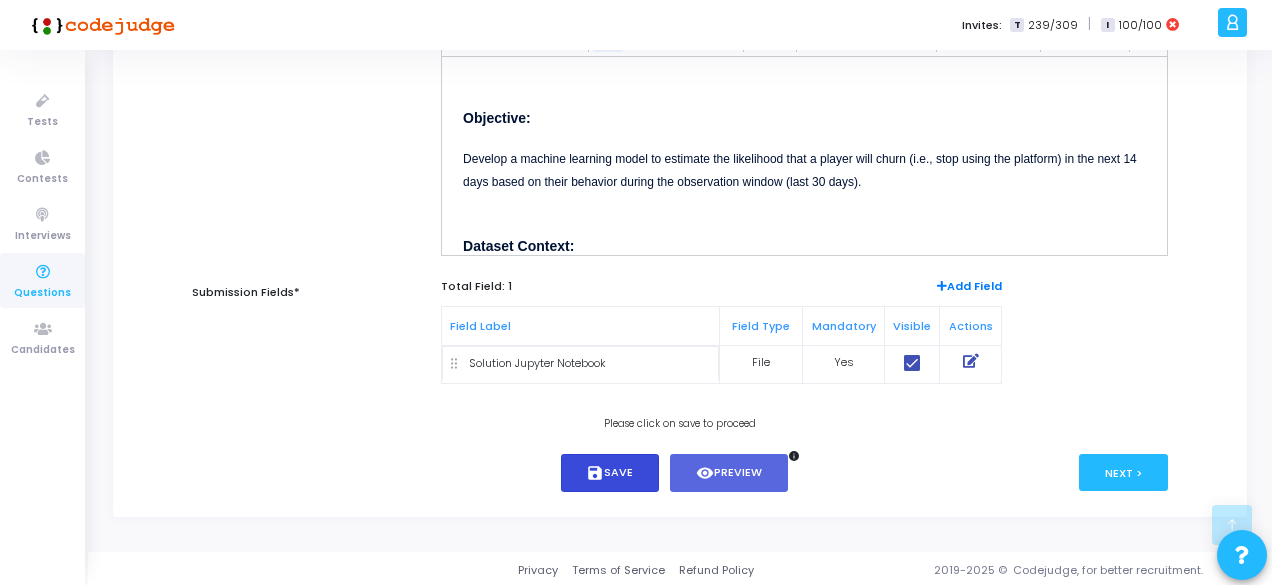 click on "save  Save" at bounding box center (610, 473) 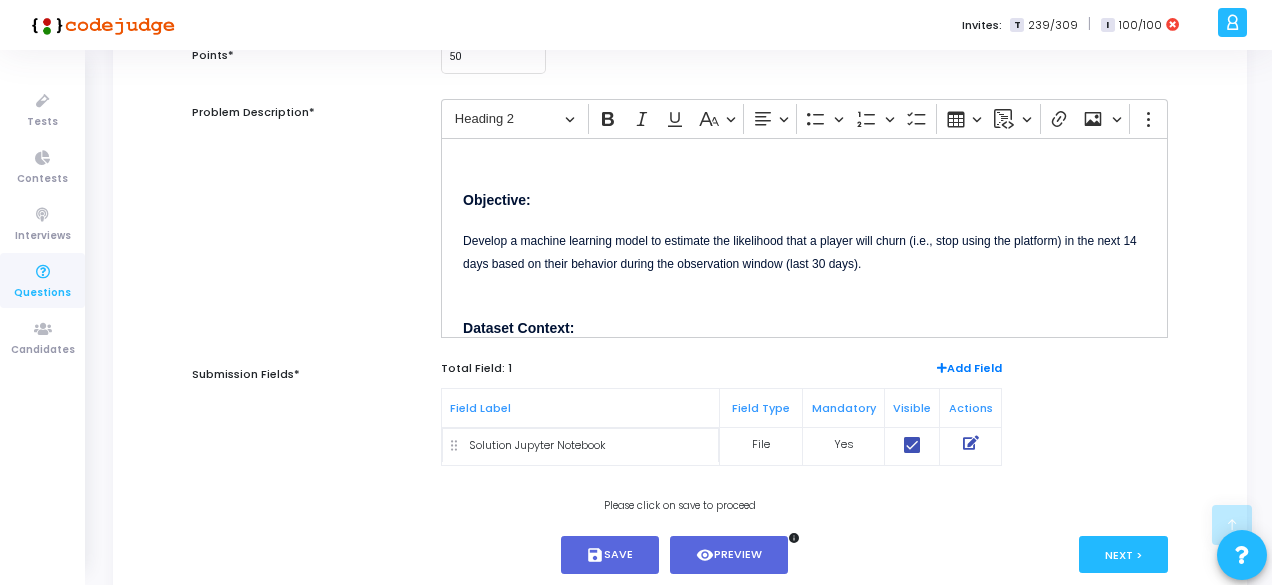 scroll, scrollTop: 338, scrollLeft: 0, axis: vertical 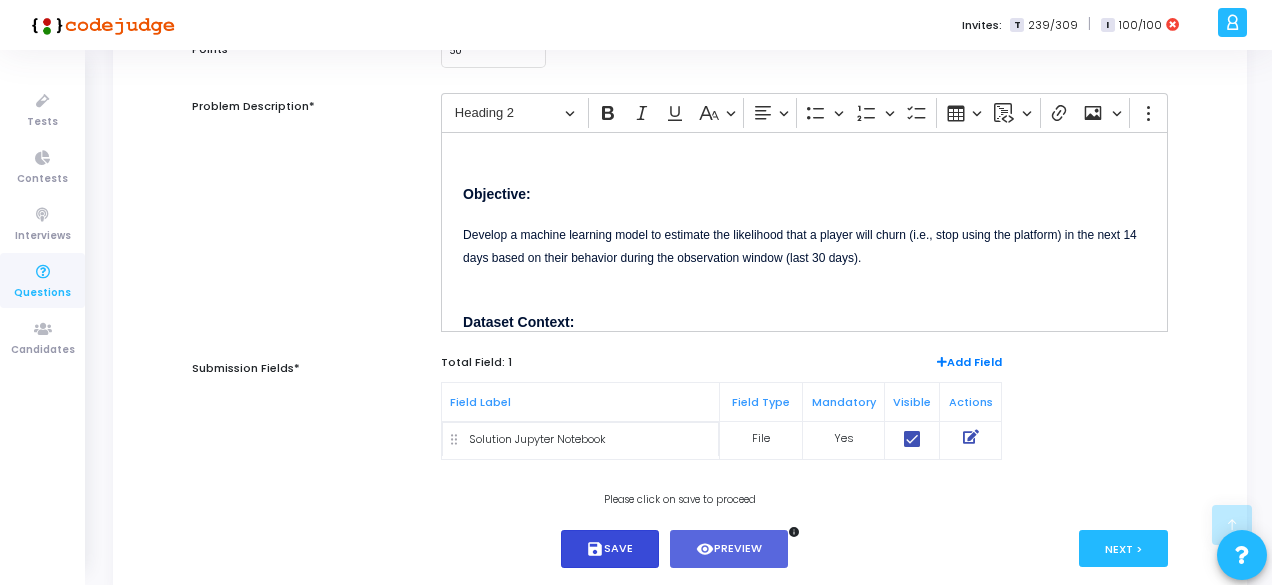 click on "save  Save" at bounding box center [610, 549] 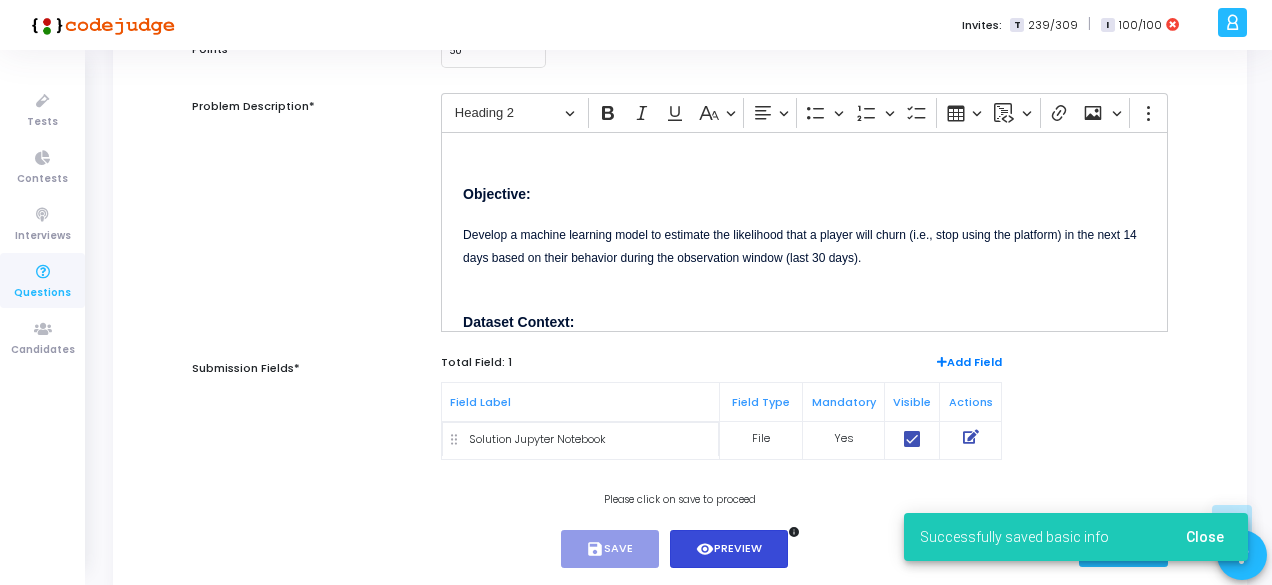 click on "visibility" at bounding box center [705, 549] 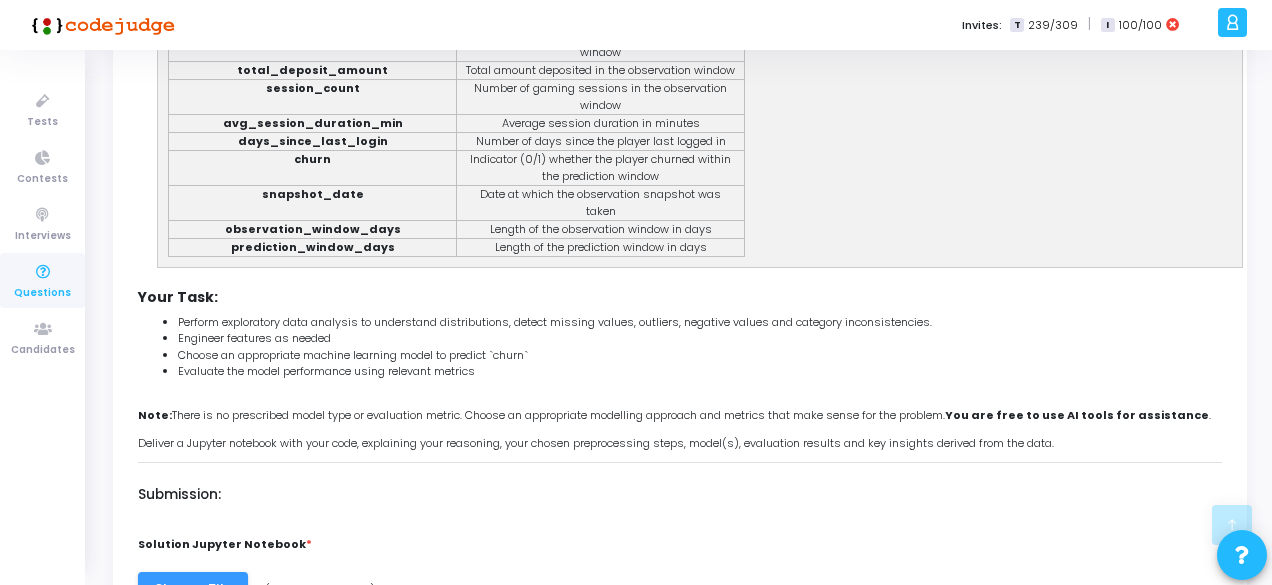 scroll, scrollTop: 692, scrollLeft: 0, axis: vertical 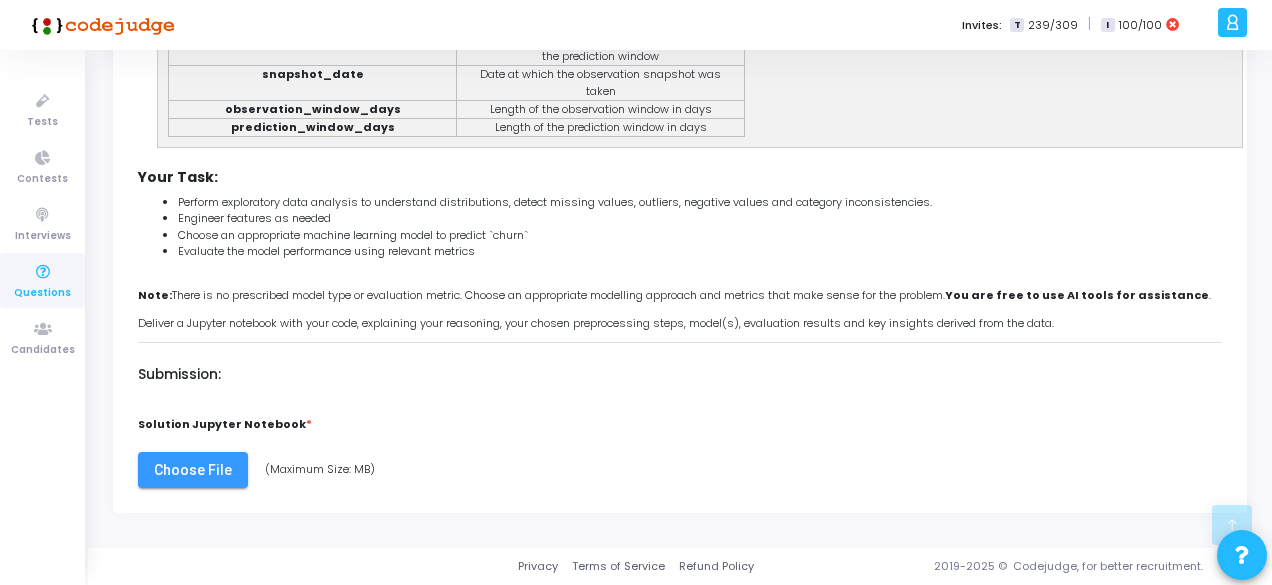 click on "Your Task:" at bounding box center [680, 175] 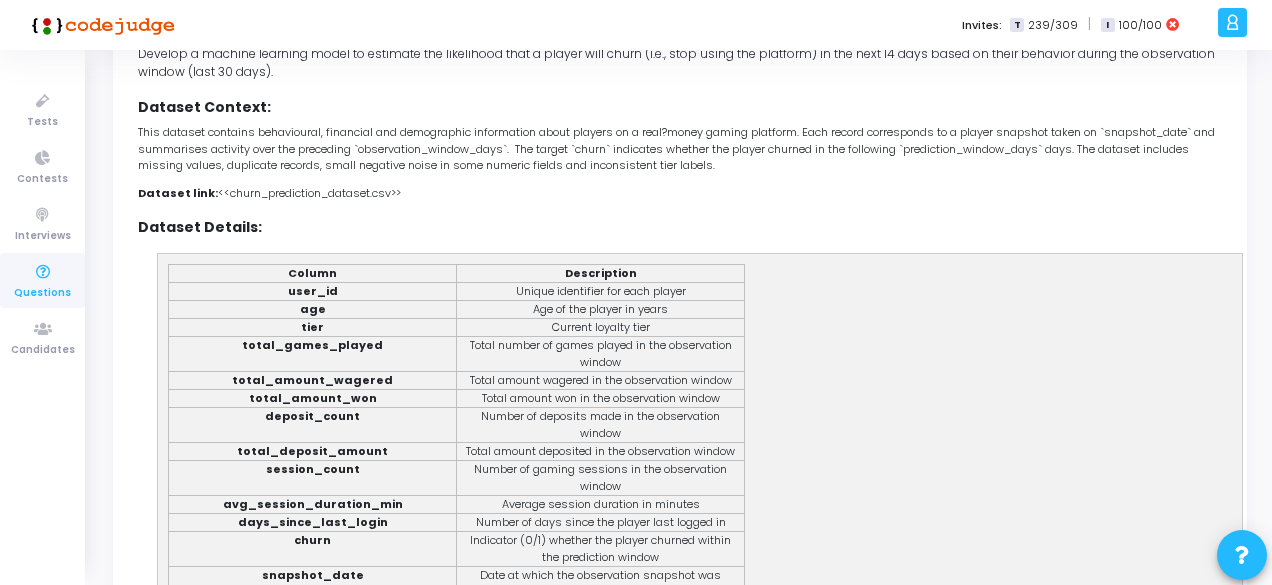 scroll, scrollTop: 0, scrollLeft: 0, axis: both 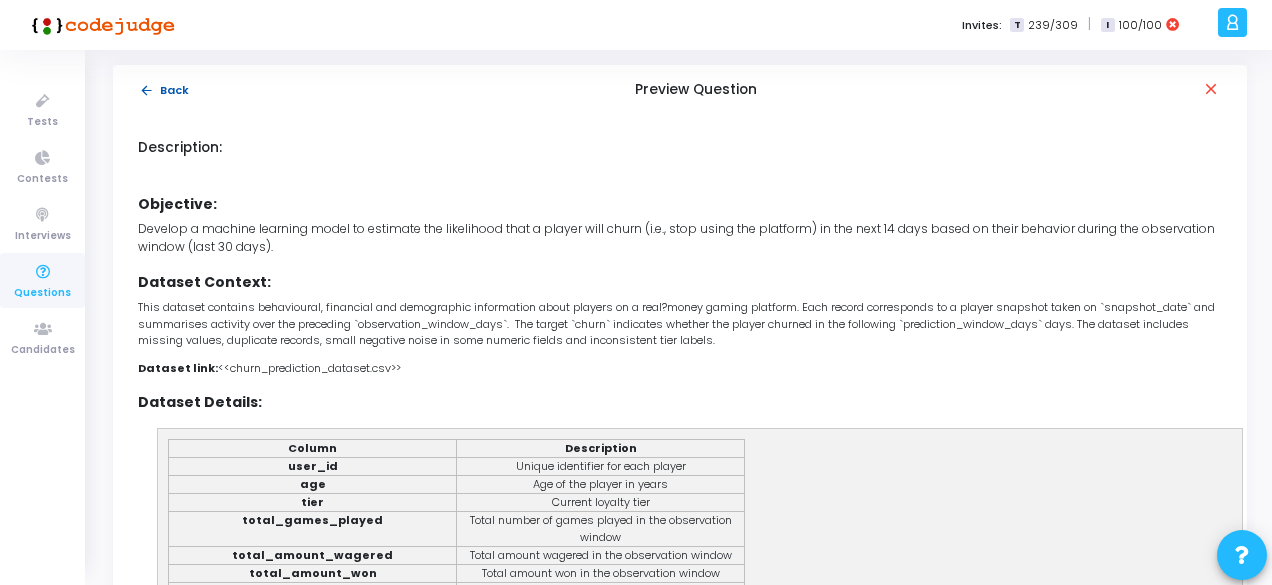 click on "arrow_back  Back" 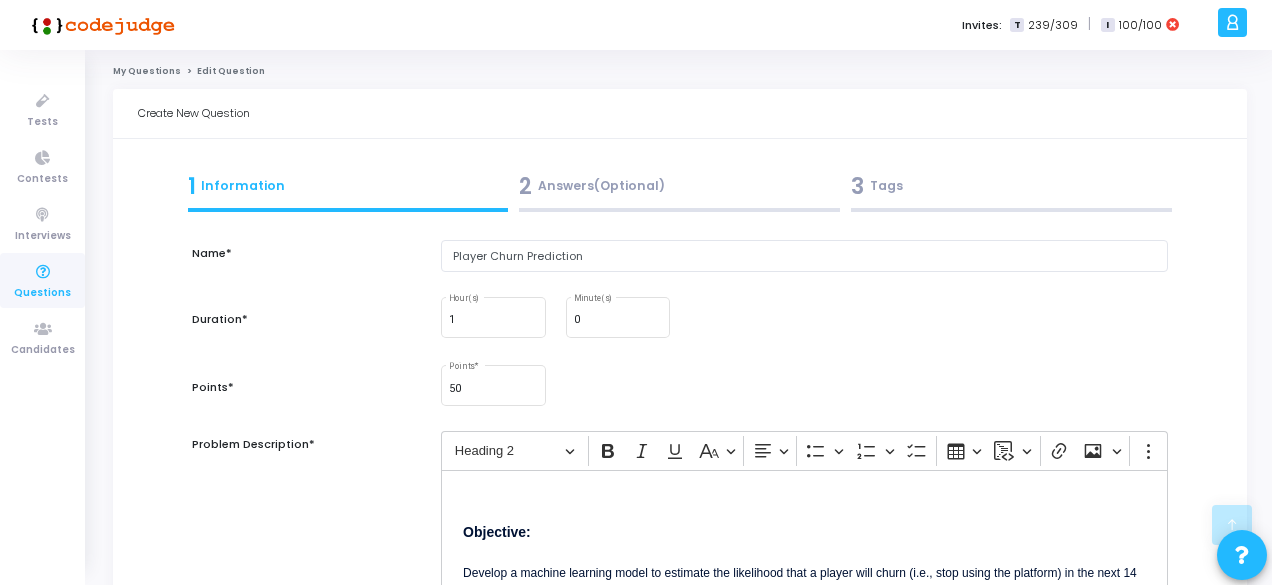 scroll, scrollTop: 414, scrollLeft: 0, axis: vertical 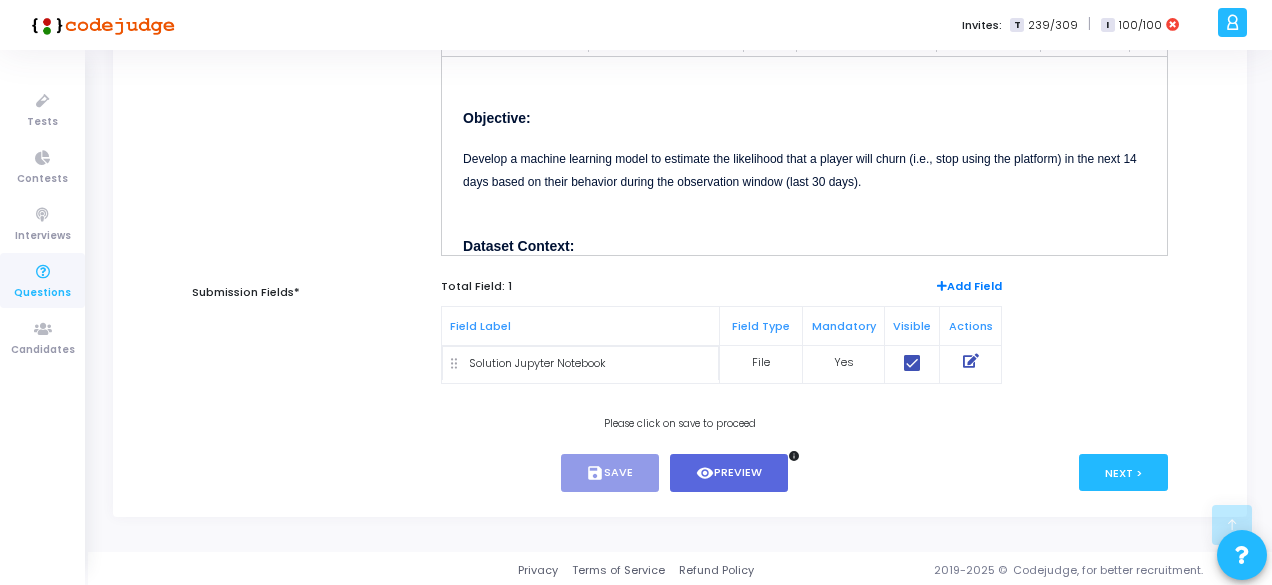 click at bounding box center (971, 361) 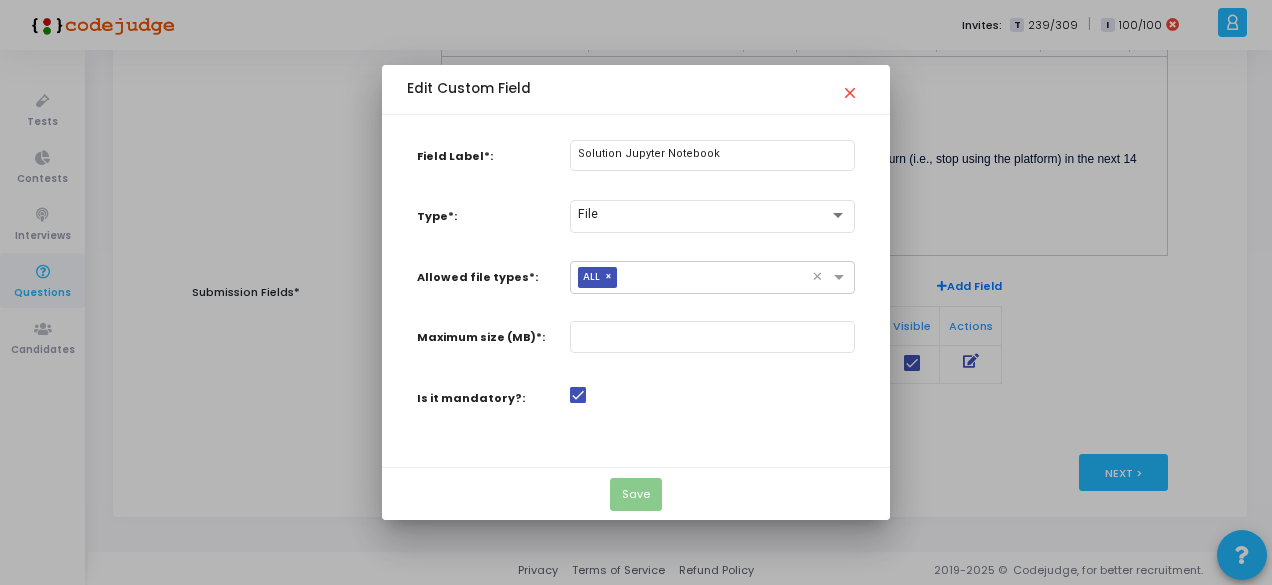 scroll, scrollTop: 0, scrollLeft: 0, axis: both 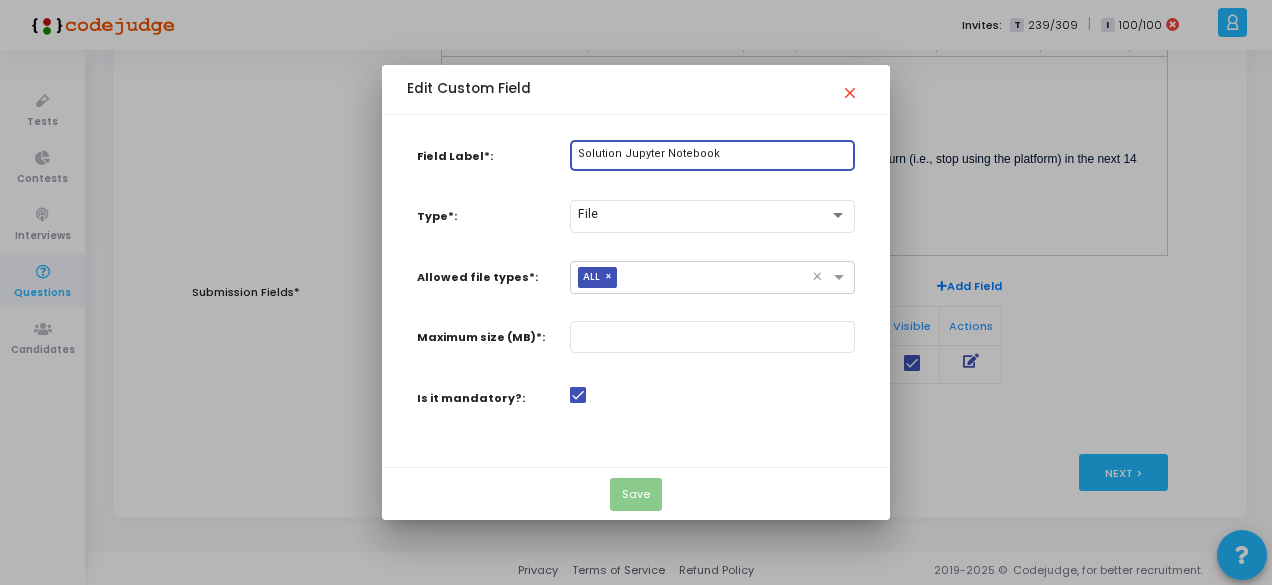 drag, startPoint x: 742, startPoint y: 153, endPoint x: 618, endPoint y: 147, distance: 124.14507 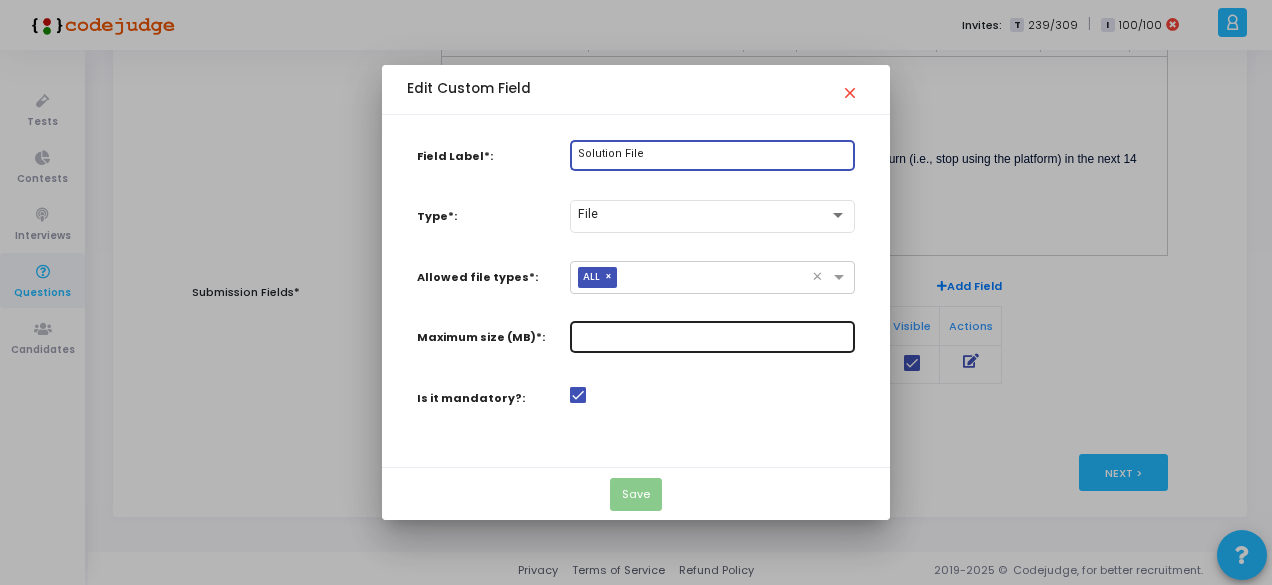 type on "Solution File" 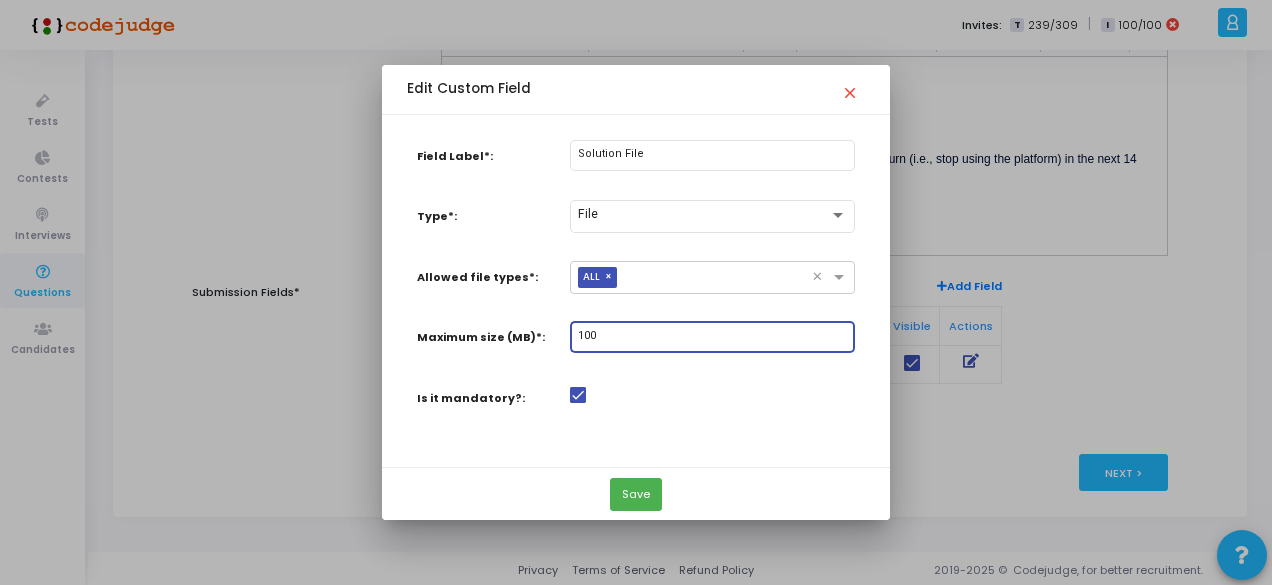 type on "100" 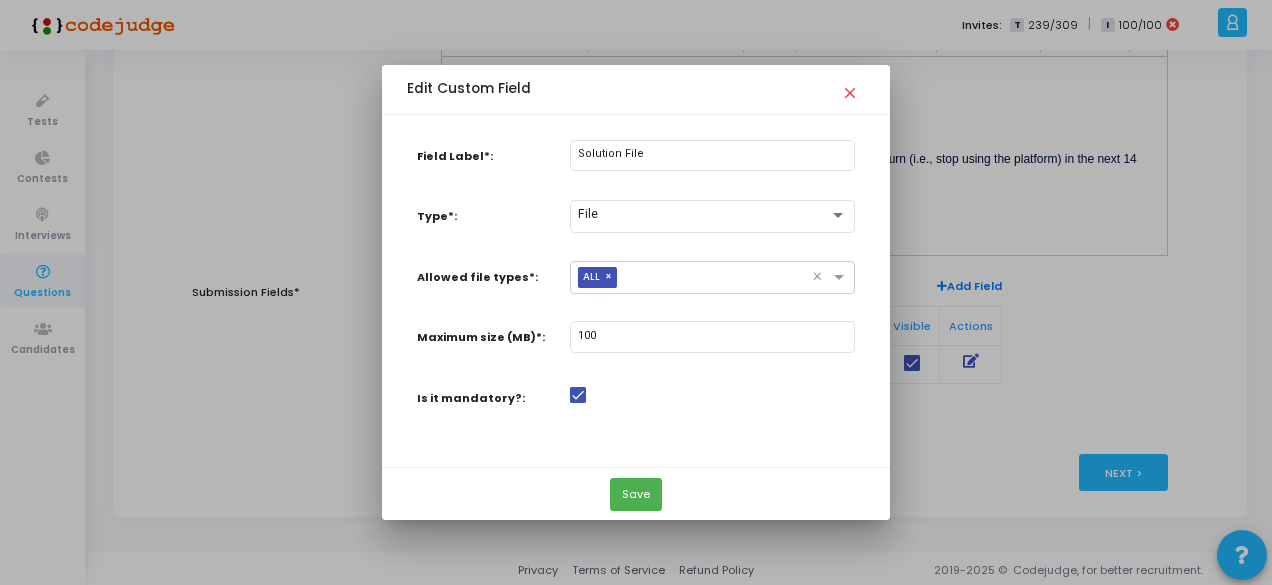click on "close" at bounding box center [853, 87] 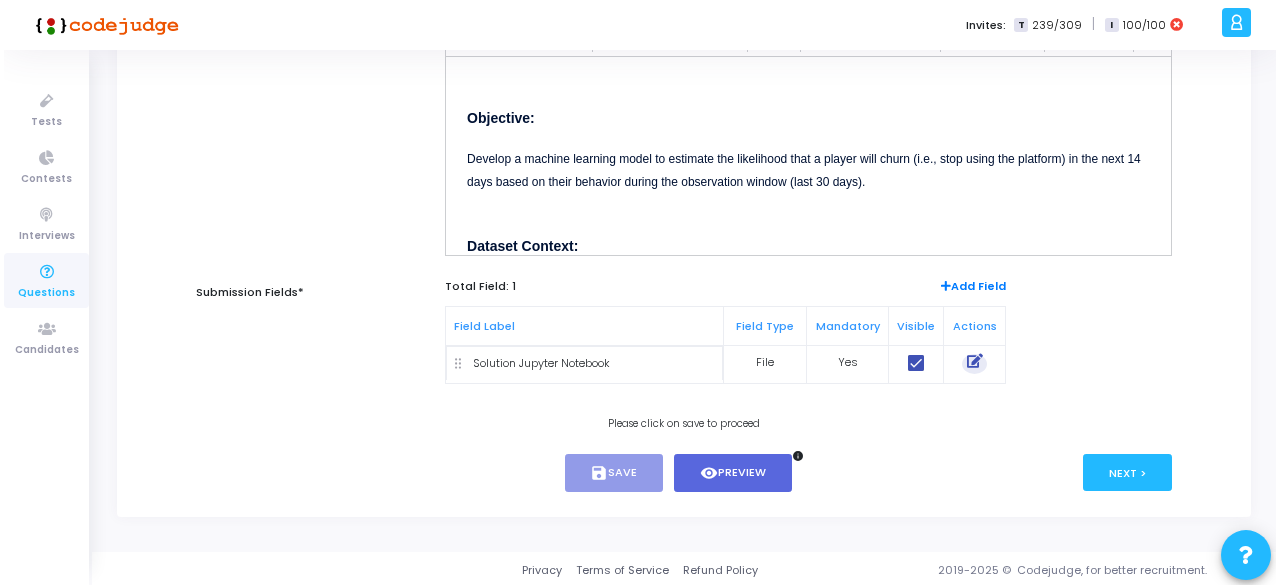 scroll, scrollTop: 0, scrollLeft: 0, axis: both 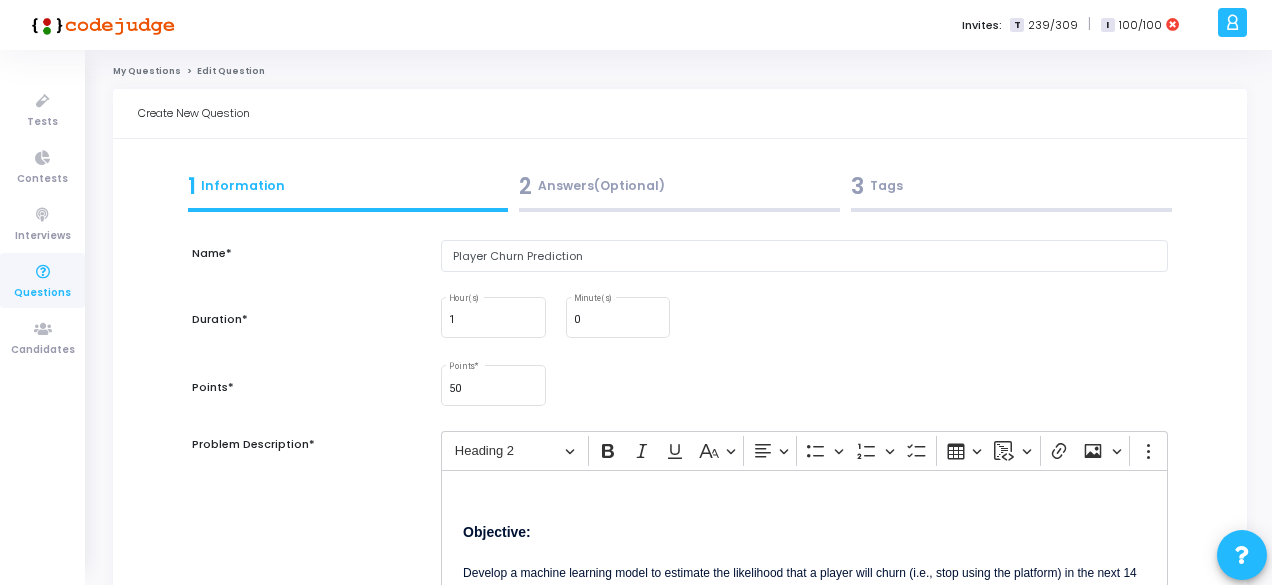 click on "My Questions" 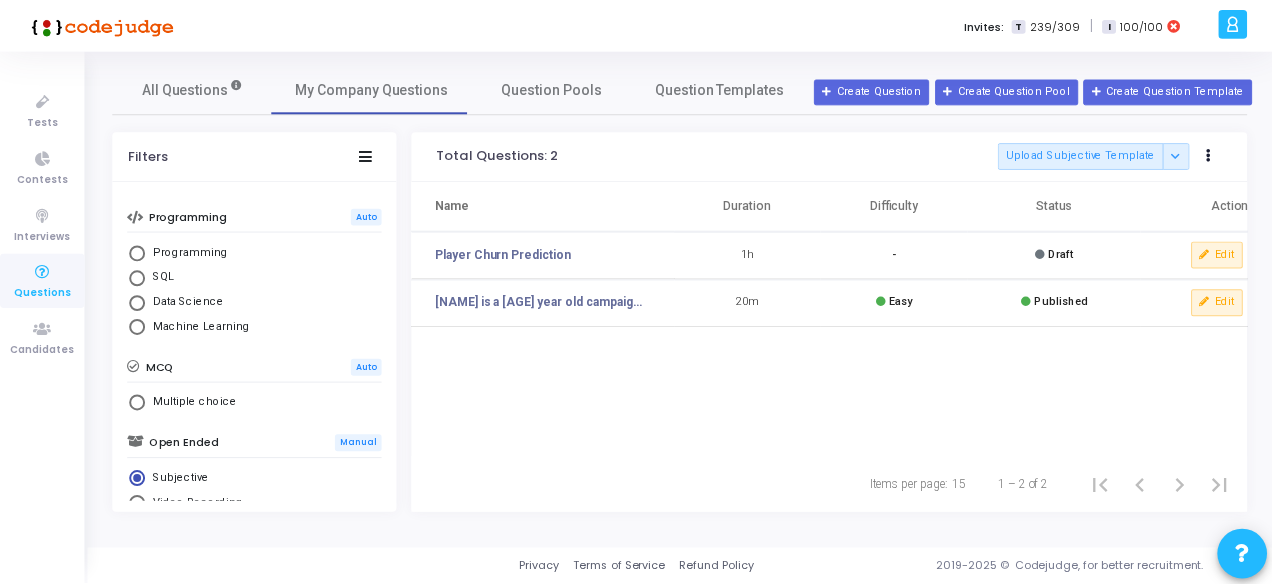 scroll, scrollTop: 66, scrollLeft: 0, axis: vertical 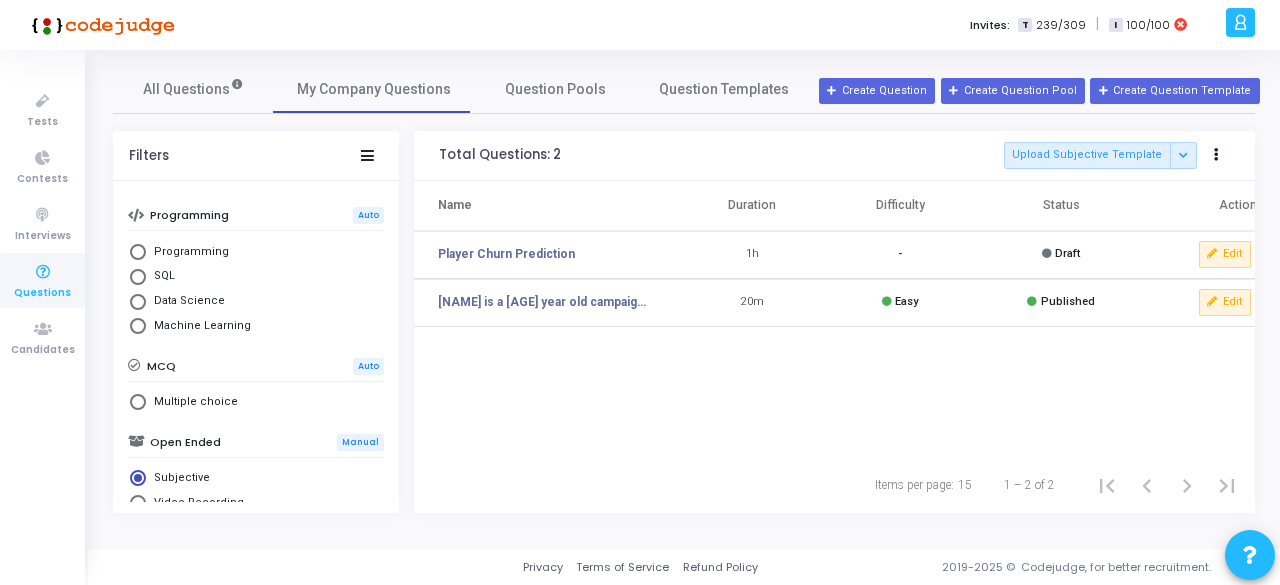 click on "Machine Learning" at bounding box center (198, 326) 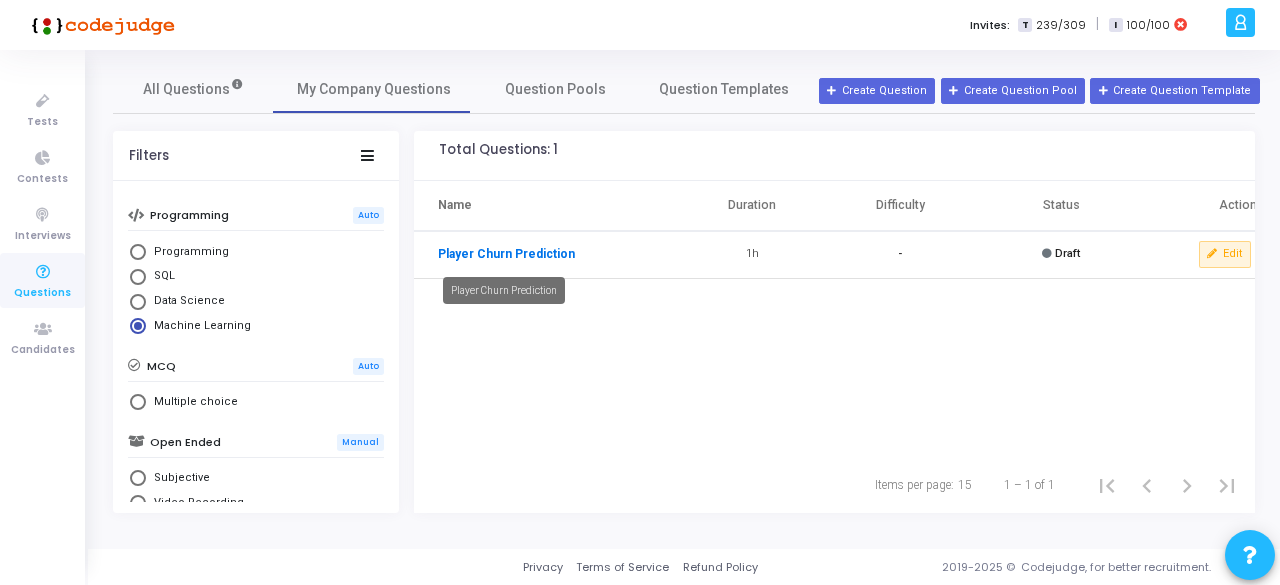 click on "Player Churn Prediction" at bounding box center (506, 254) 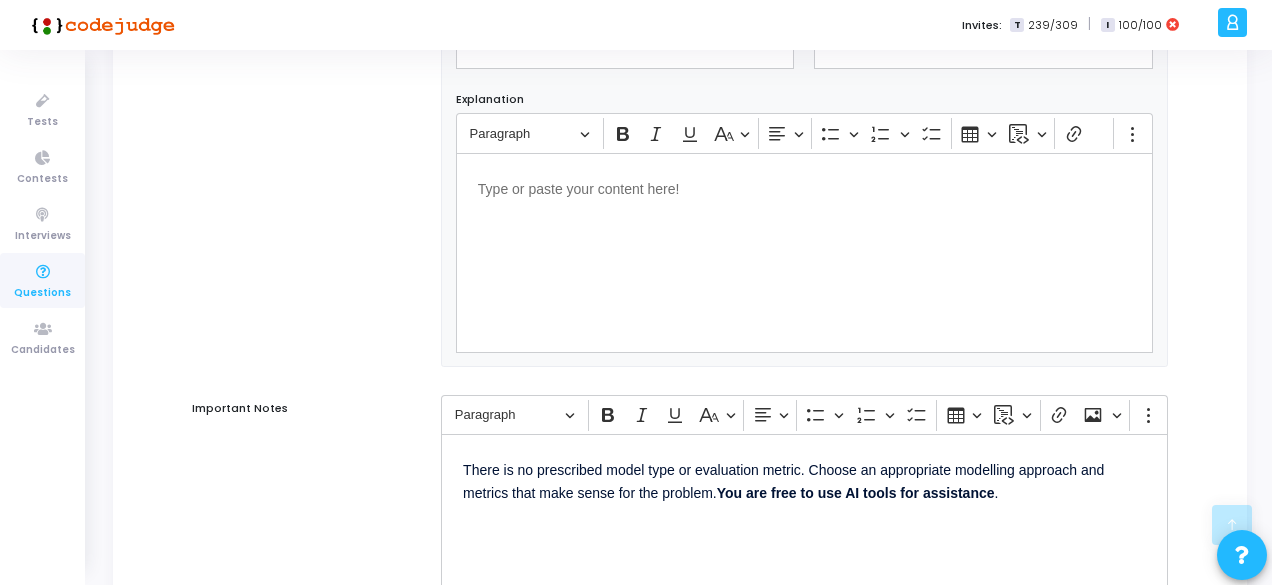 scroll, scrollTop: 1402, scrollLeft: 0, axis: vertical 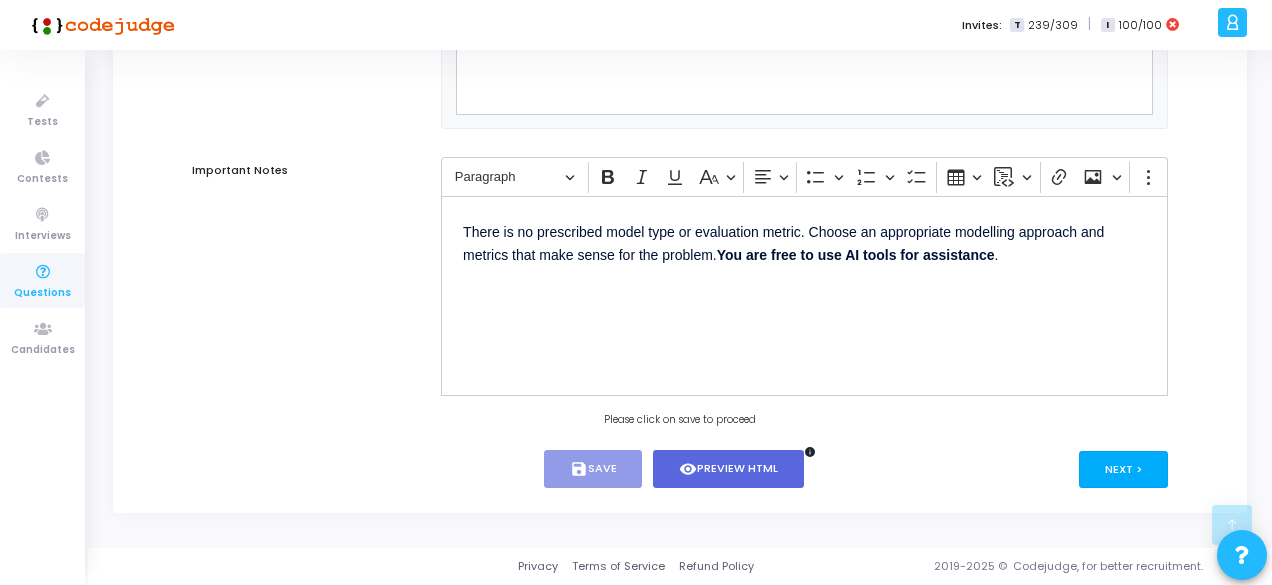click on "Next >" at bounding box center (1123, 469) 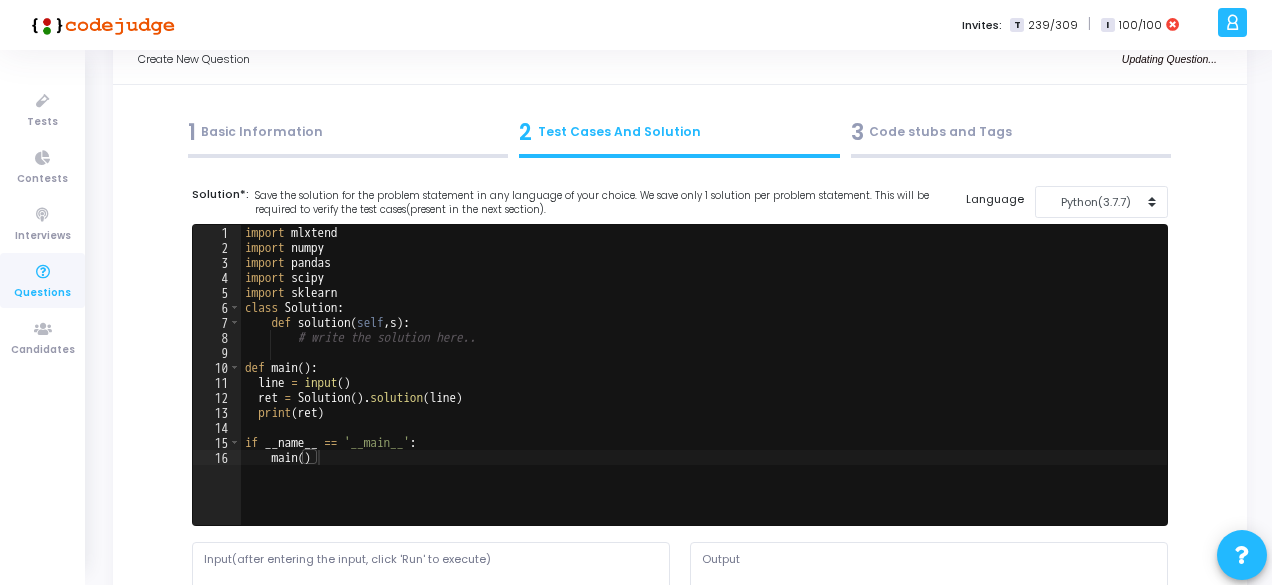 scroll, scrollTop: 52, scrollLeft: 0, axis: vertical 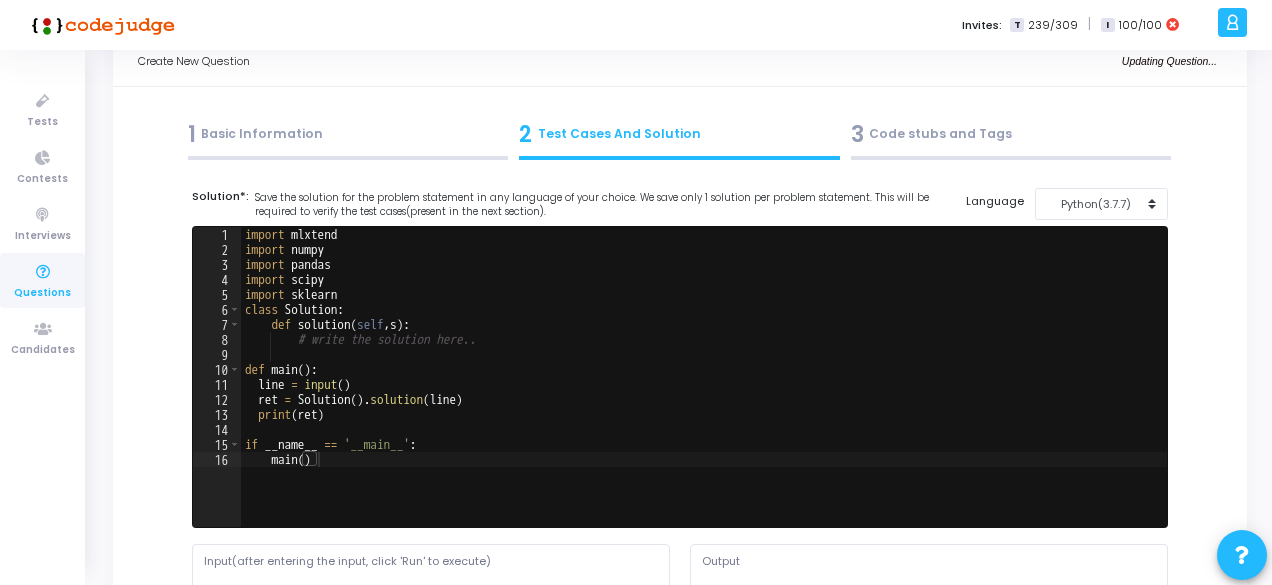 click on "1  Basic Information" at bounding box center (348, 134) 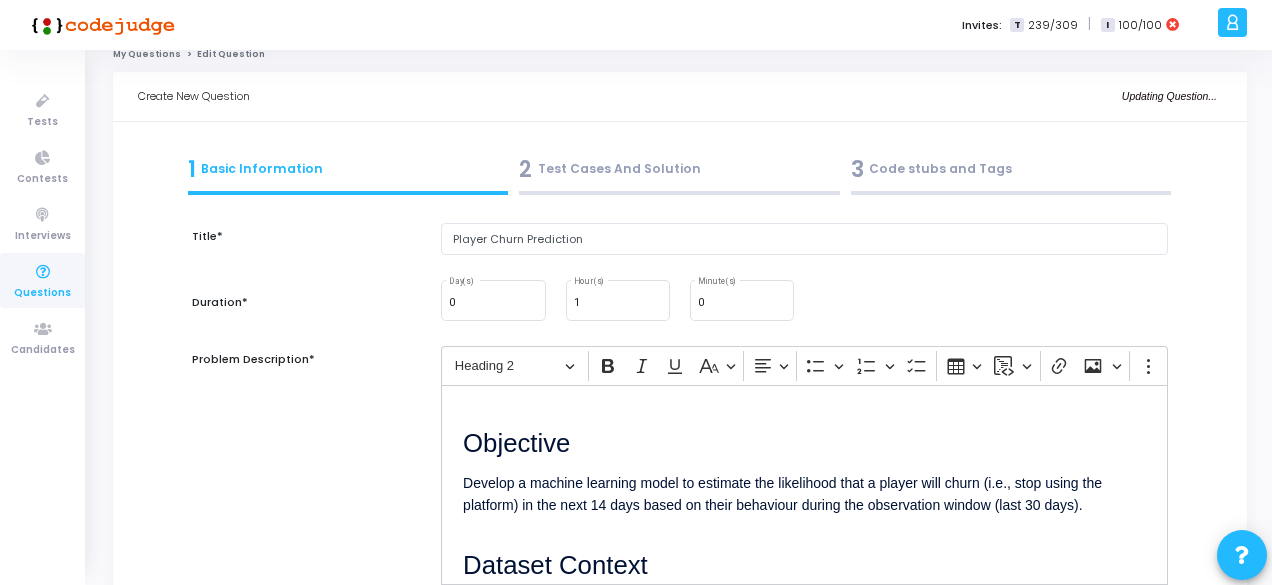 scroll, scrollTop: 5, scrollLeft: 0, axis: vertical 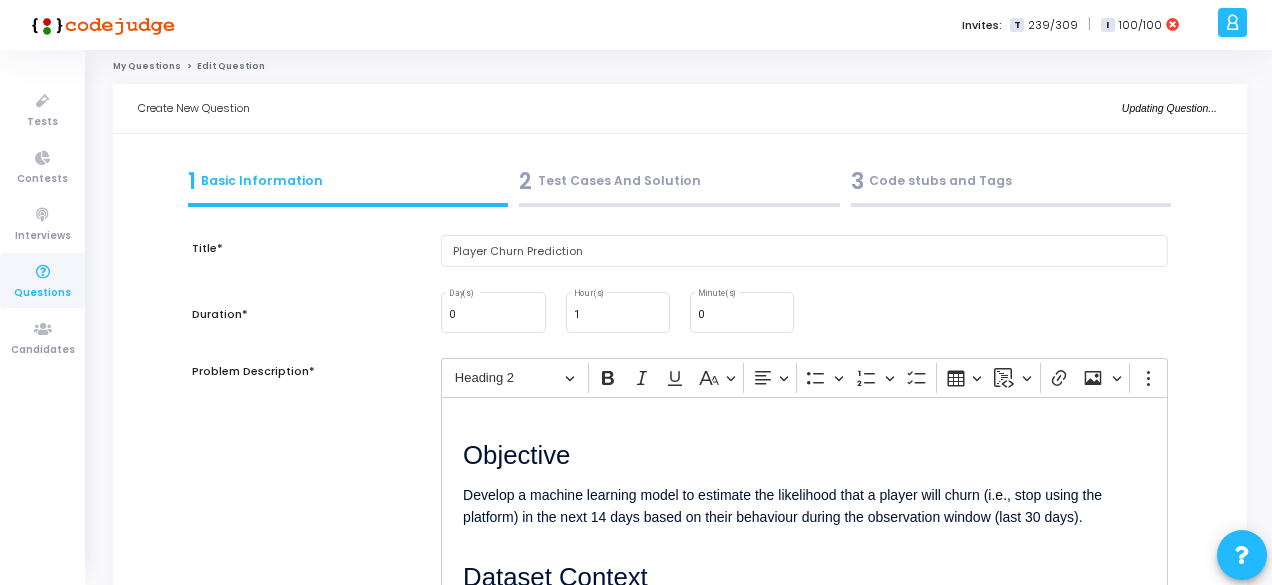 click on "Create New Question Updating Question... 1  Basic Information  2  Test Cases And Solution  3  Code stubs and Tags  Title* Player Churn Prediction Duration* 0 Day(s) 1 Hour(s) 0 Minute(s) Problem Description* Rich Text Editor Heading 2 Bold Italic Underline Basic styles Text alignment Bulleted List Bulleted List Numbered List Numbered List To-do List Insert table Insert code block Insert code block Link Insert image Insert image Show more items ⁠⁠⁠⁠⁠⁠⁠ Objective Develop a machine learning model to estimate the likelihood that a player will churn (i.e., stop using the platform) in the next 14 days based on their behaviour during the observation window (last 30 days). Dataset Context This dataset contains behavioural, financial and demographic information about players on a real?money gaming platform.    Each record corresponds to a player snapshot taken on `snapshot_date` and summarises activity over the preceding `observation_window_days`.    Dataset Details Column Description user_id age tier" 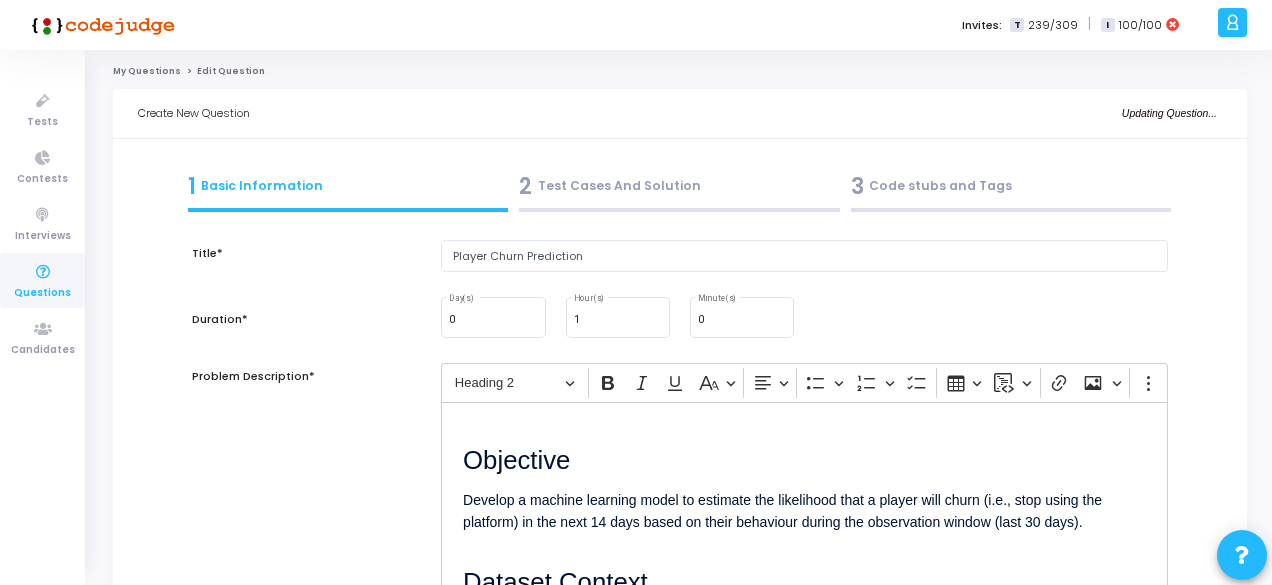 click on "2  Test Cases And Solution" at bounding box center (679, 186) 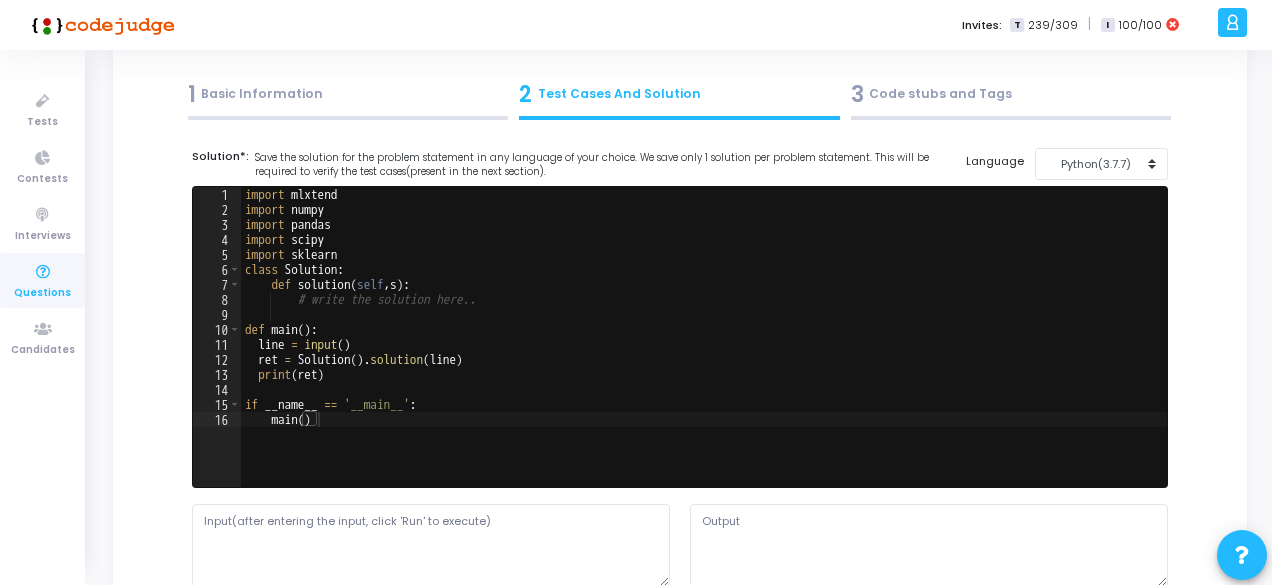scroll, scrollTop: 90, scrollLeft: 0, axis: vertical 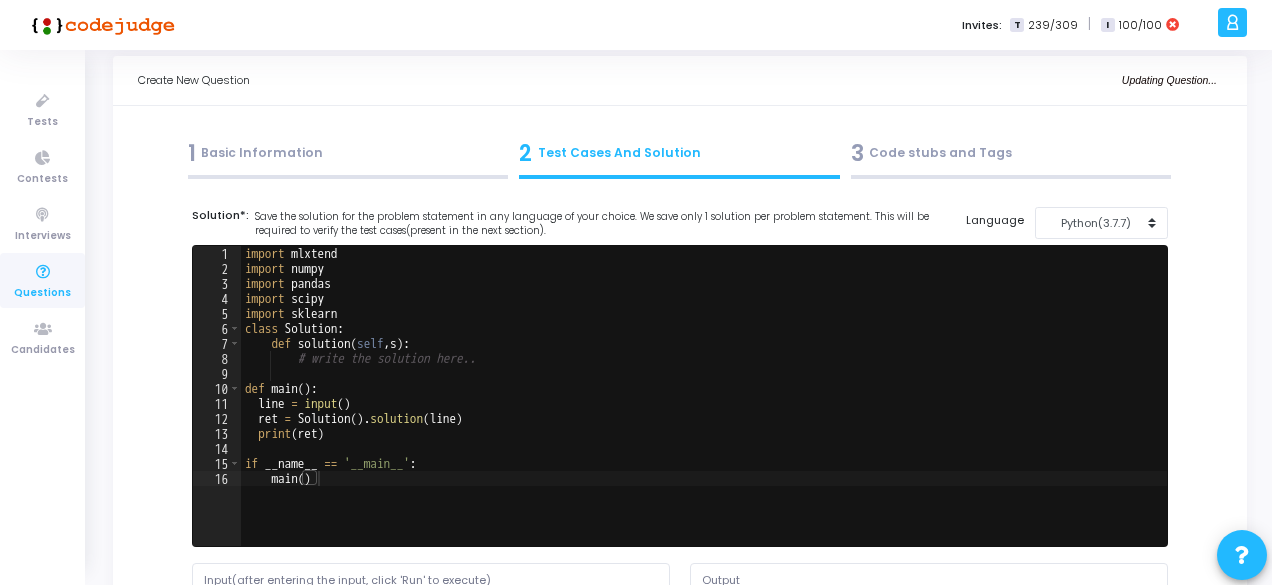 click on "Questions" at bounding box center (42, 293) 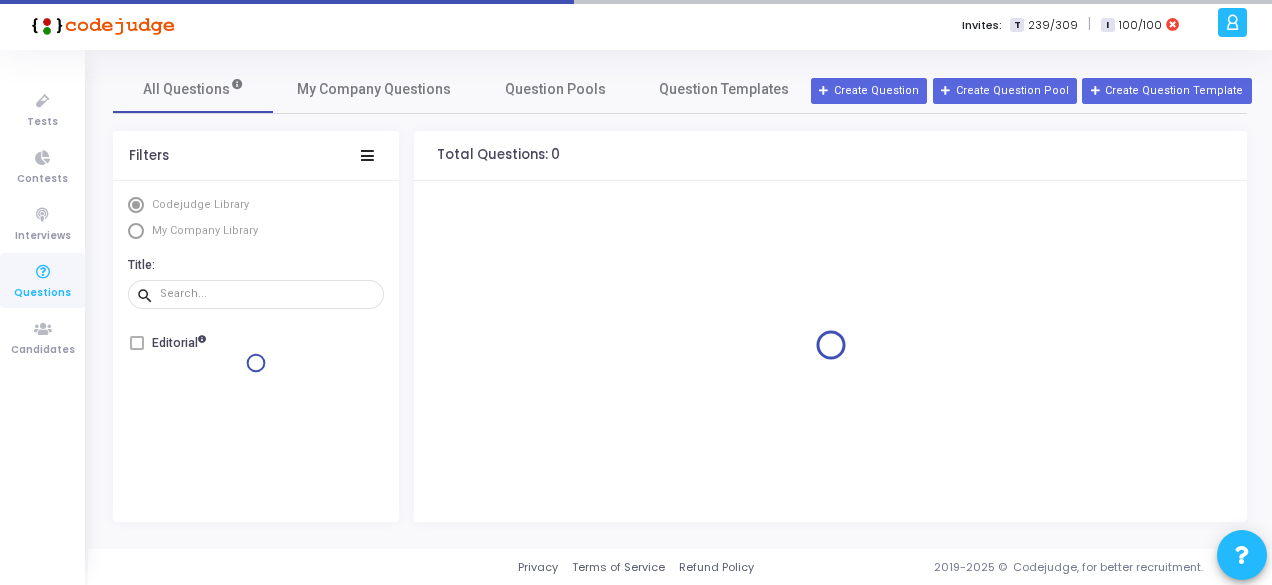 scroll, scrollTop: 0, scrollLeft: 0, axis: both 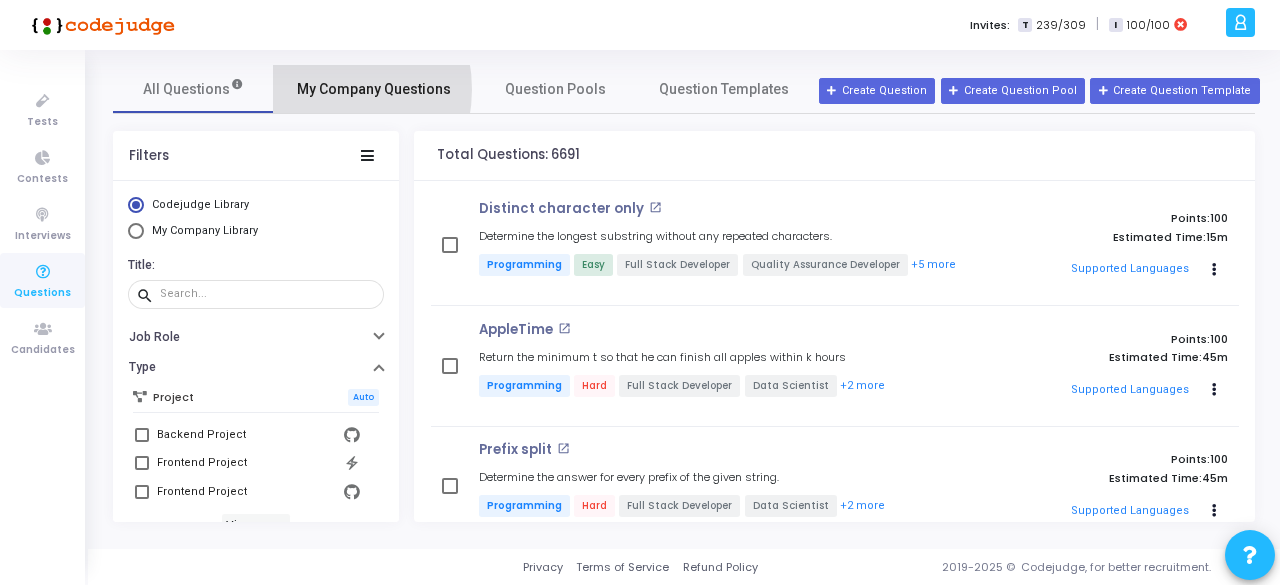 click on "My Company Questions" at bounding box center [374, 89] 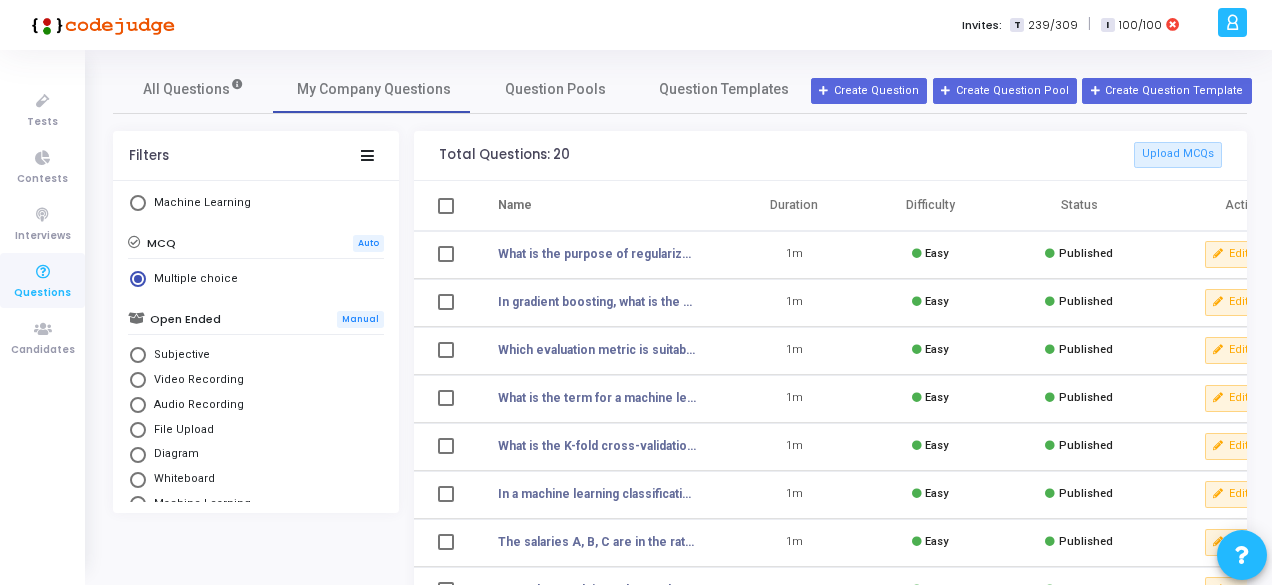 scroll, scrollTop: 297, scrollLeft: 0, axis: vertical 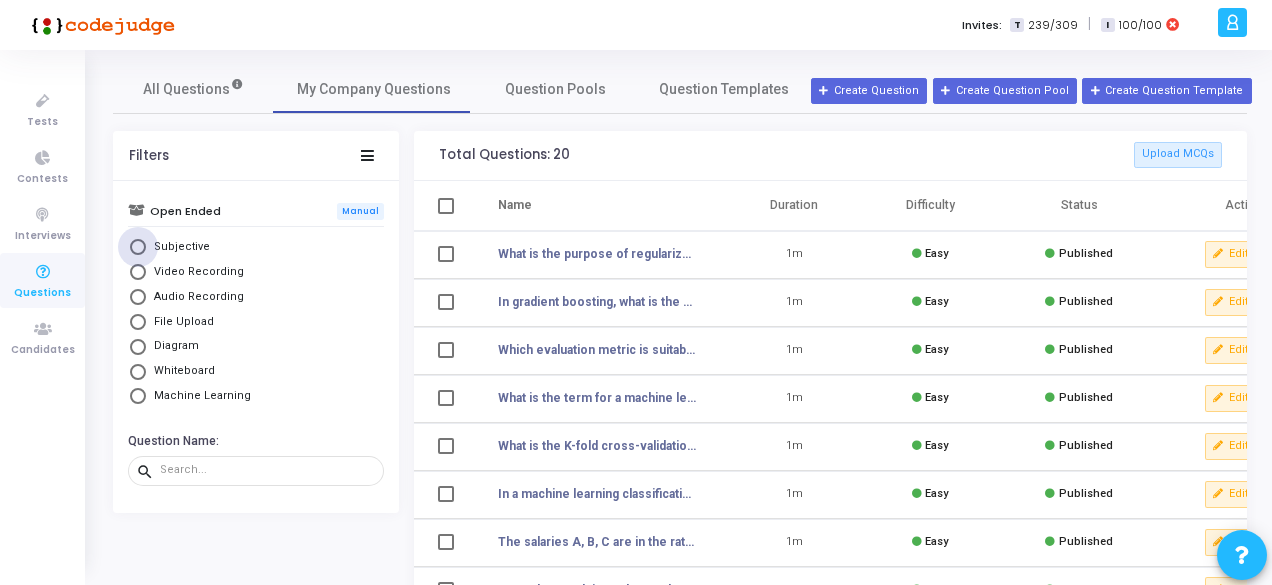 click on "Subjective" at bounding box center (178, 247) 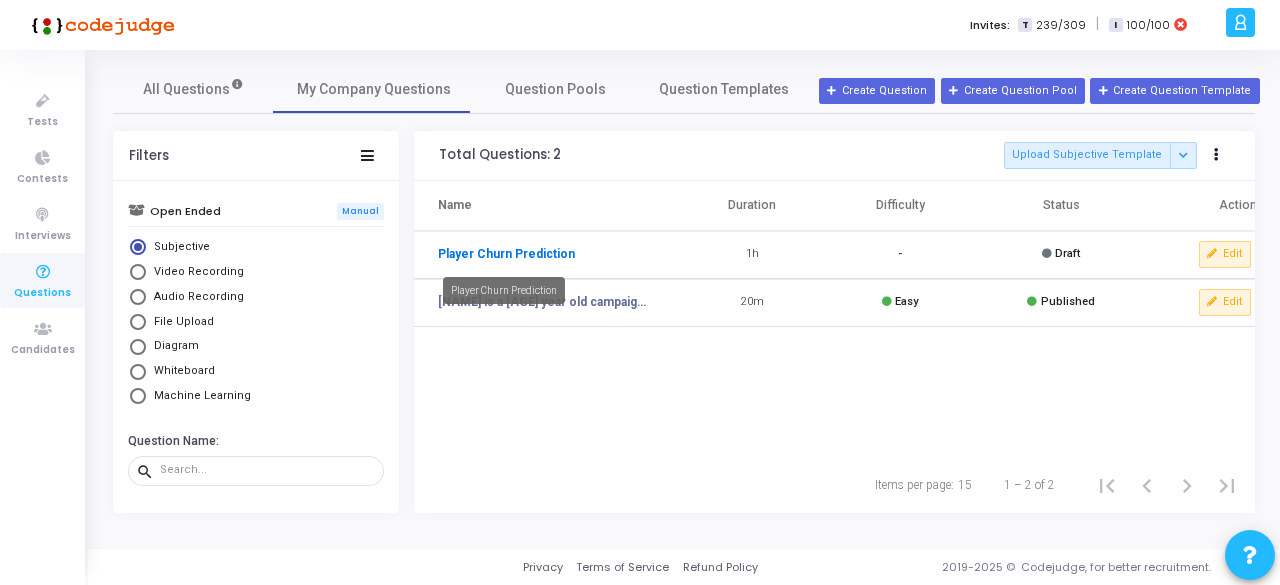 click on "Player Churn Prediction" at bounding box center [506, 254] 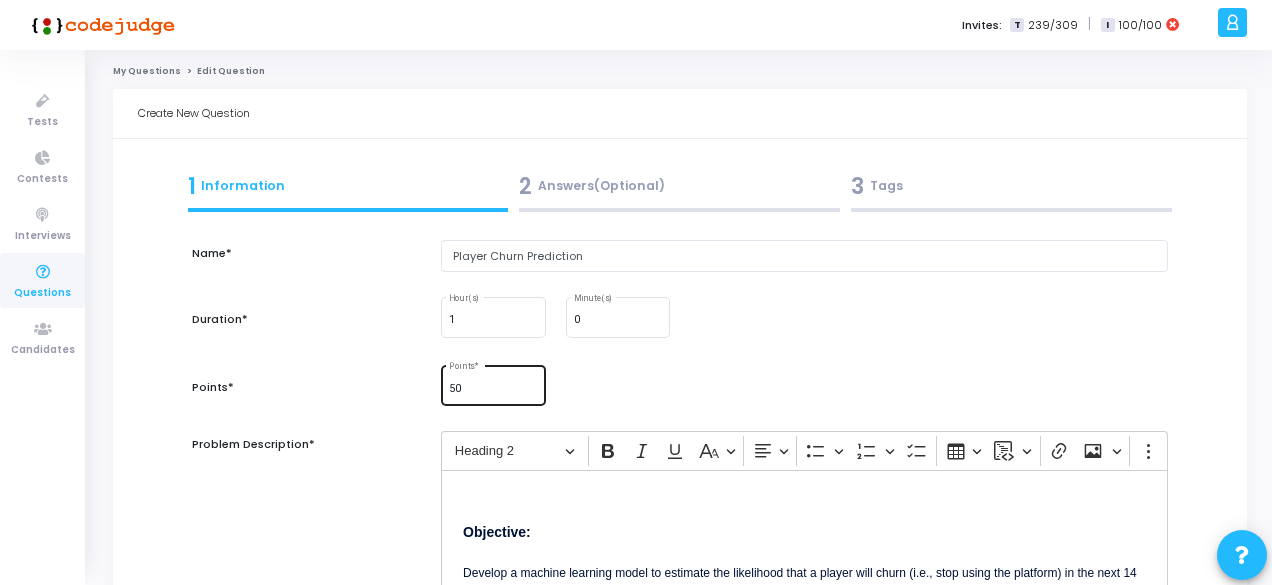 scroll, scrollTop: 414, scrollLeft: 0, axis: vertical 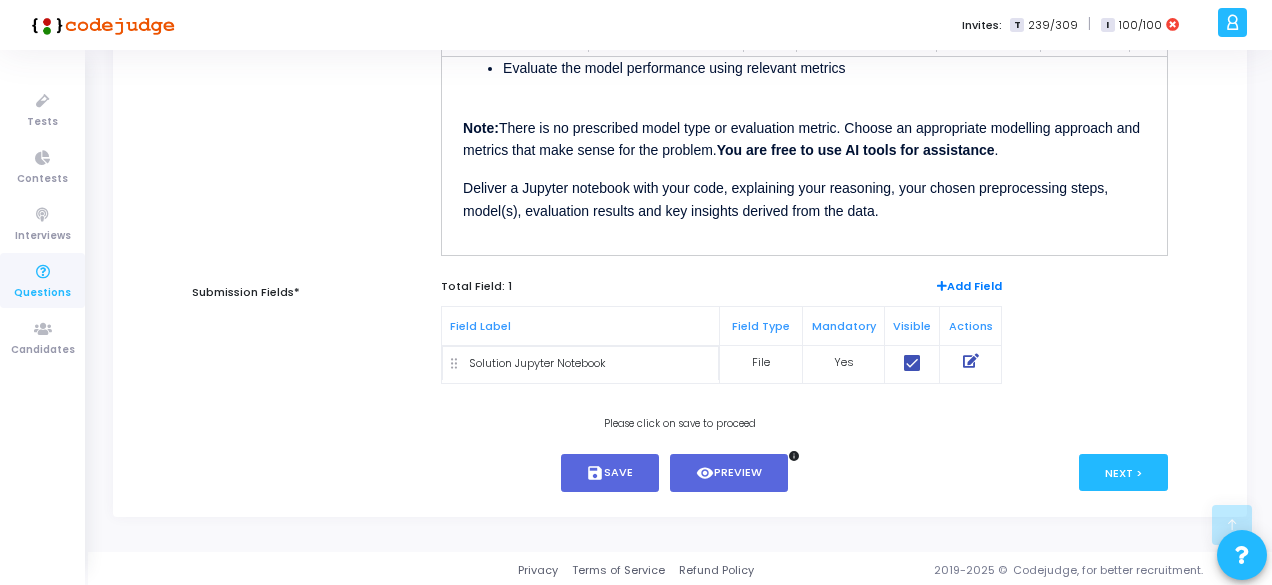 click on "Deliver a Jupyter notebook with your code, explaining your reasoning, your chosen preprocessing steps, model(s), evaluation results and key insights derived from the data." at bounding box center (785, 199) 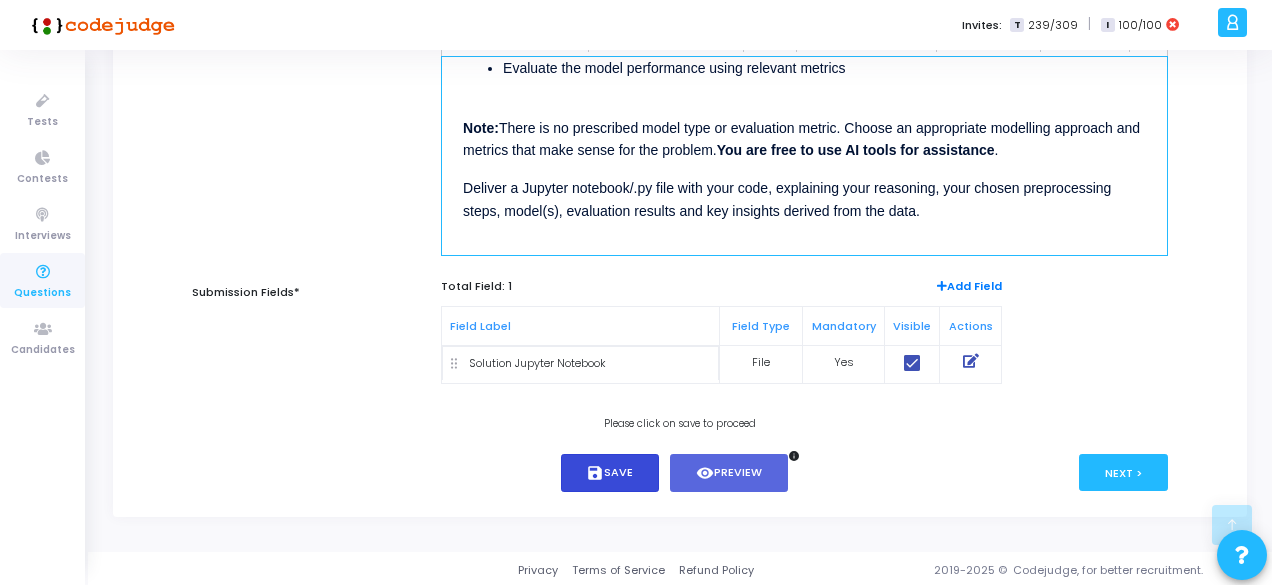 click on "save  Save" at bounding box center (610, 473) 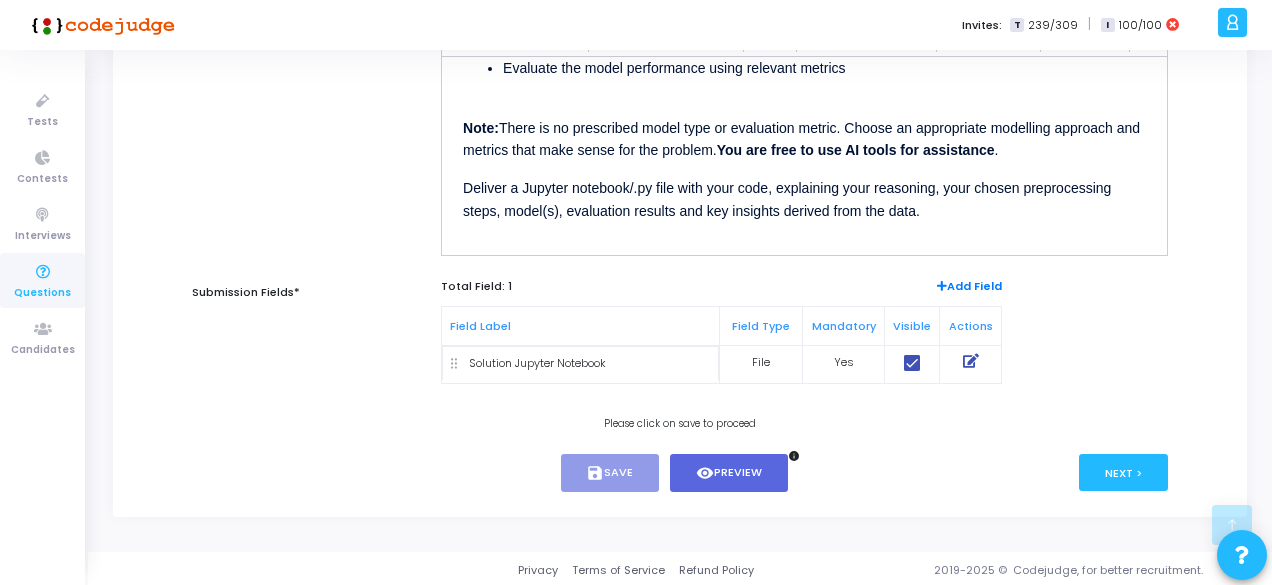 click at bounding box center (971, 361) 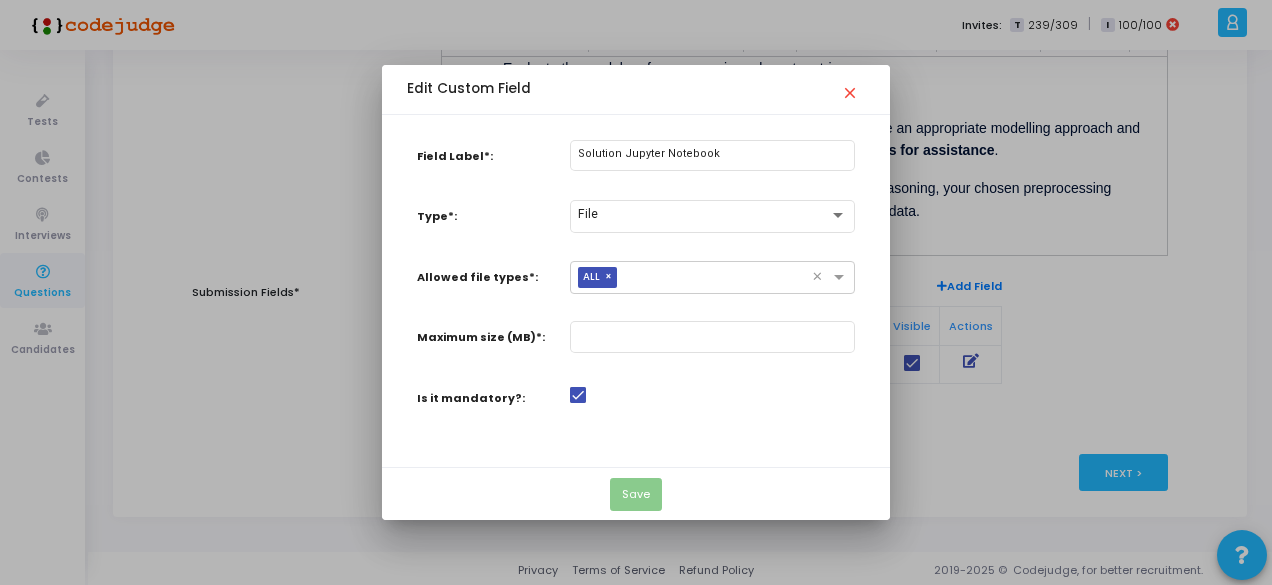 scroll, scrollTop: 0, scrollLeft: 0, axis: both 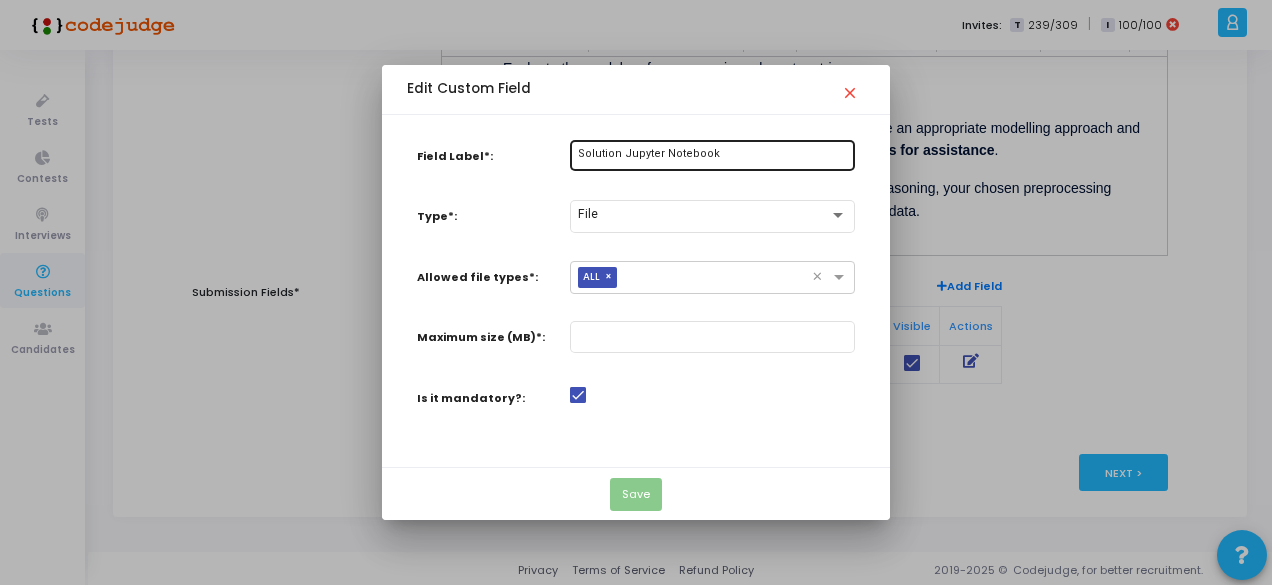 click on "Solution Jupyter Notebook" at bounding box center [712, 154] 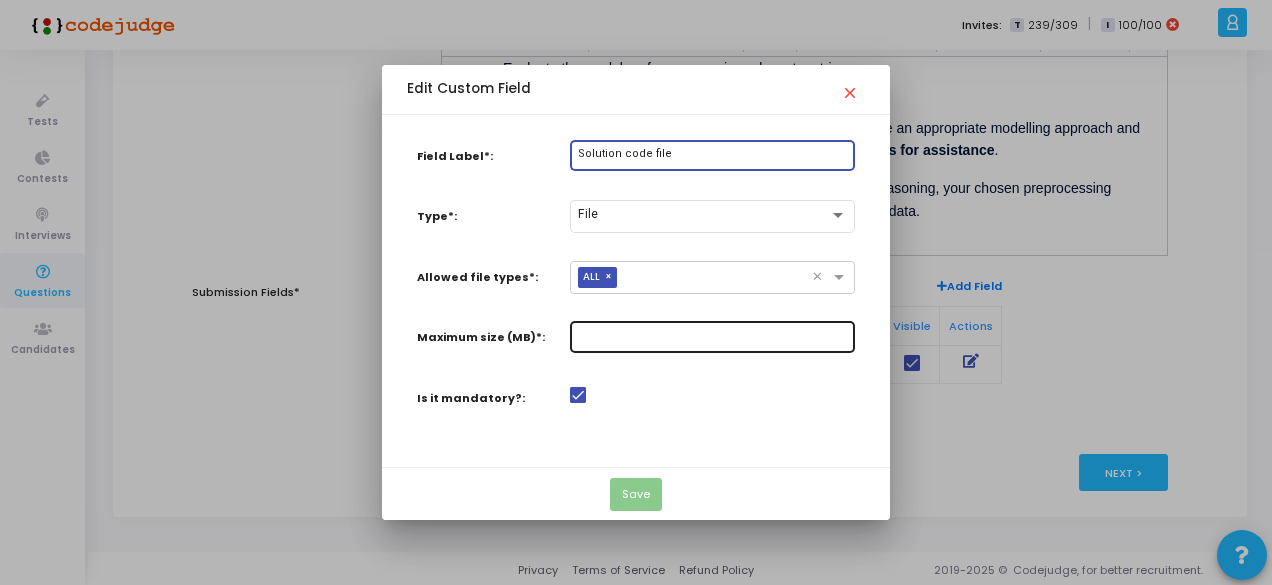 type on "Solution code file" 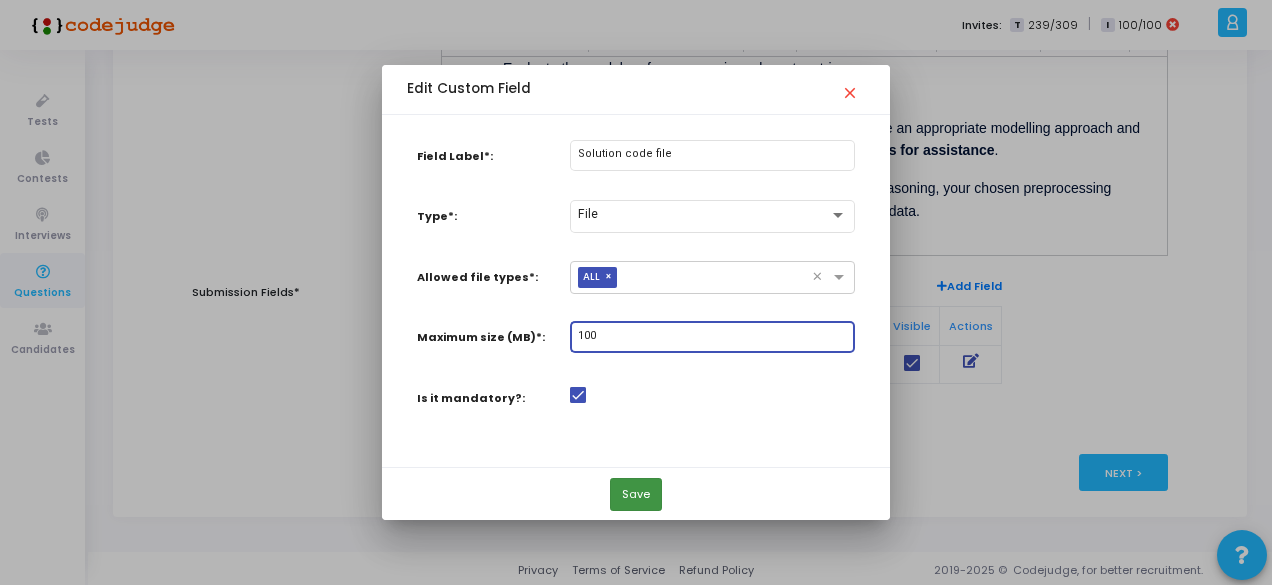 type on "100" 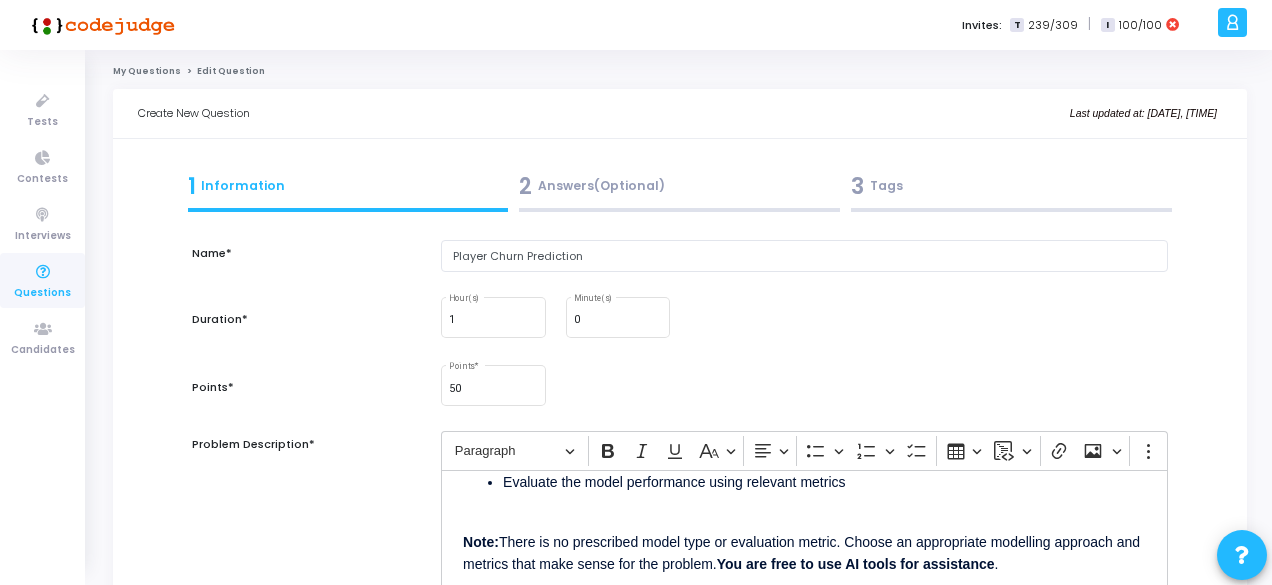 scroll, scrollTop: 414, scrollLeft: 0, axis: vertical 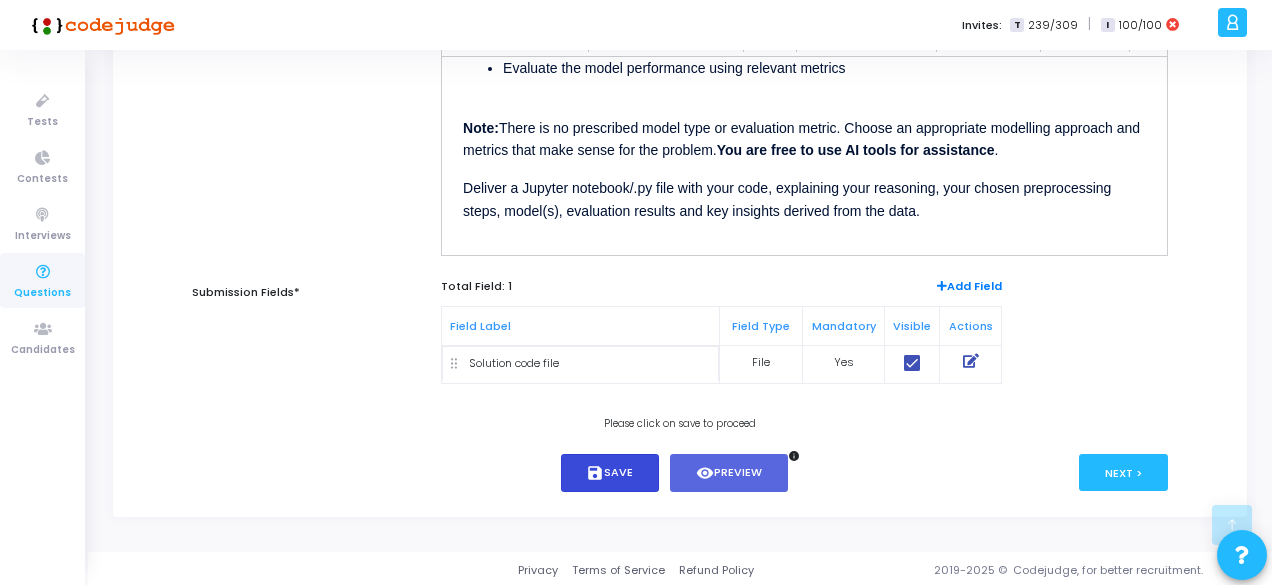 click on "save  Save" at bounding box center [610, 473] 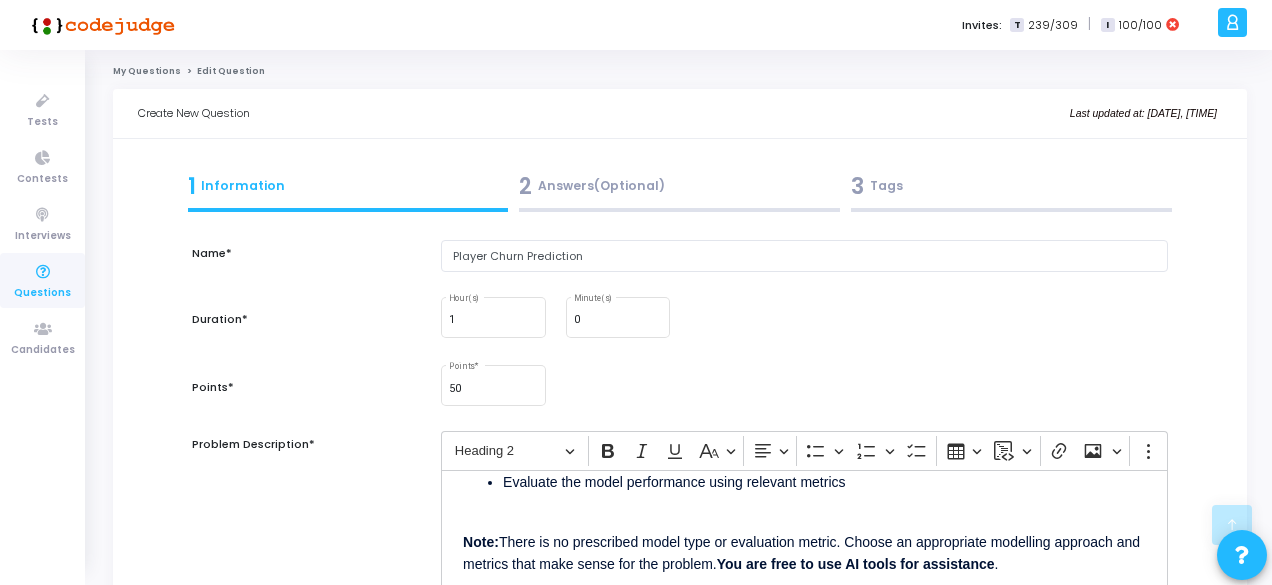 scroll, scrollTop: 414, scrollLeft: 0, axis: vertical 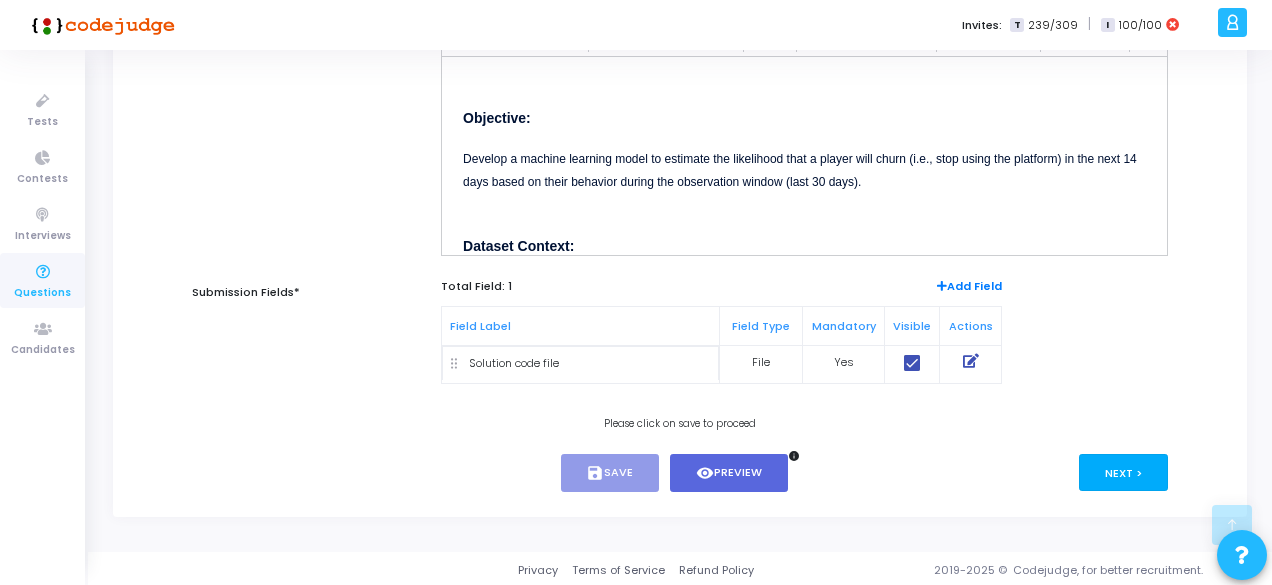 click on "Next >" at bounding box center (1123, 472) 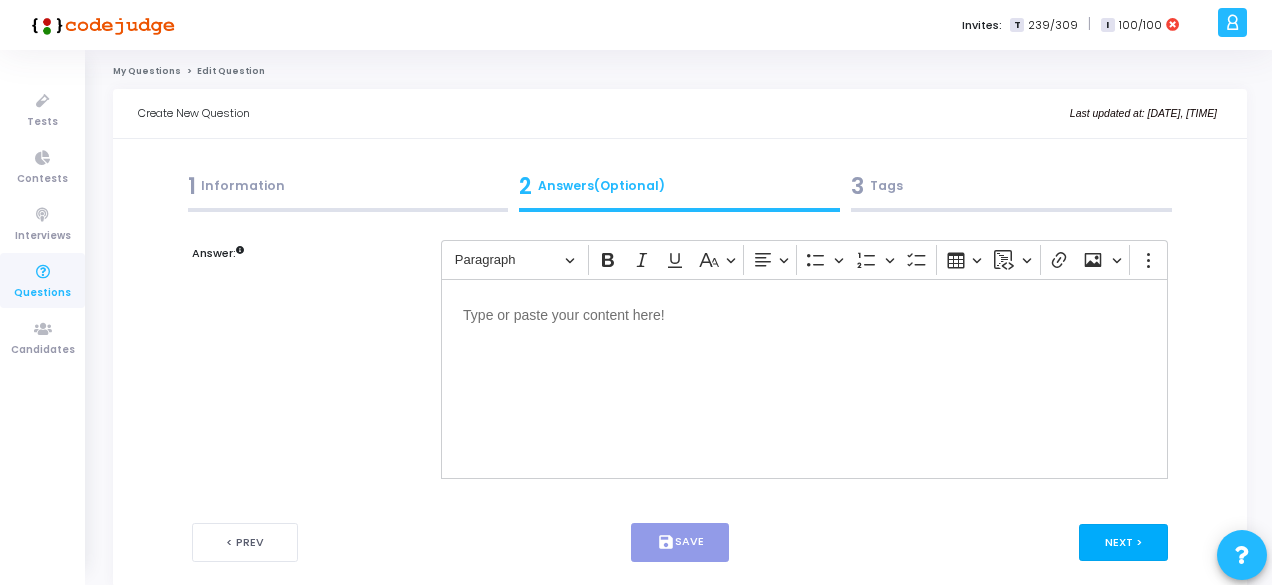 scroll, scrollTop: 71, scrollLeft: 0, axis: vertical 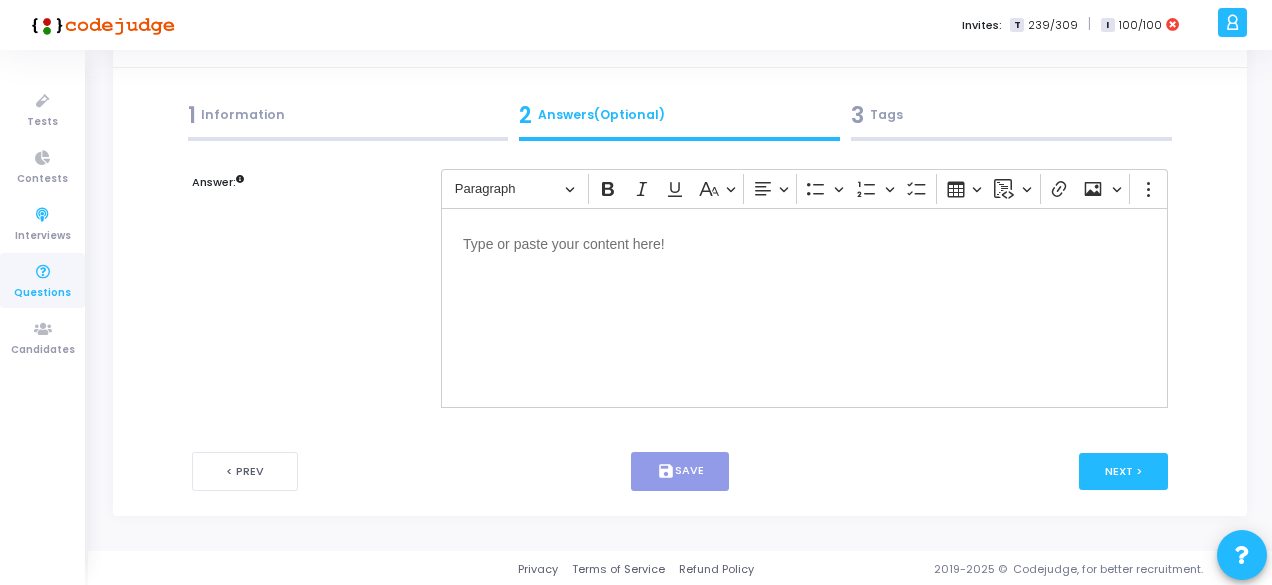 click at bounding box center [43, 272] 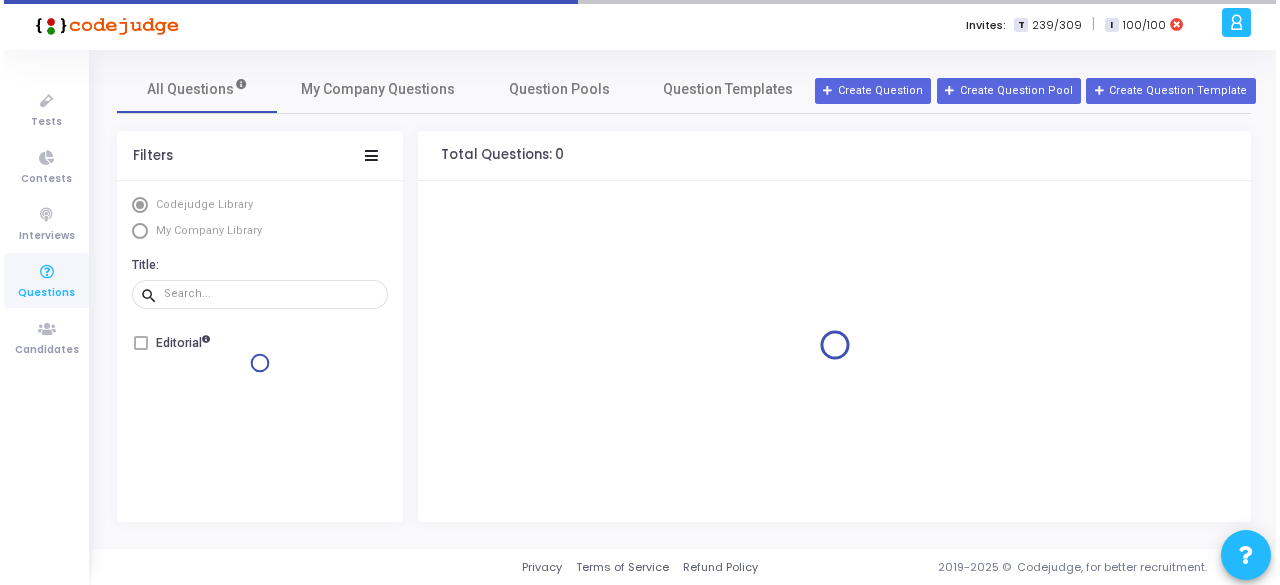 scroll, scrollTop: 0, scrollLeft: 0, axis: both 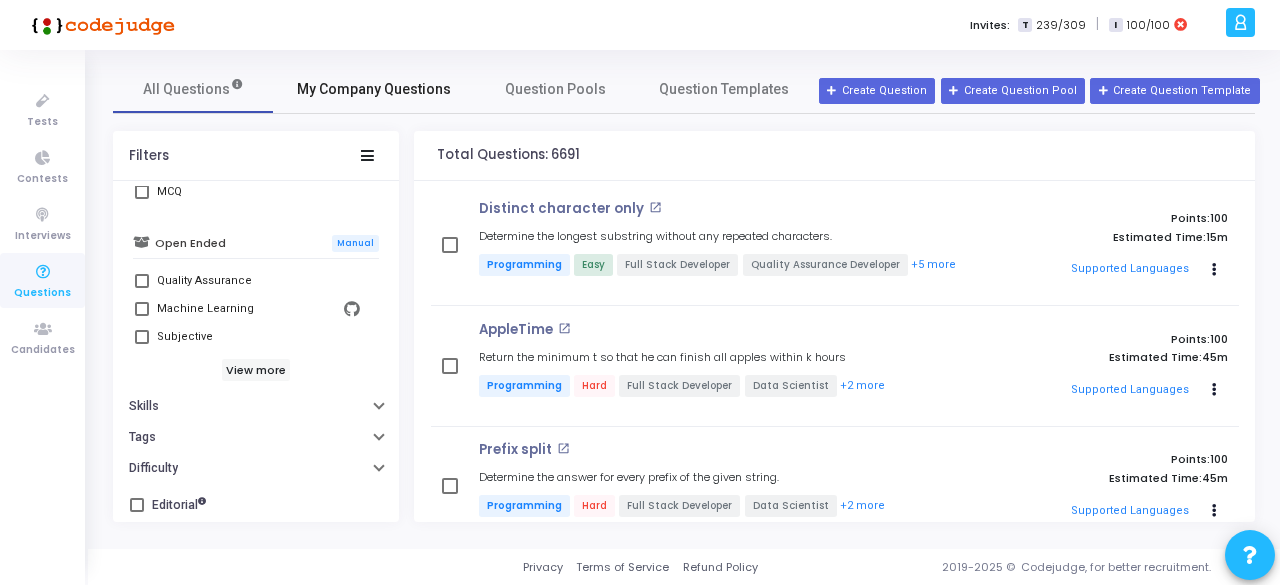 click on "My Company Questions" at bounding box center [374, 89] 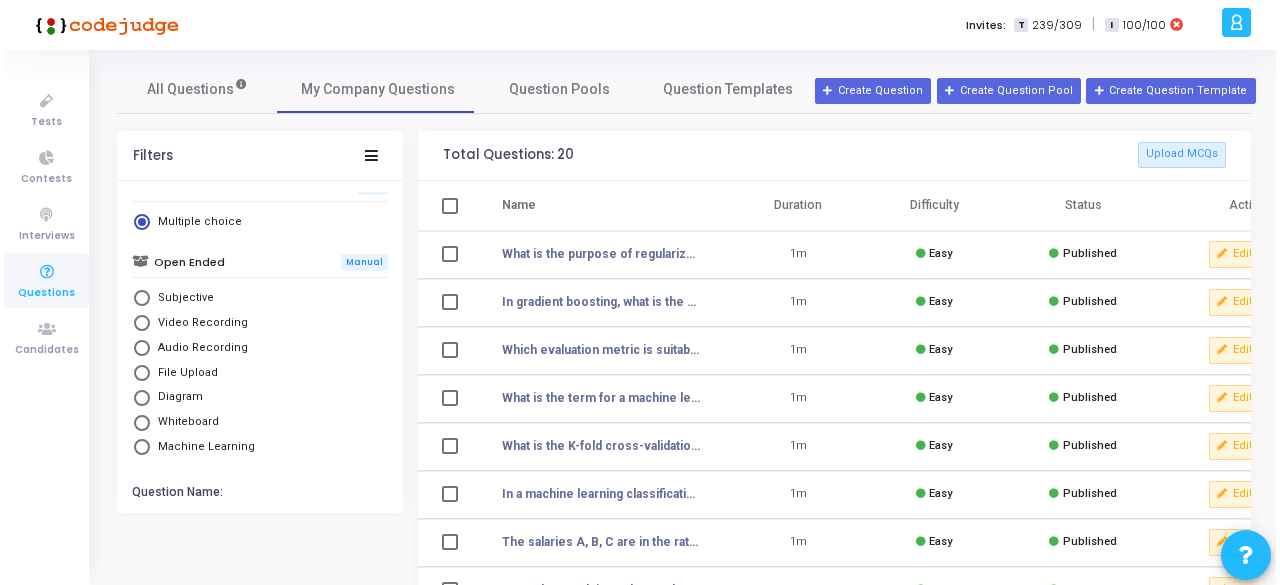 scroll, scrollTop: 247, scrollLeft: 0, axis: vertical 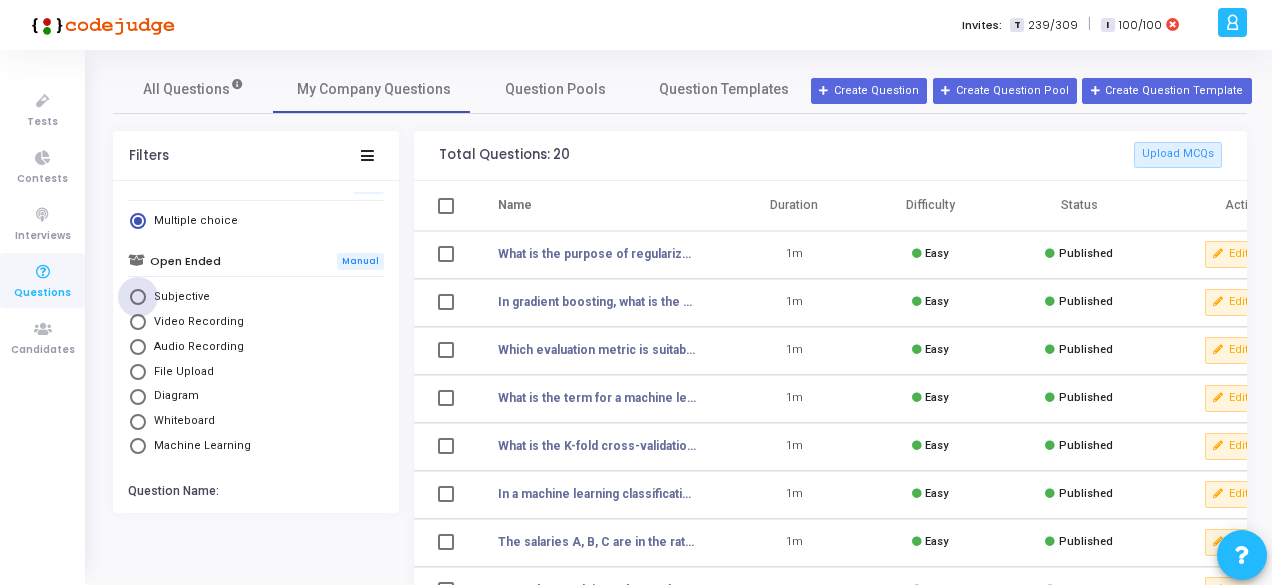 click on "Subjective" at bounding box center [178, 297] 